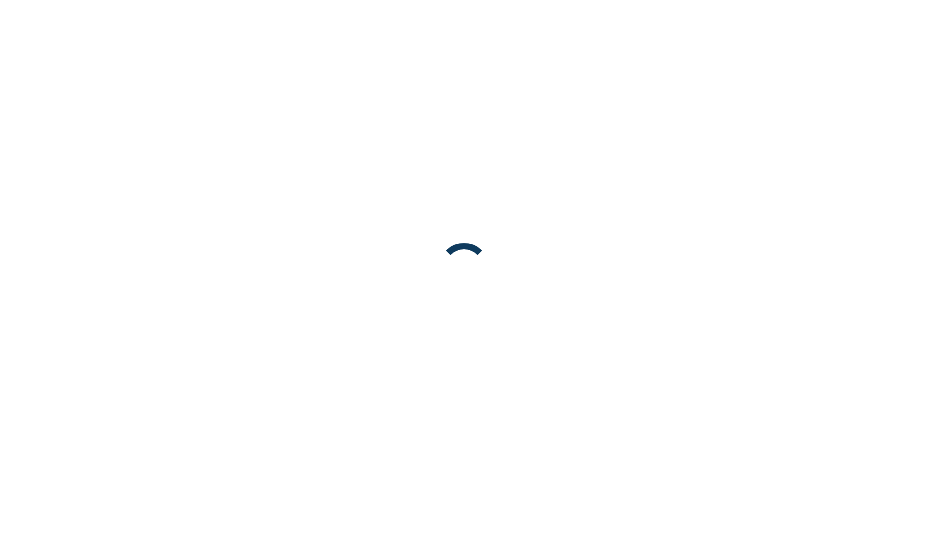 scroll, scrollTop: 0, scrollLeft: 0, axis: both 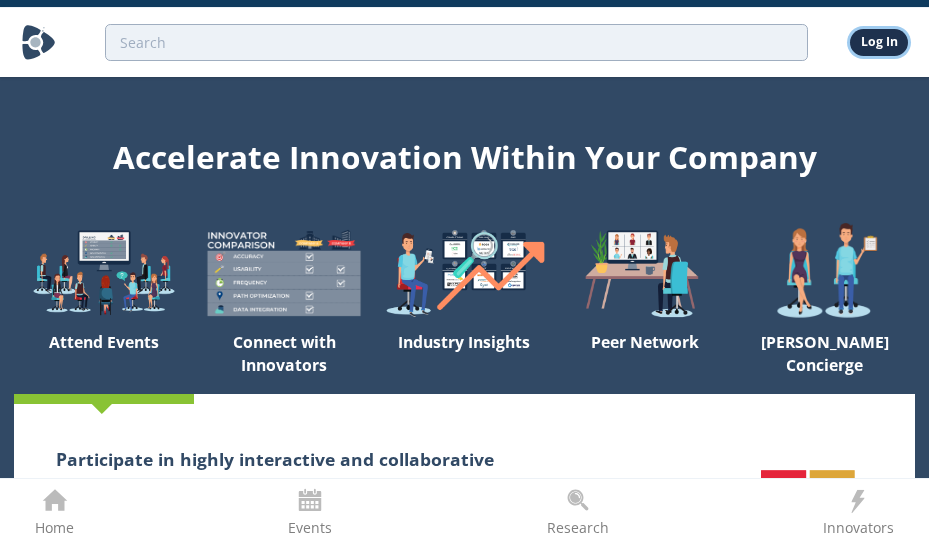 click on "Log In" at bounding box center [879, 42] 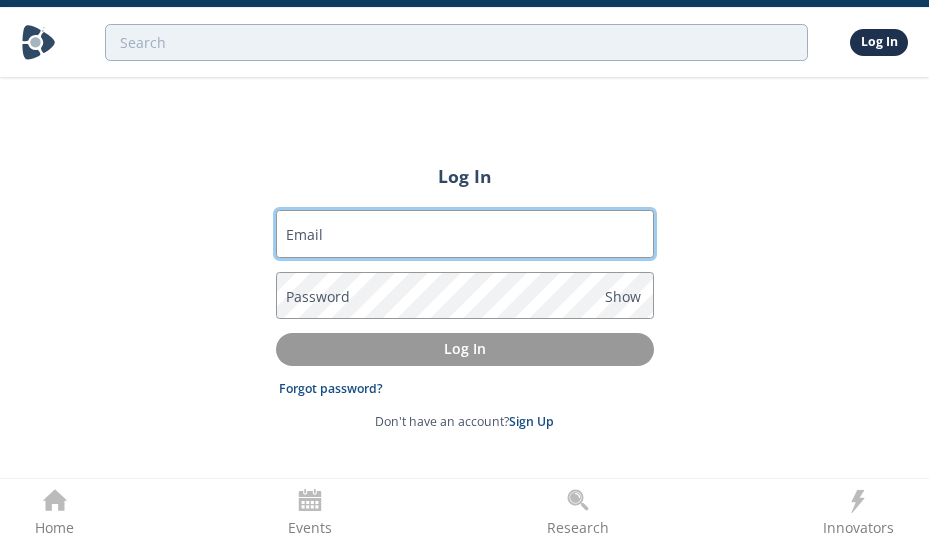 click on "Email" at bounding box center (465, 234) 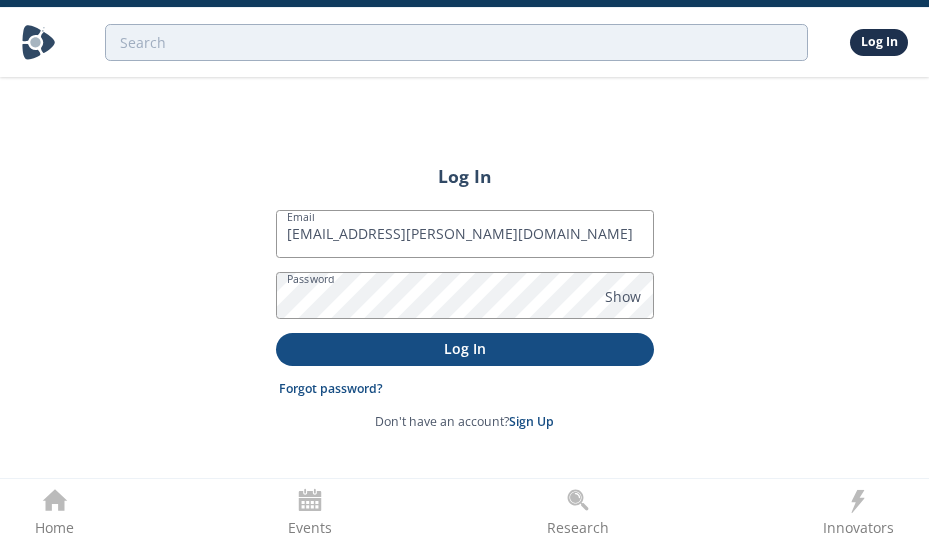 click on "Log In" at bounding box center (465, 349) 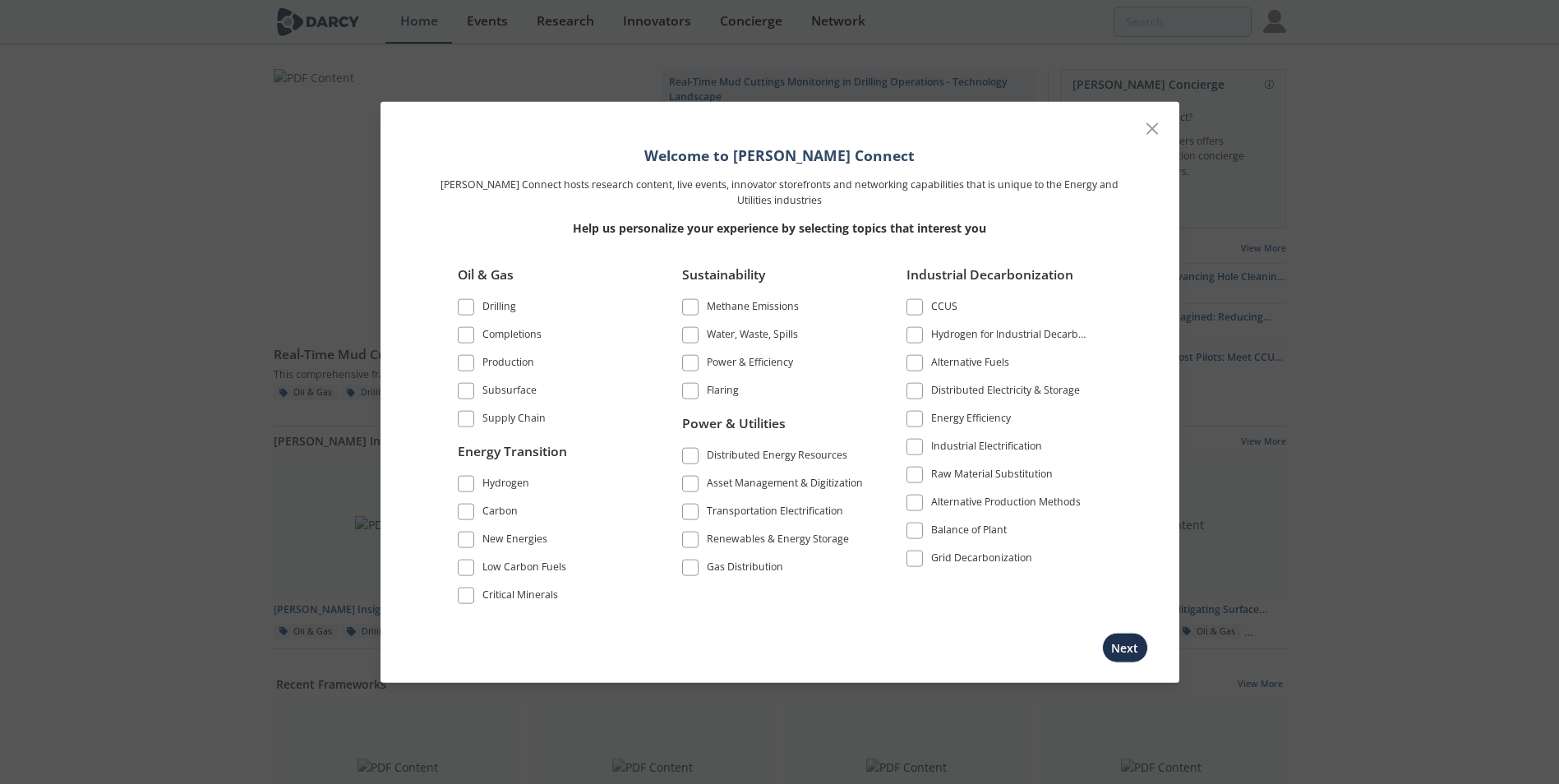 click at bounding box center (466, 419) 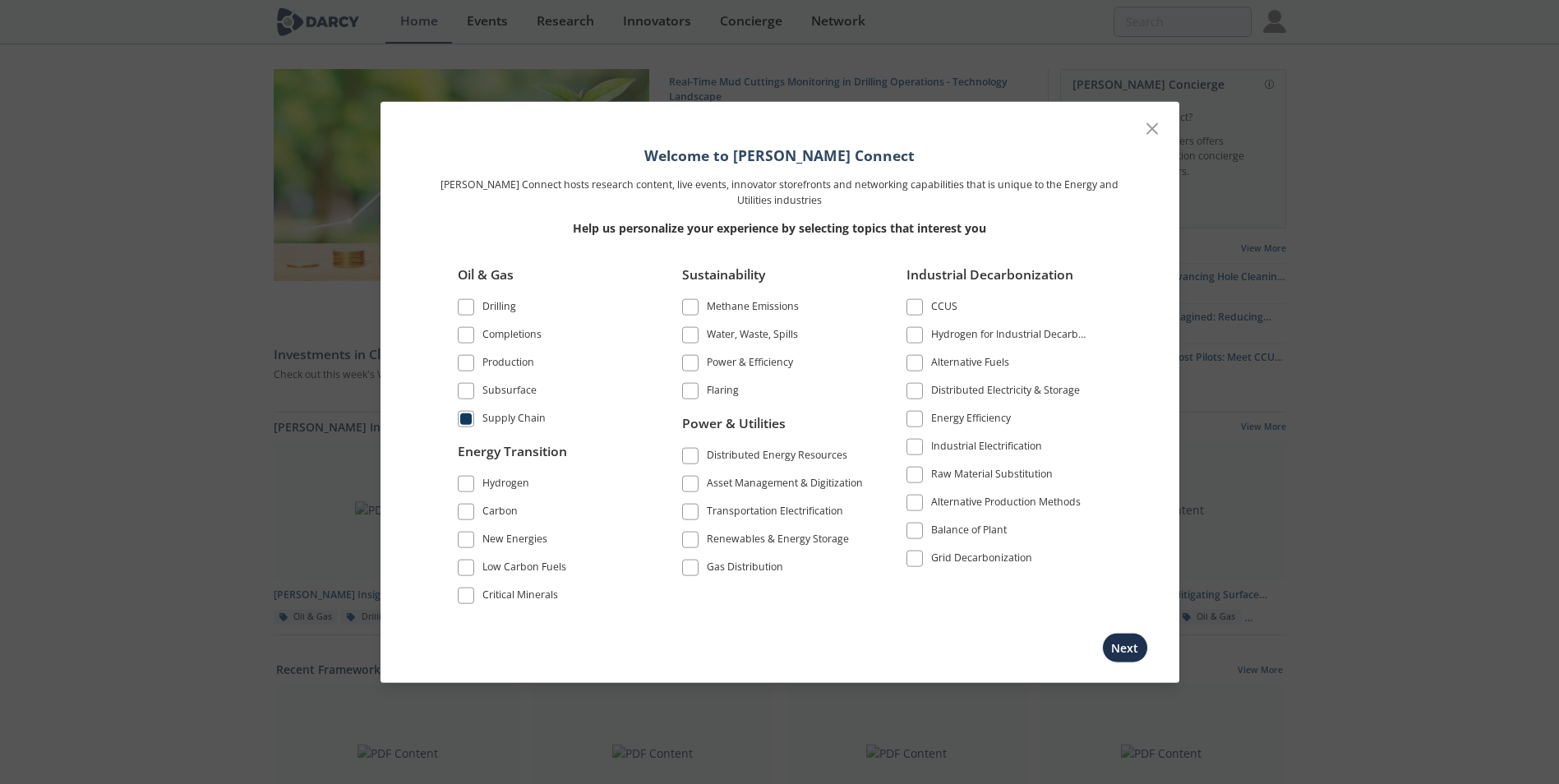 click at bounding box center (690, 567) 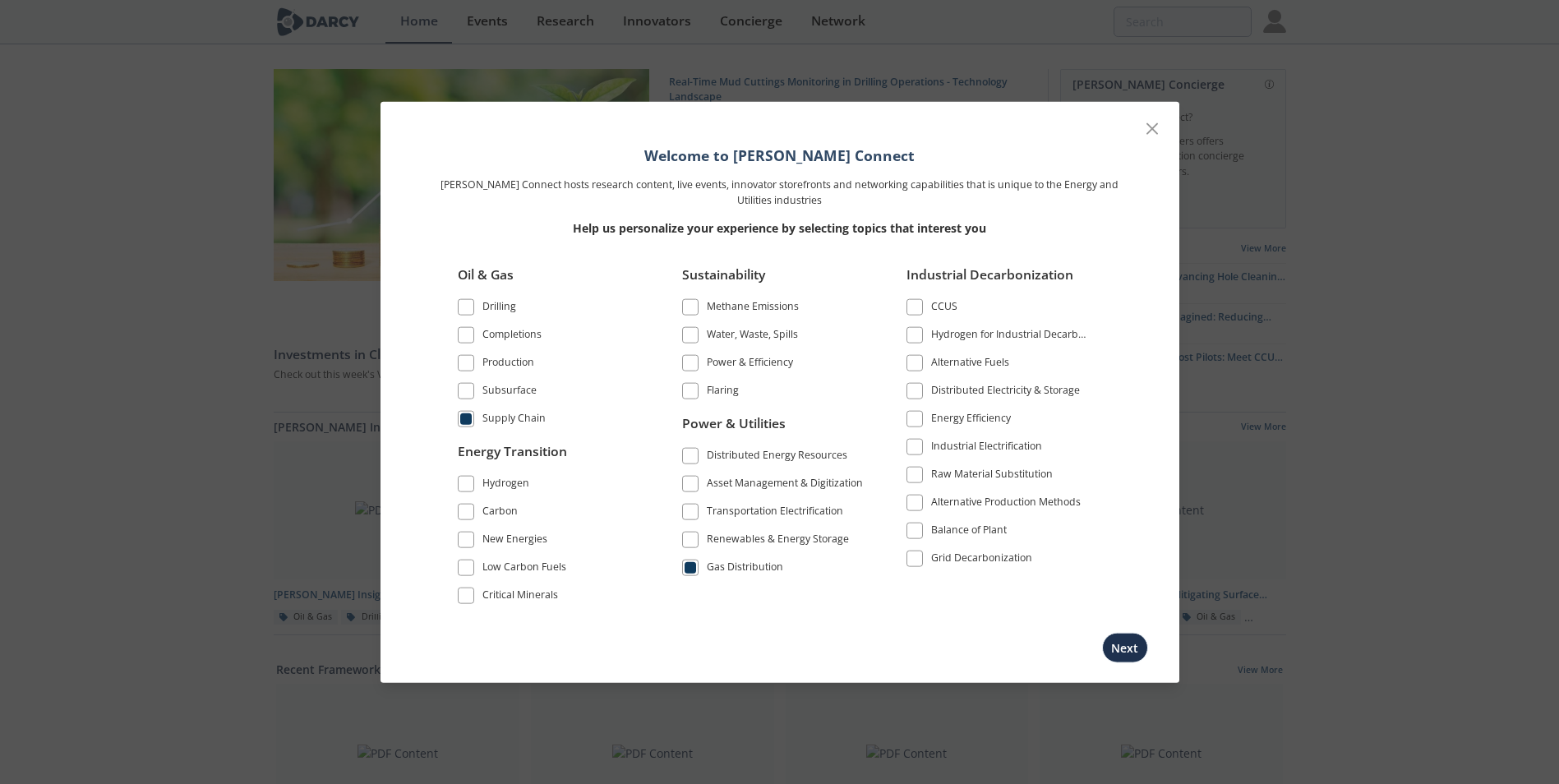 click at bounding box center [915, 559] 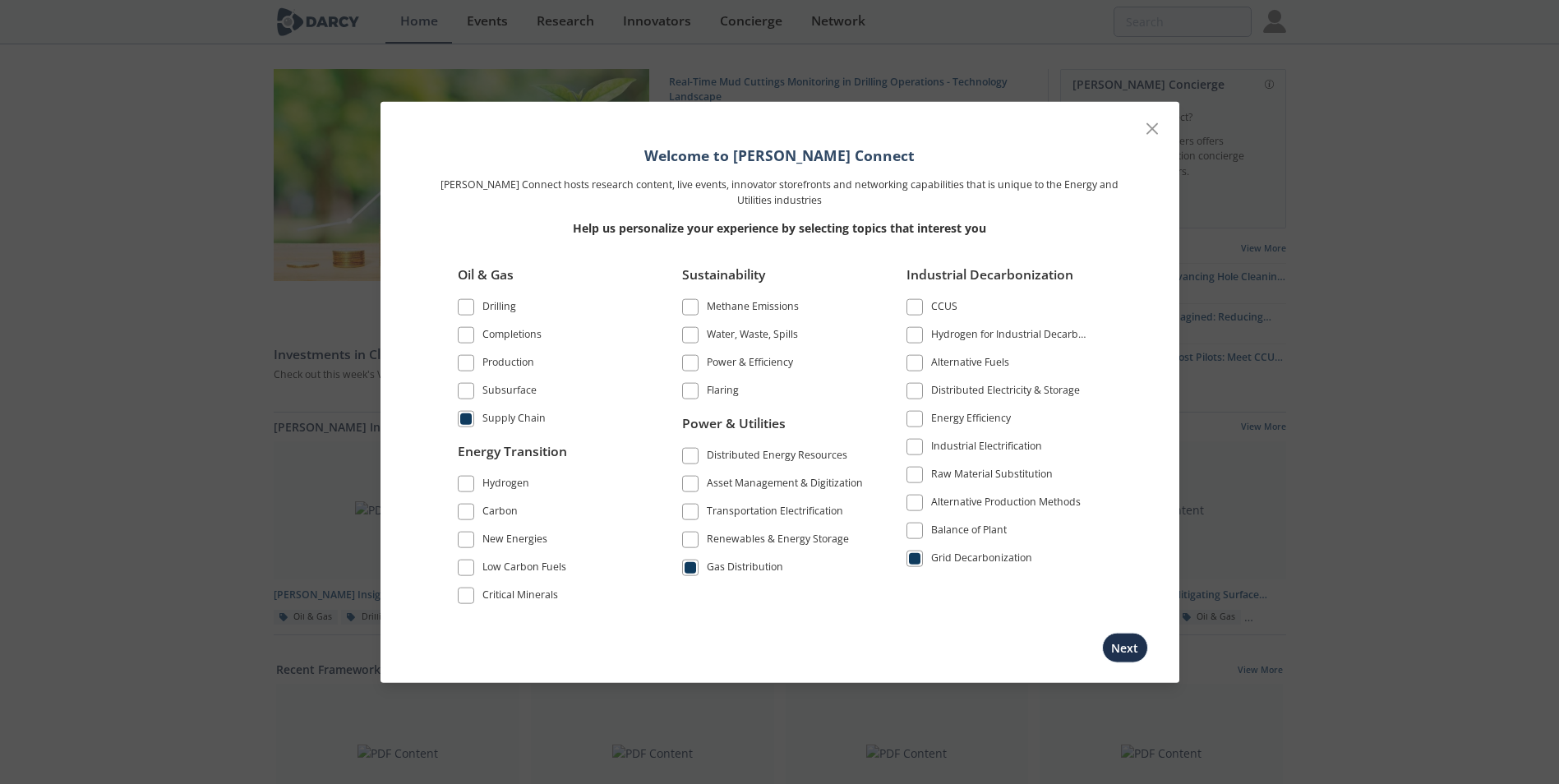 click at bounding box center (915, 419) 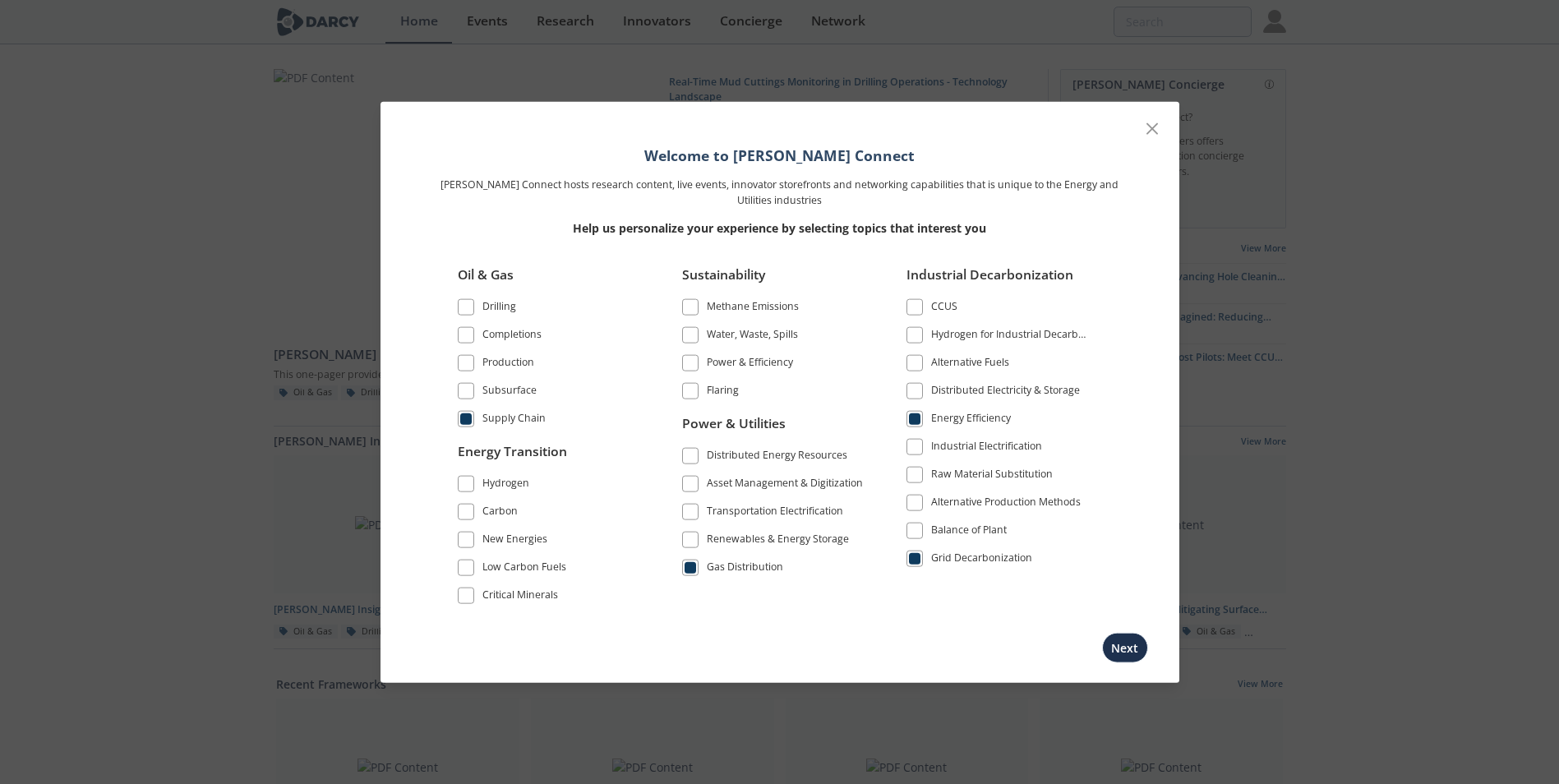 click on "Asset Management & Digitization" at bounding box center (774, 483) 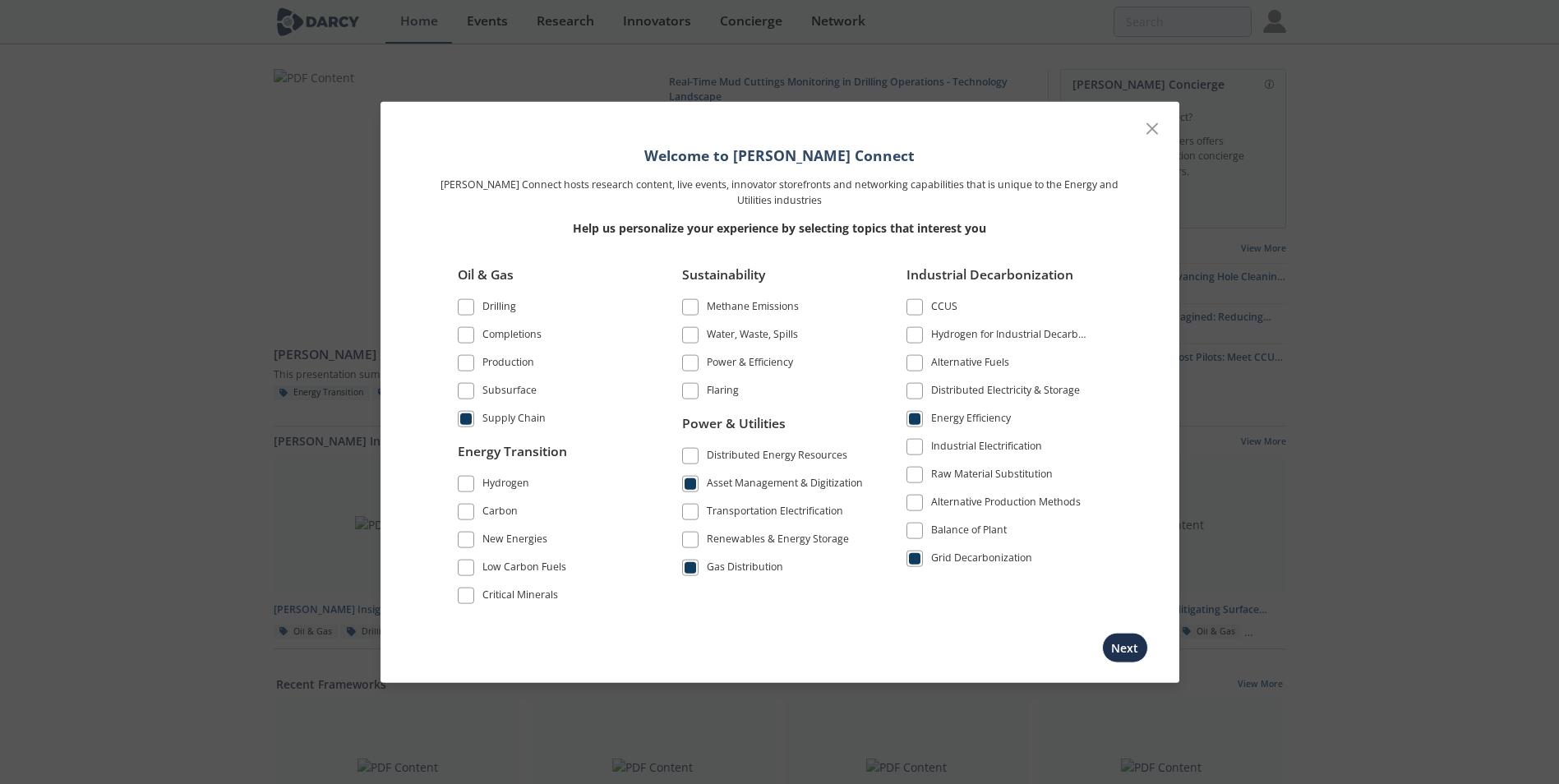 click at bounding box center [690, 307] 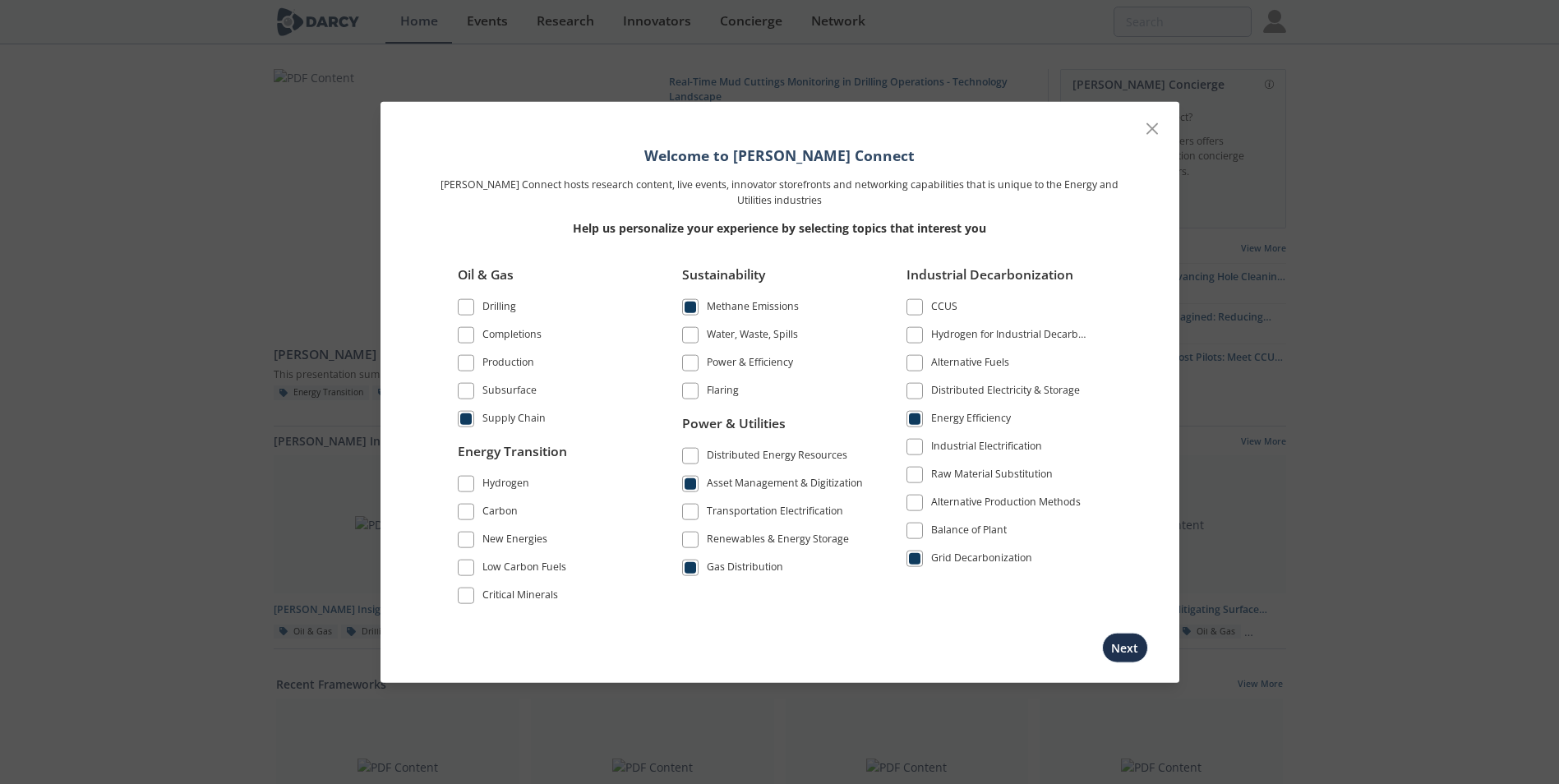 click at bounding box center (690, 363) 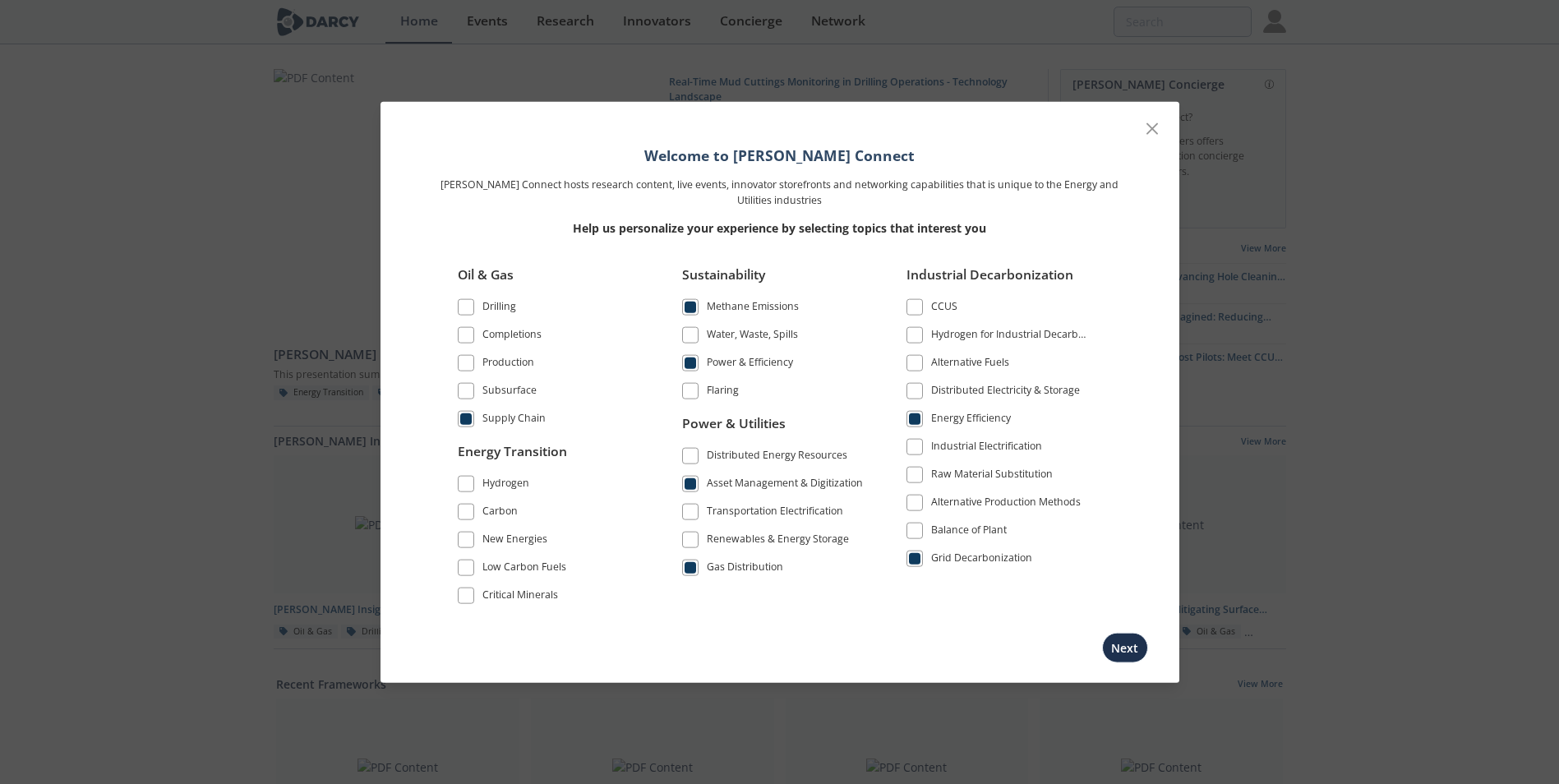 click at bounding box center [466, 539] 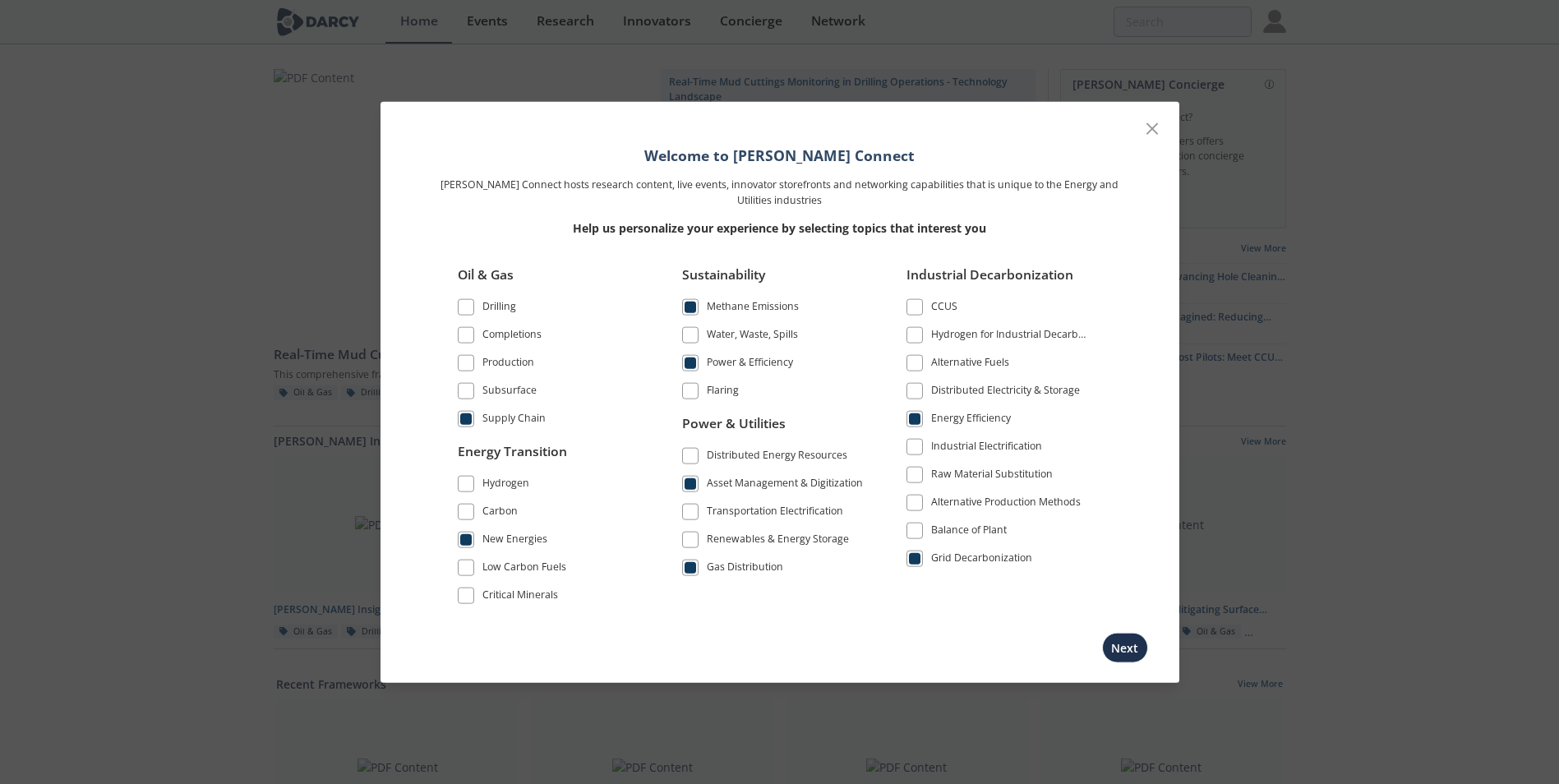 click at bounding box center [915, 531] 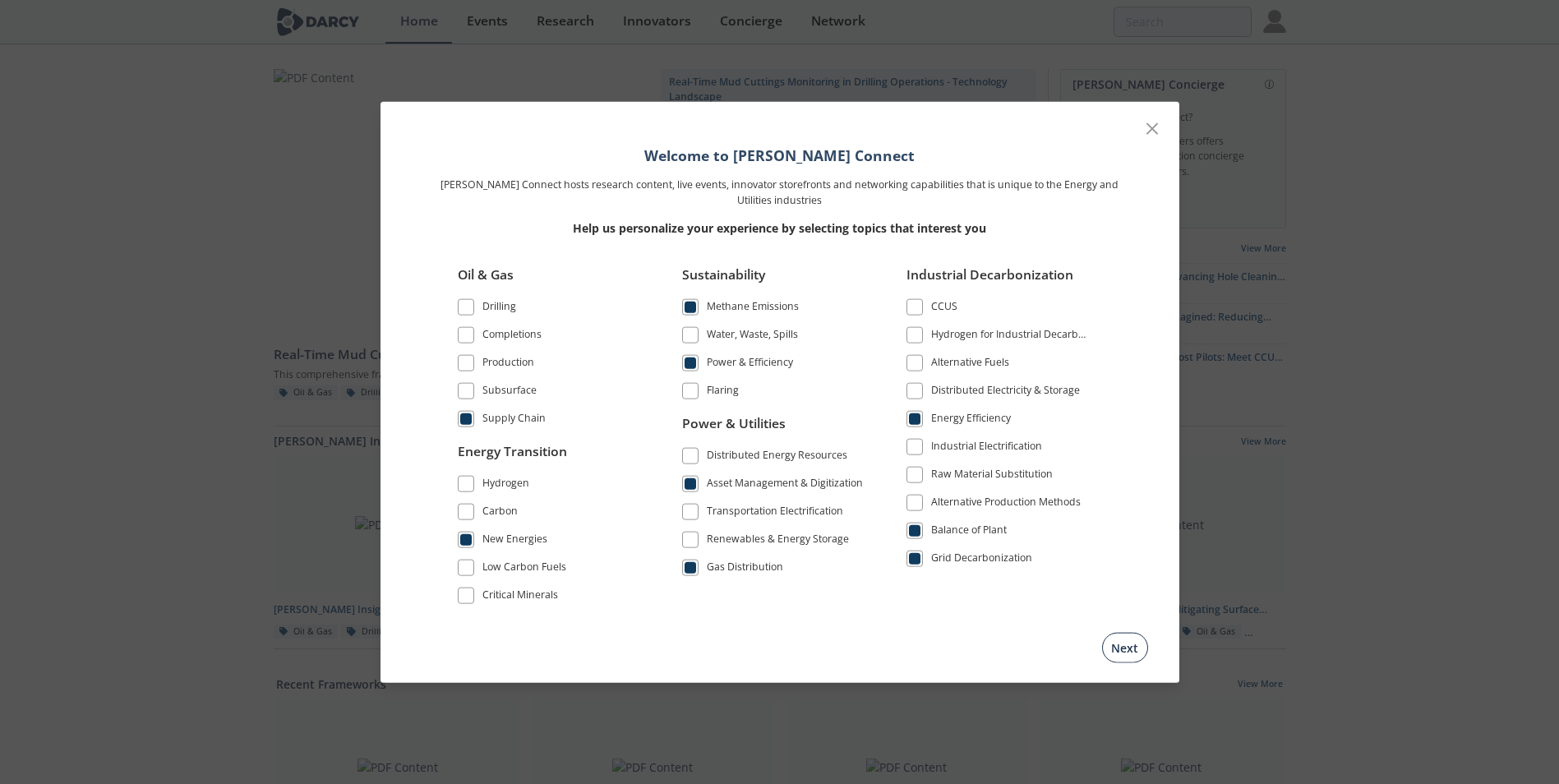 click on "Next" at bounding box center [1125, 647] 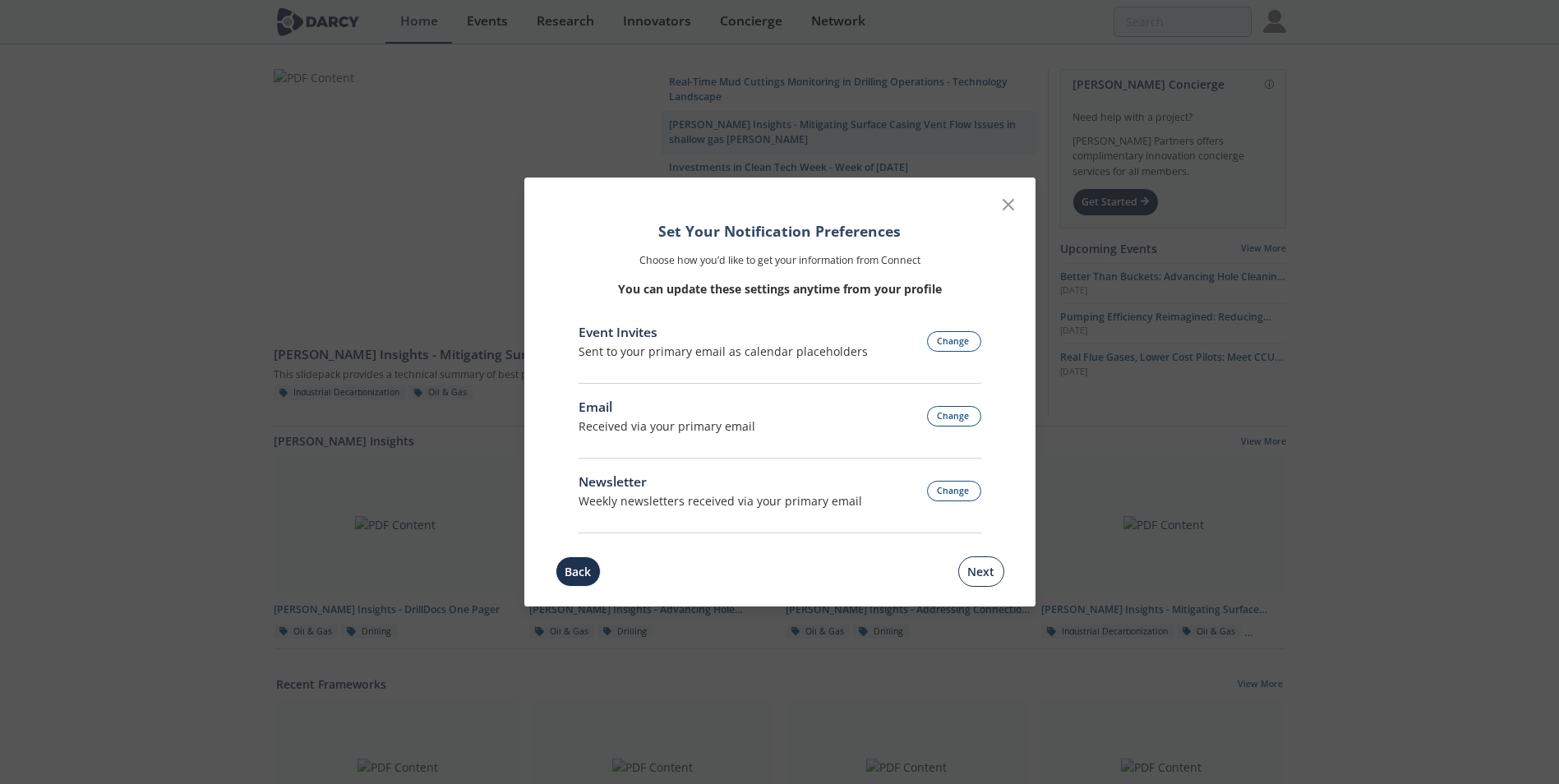 click on "Next" at bounding box center (981, 571) 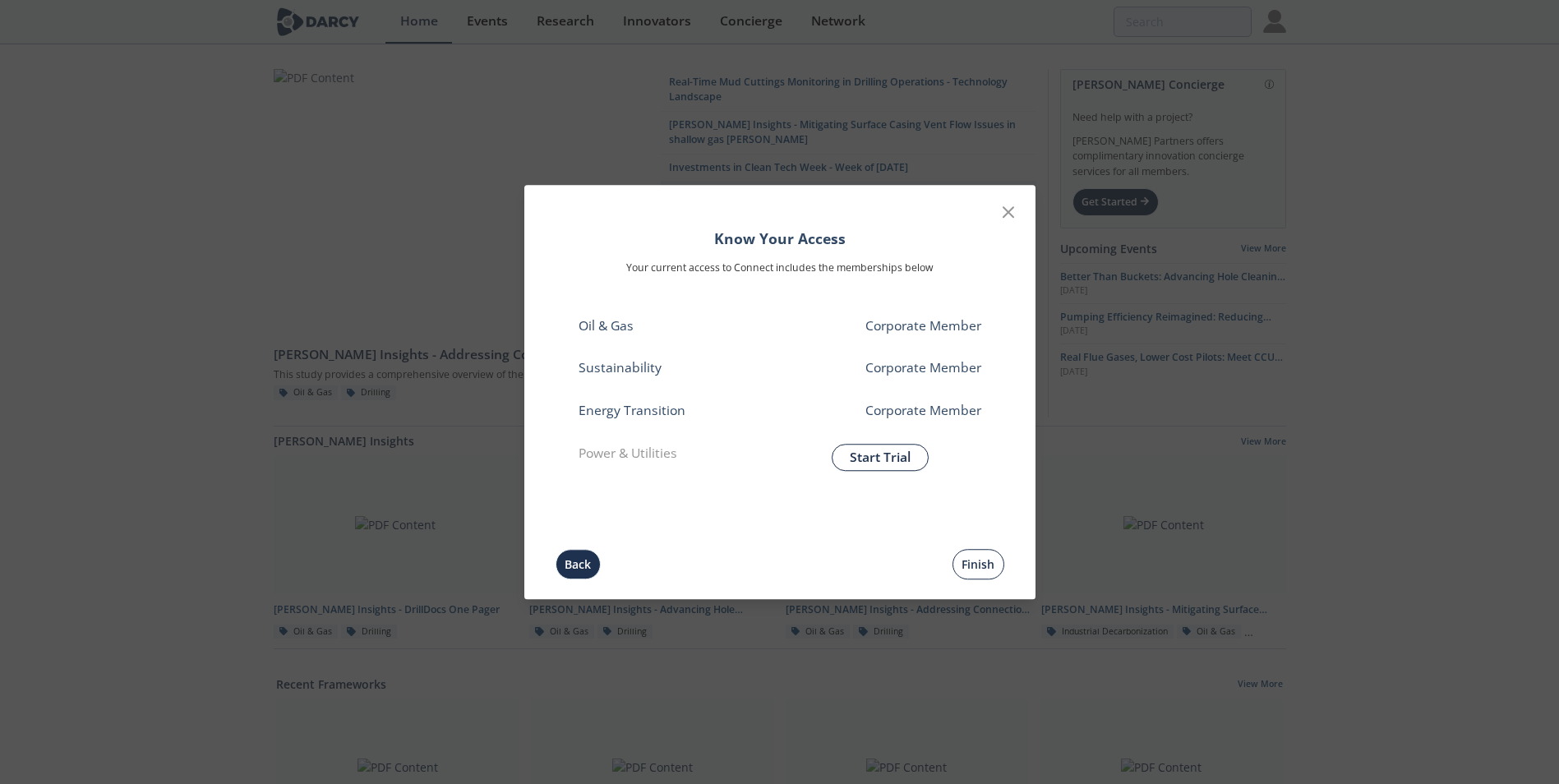 click on "Finish" at bounding box center (978, 564) 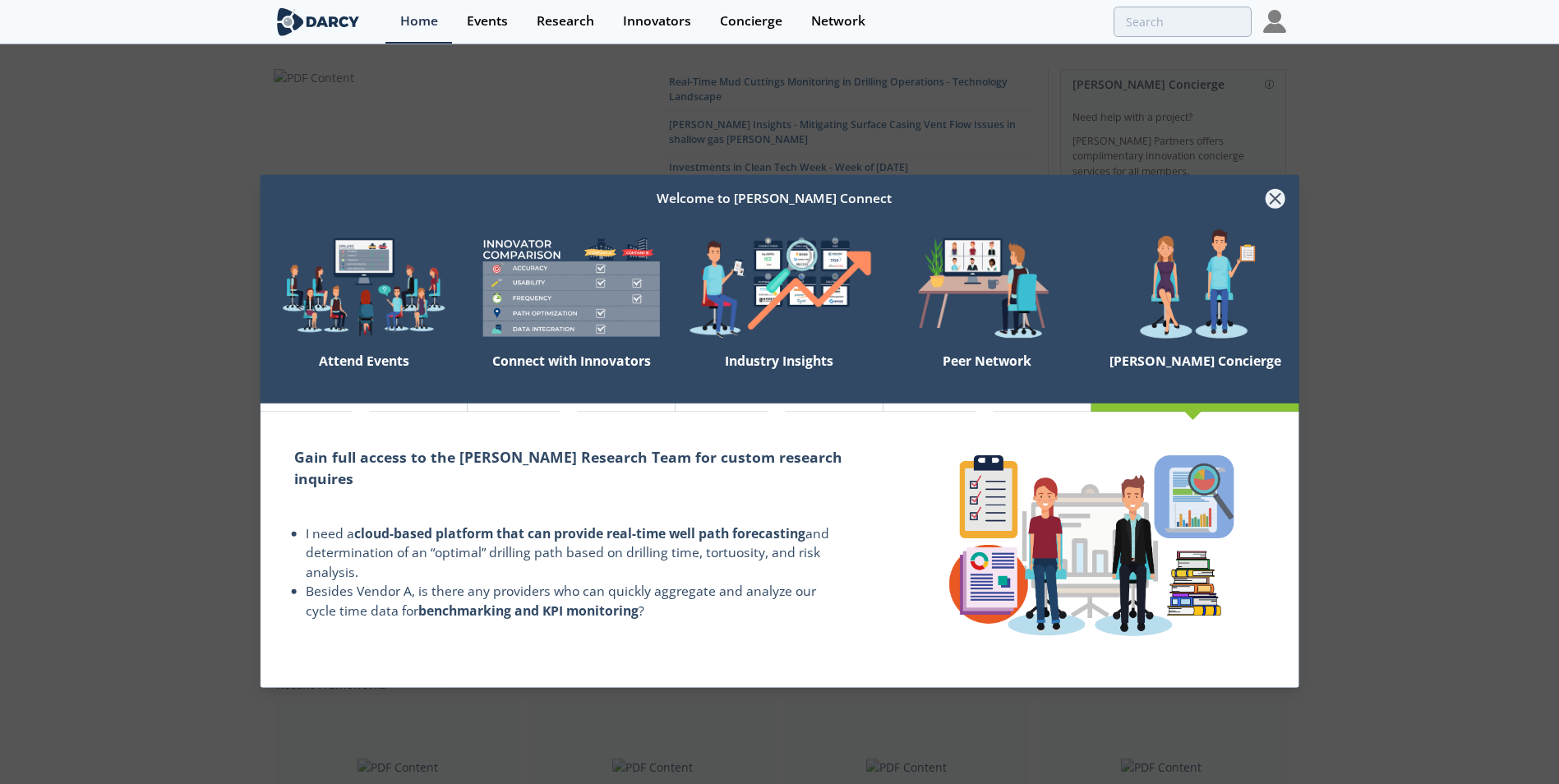 click 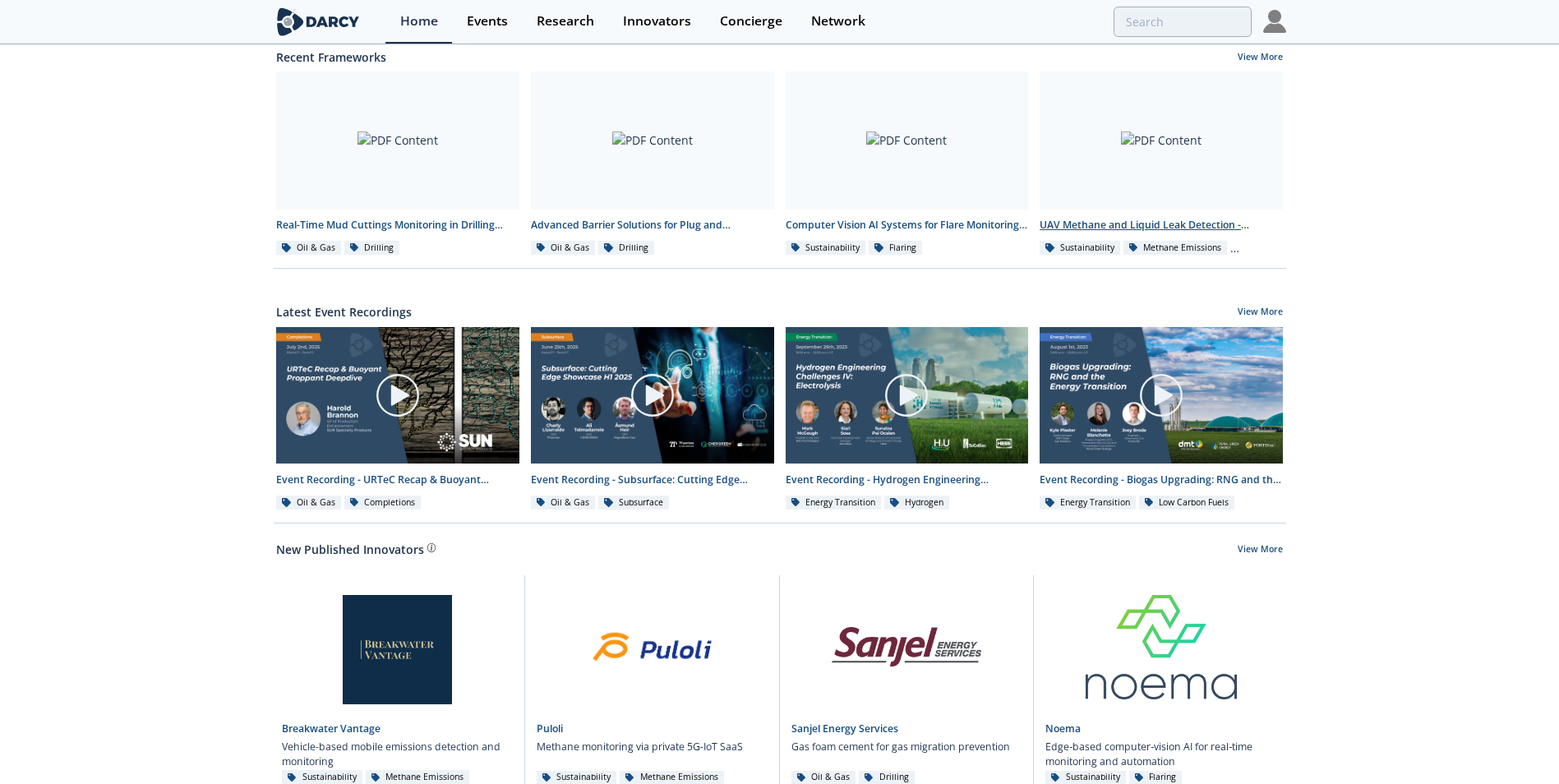 scroll, scrollTop: 722, scrollLeft: 0, axis: vertical 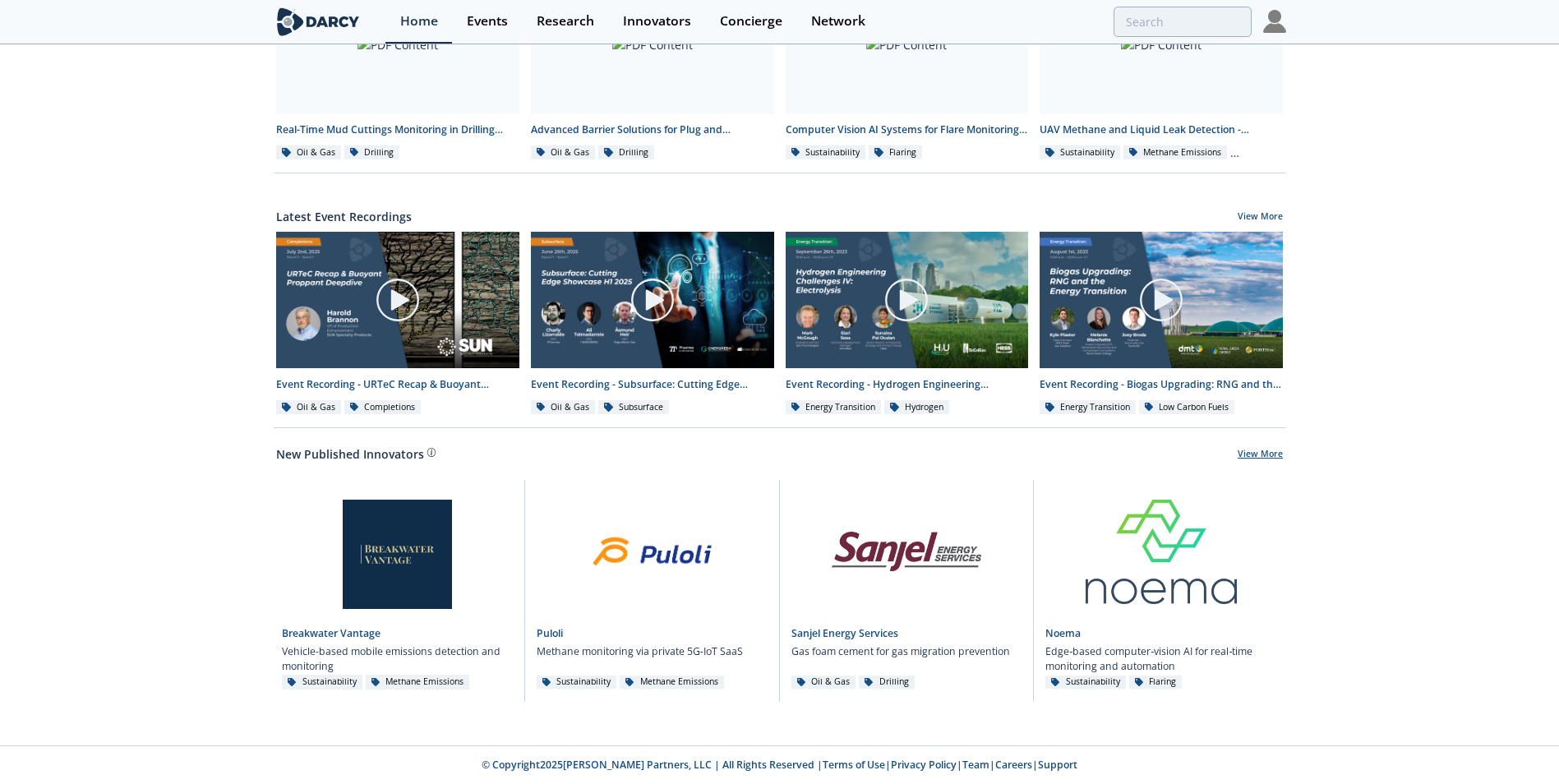 click on "View More" at bounding box center [1260, 455] 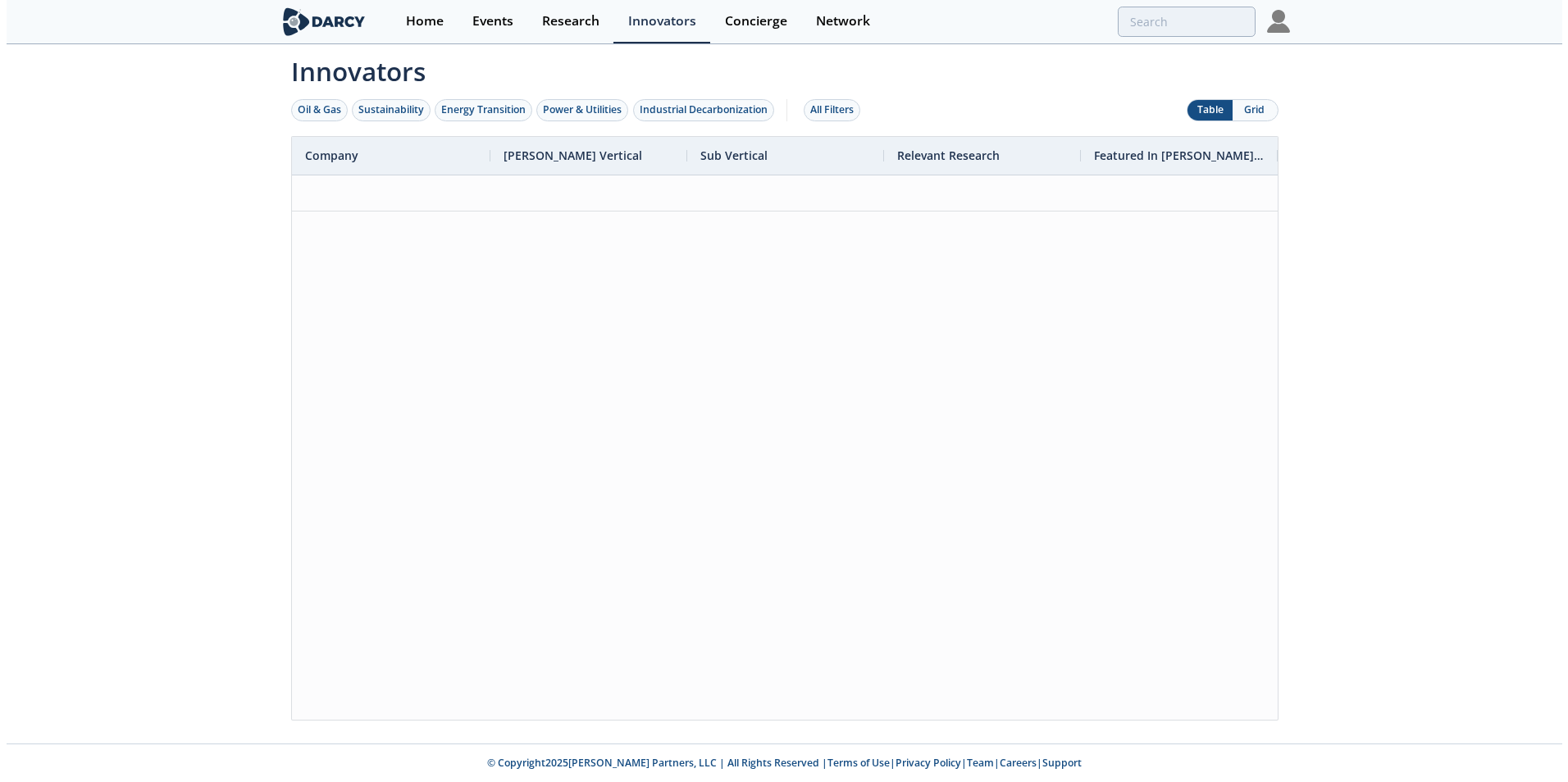 scroll, scrollTop: 0, scrollLeft: 0, axis: both 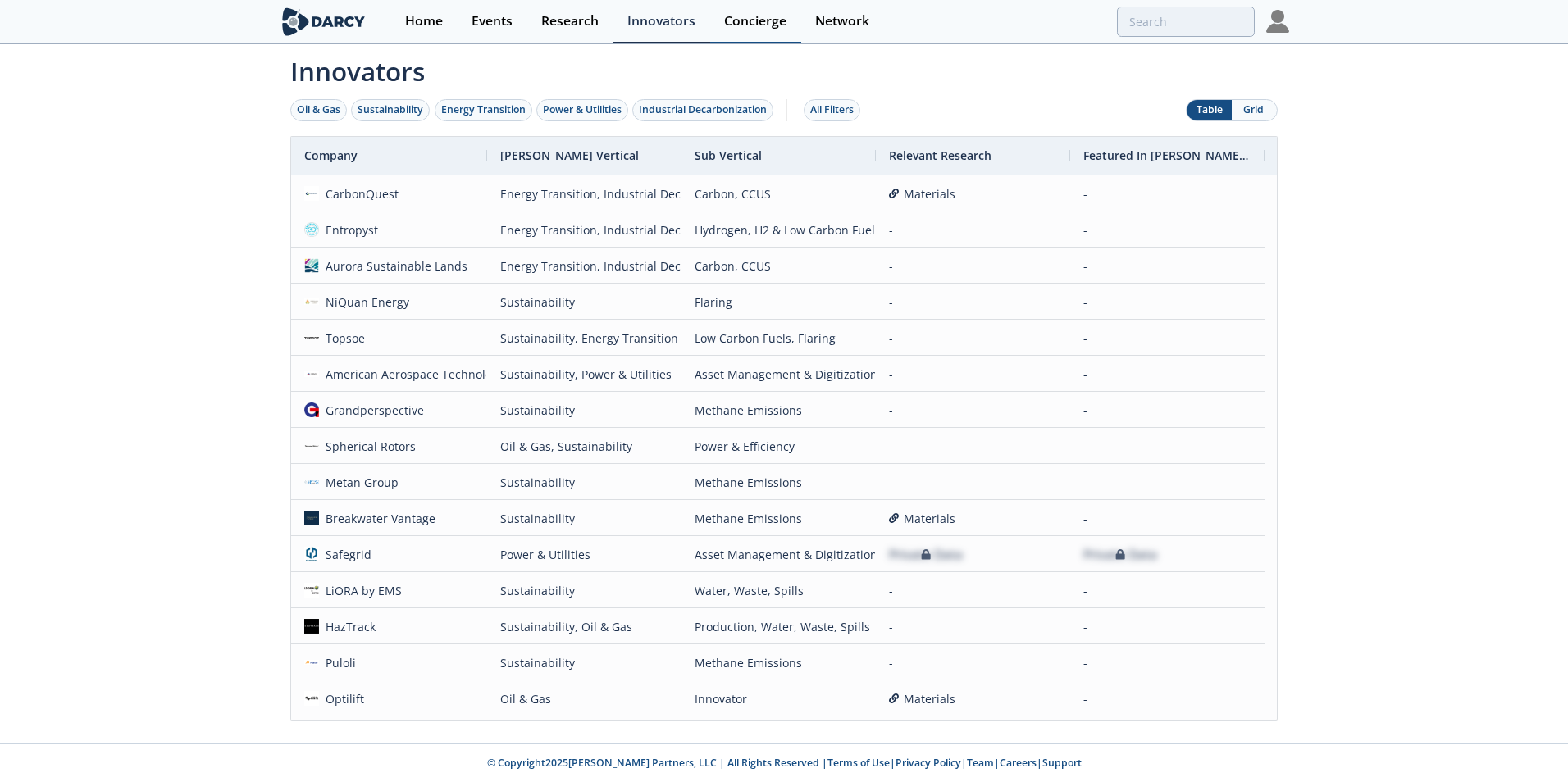 click on "Concierge" at bounding box center [755, 21] 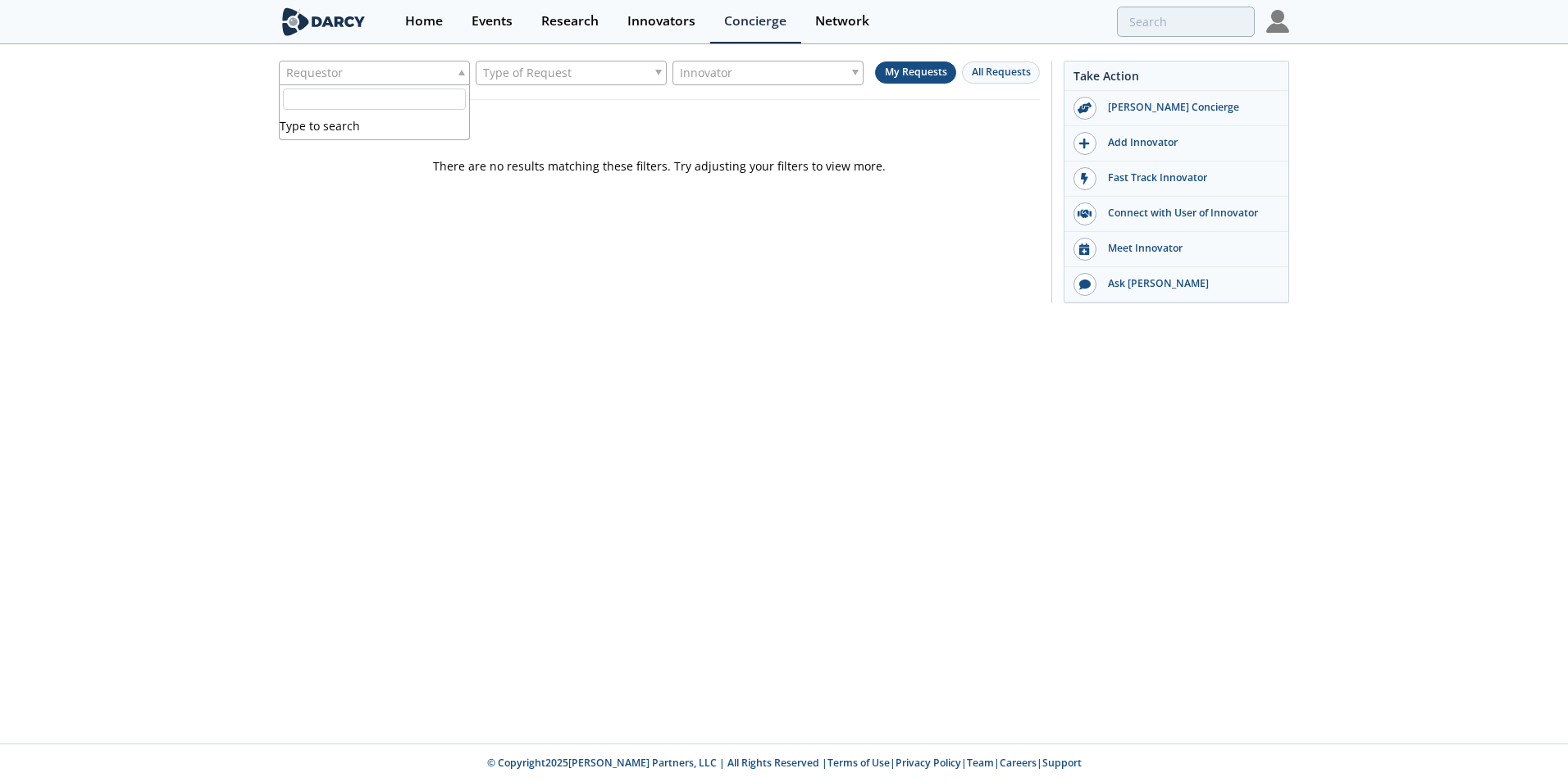 click on "Requestor" at bounding box center [374, 73] 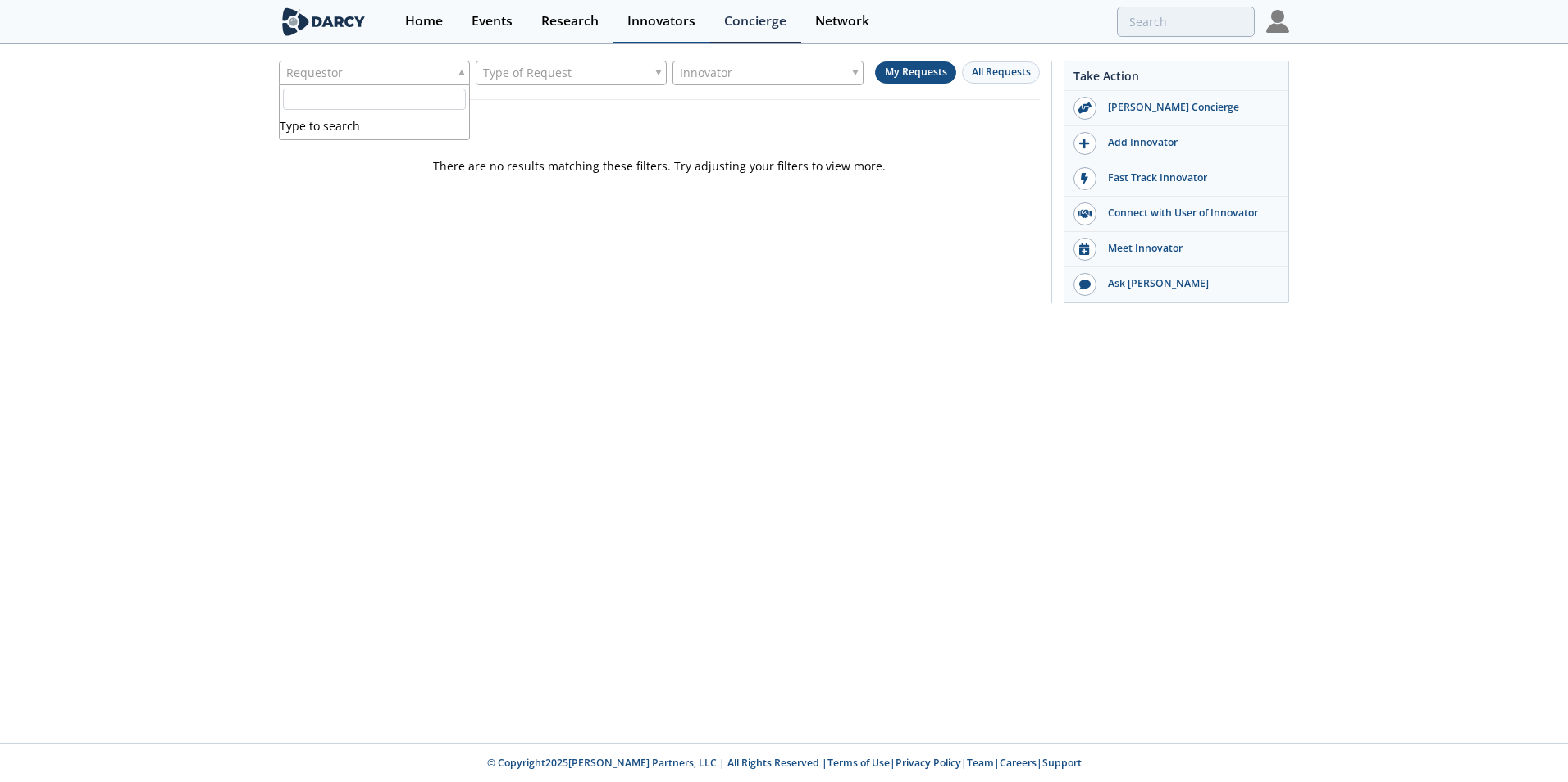 click on "Innovators" at bounding box center (661, 21) 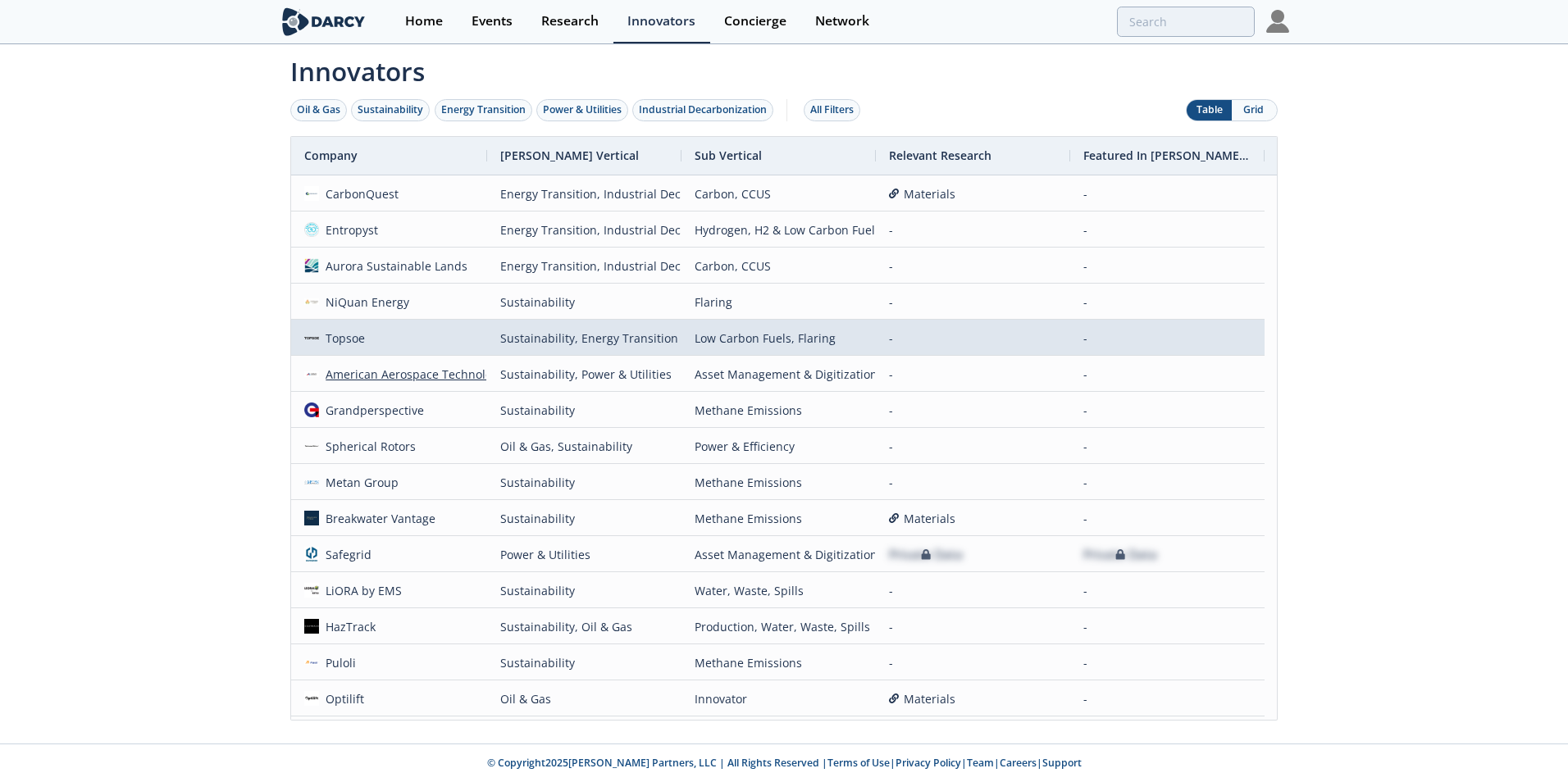 scroll, scrollTop: 32, scrollLeft: 0, axis: vertical 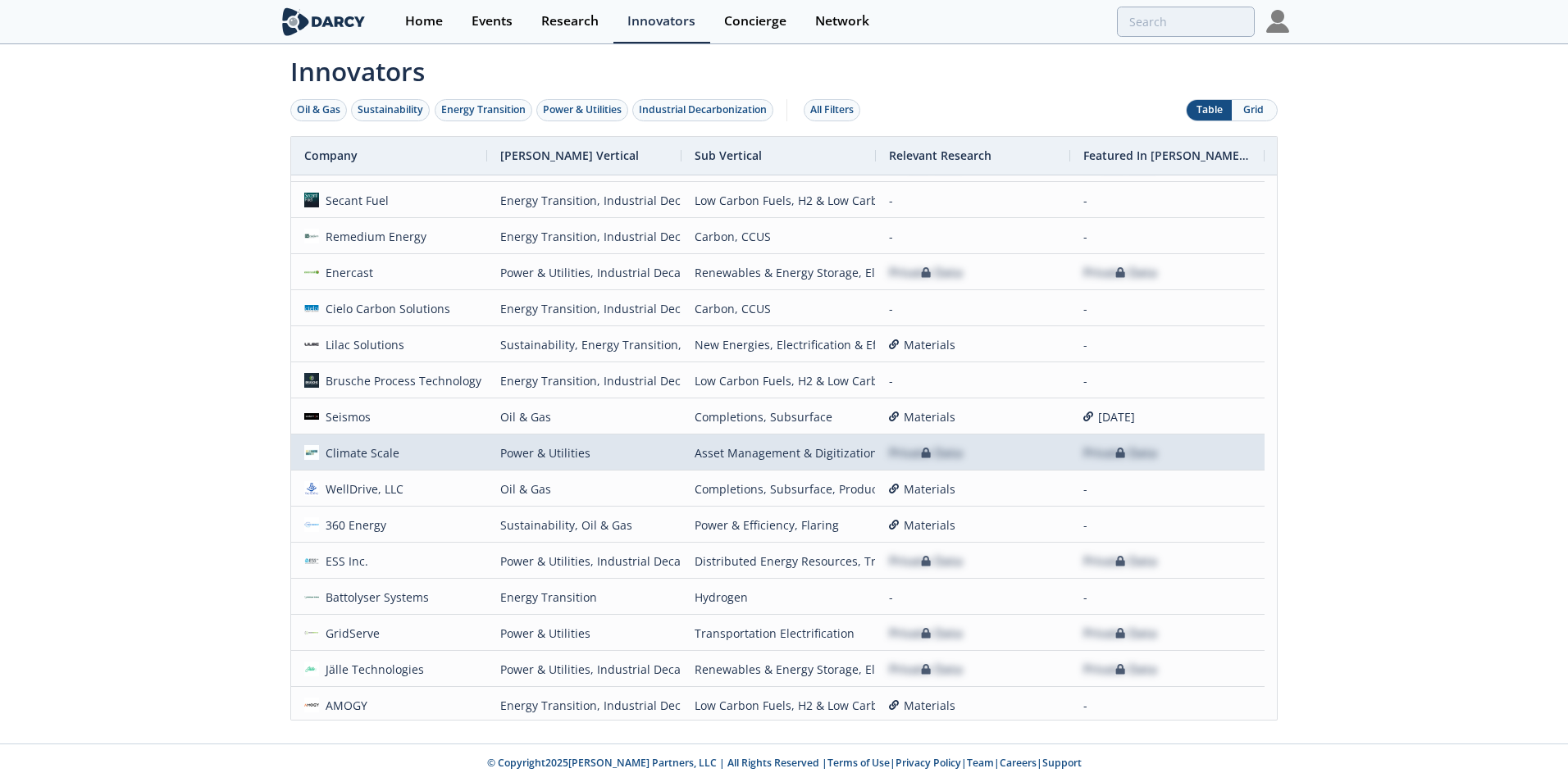 click on "Private Data" at bounding box center (926, 452) 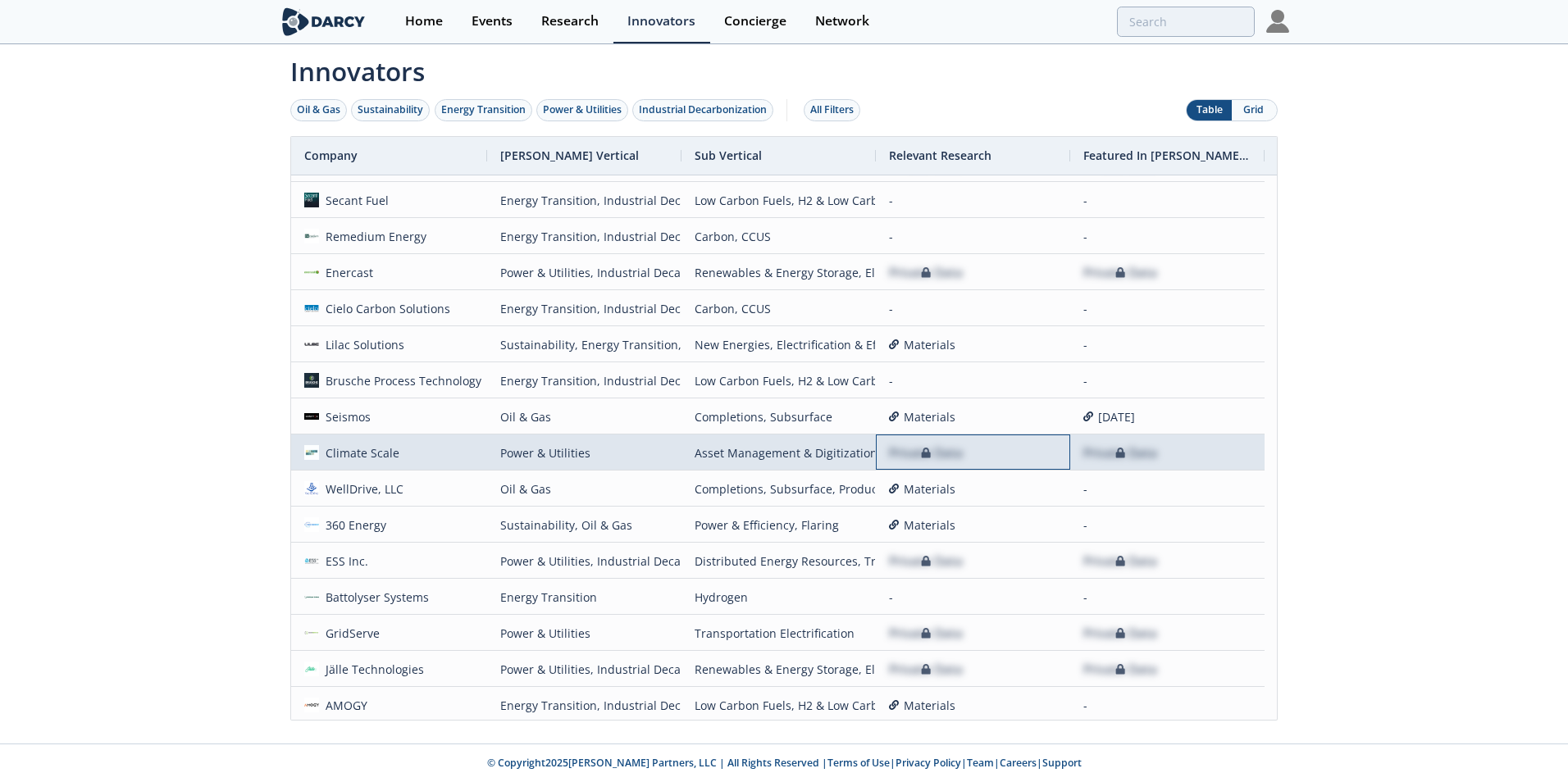 click on "Private Data" at bounding box center (926, 452) 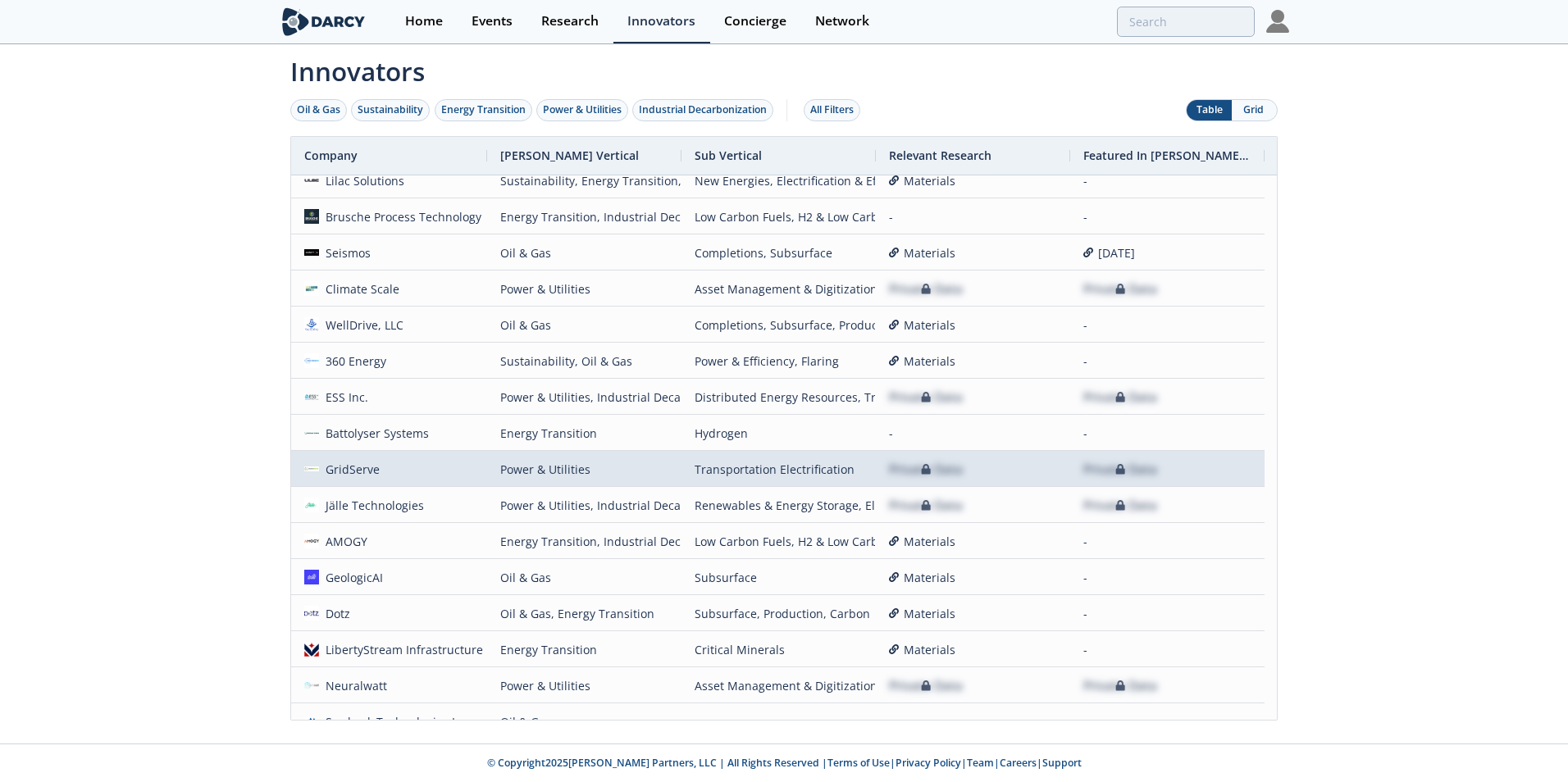 click 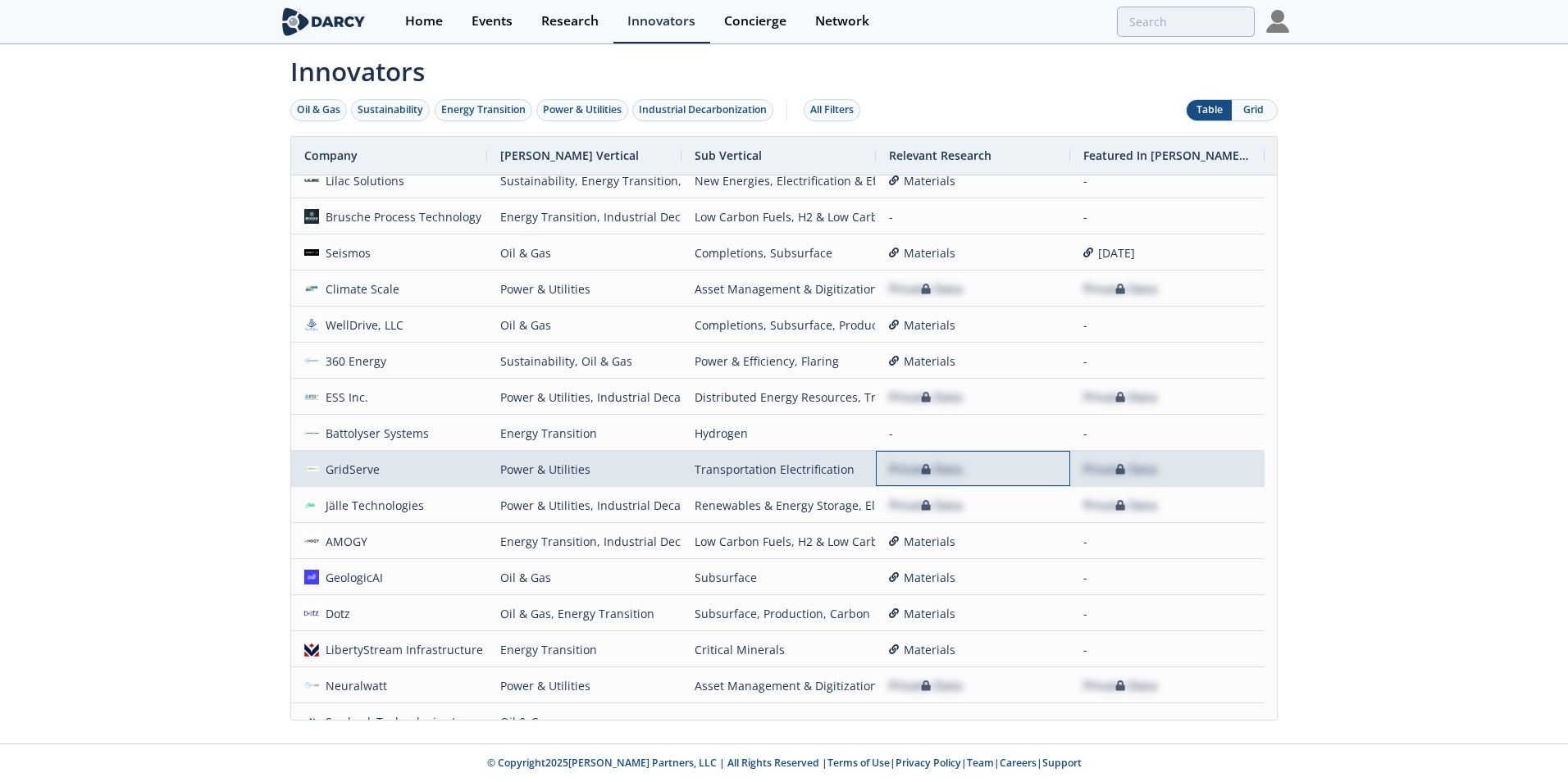 scroll, scrollTop: 1394, scrollLeft: 0, axis: vertical 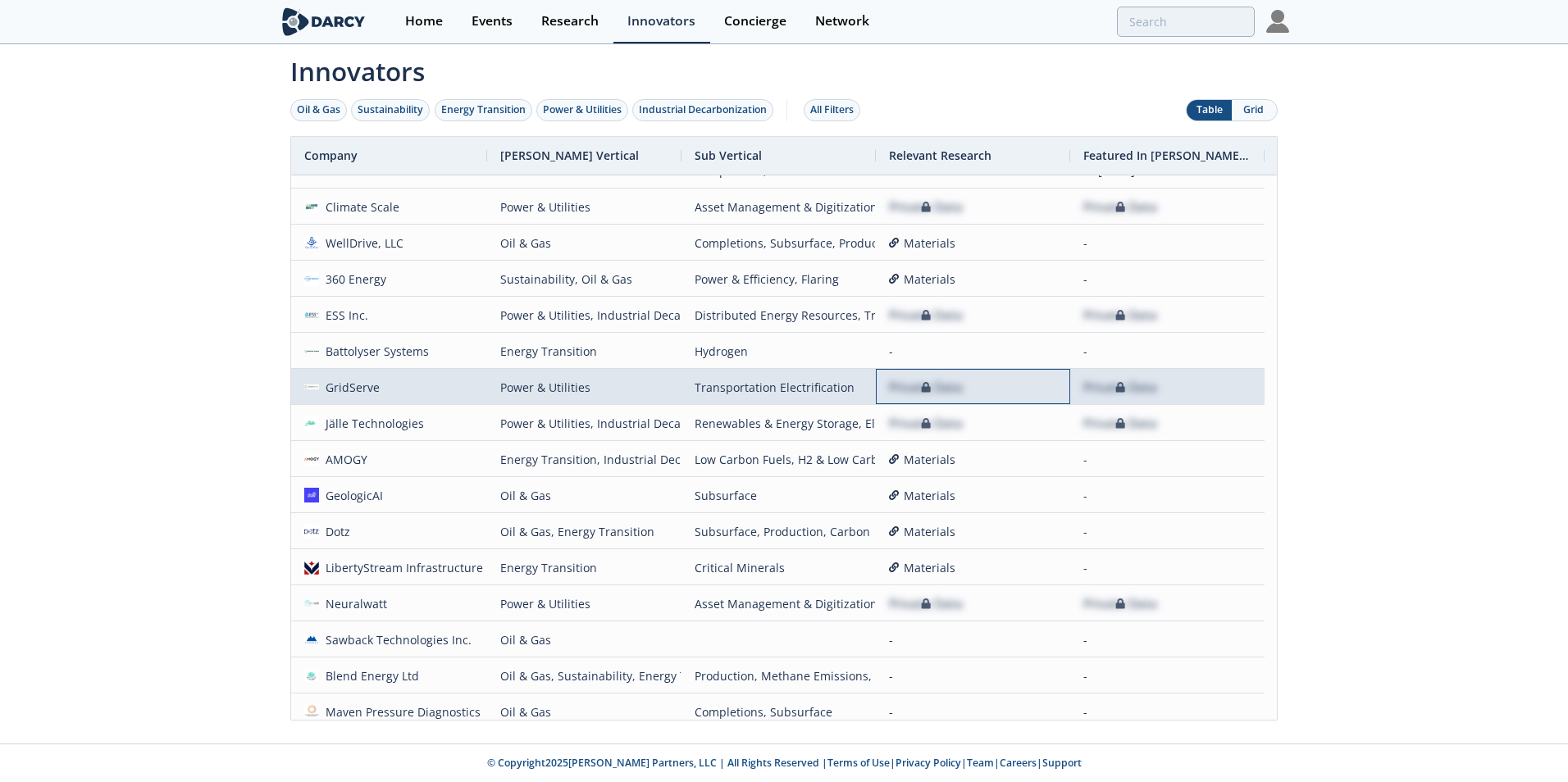 click 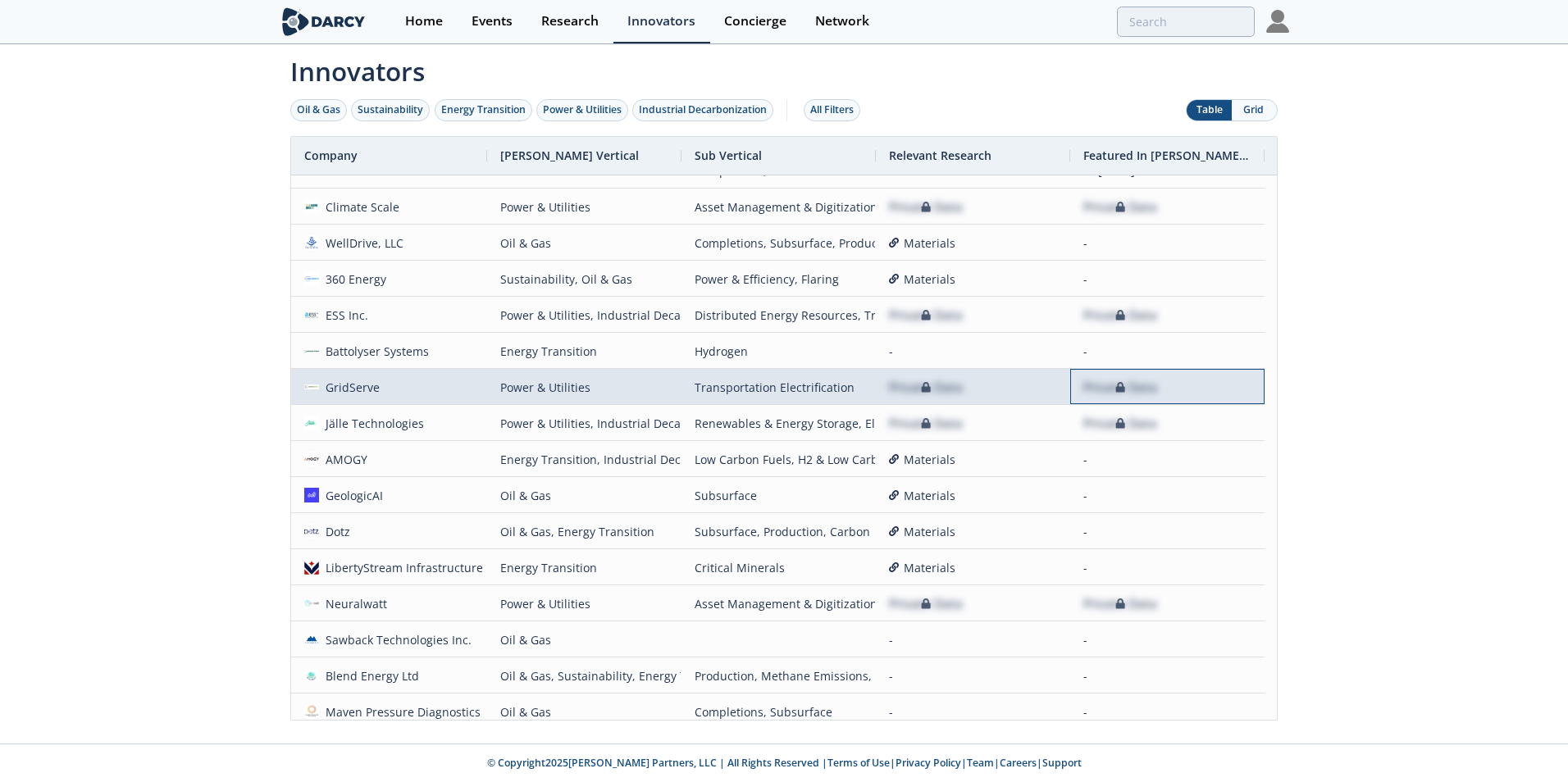click 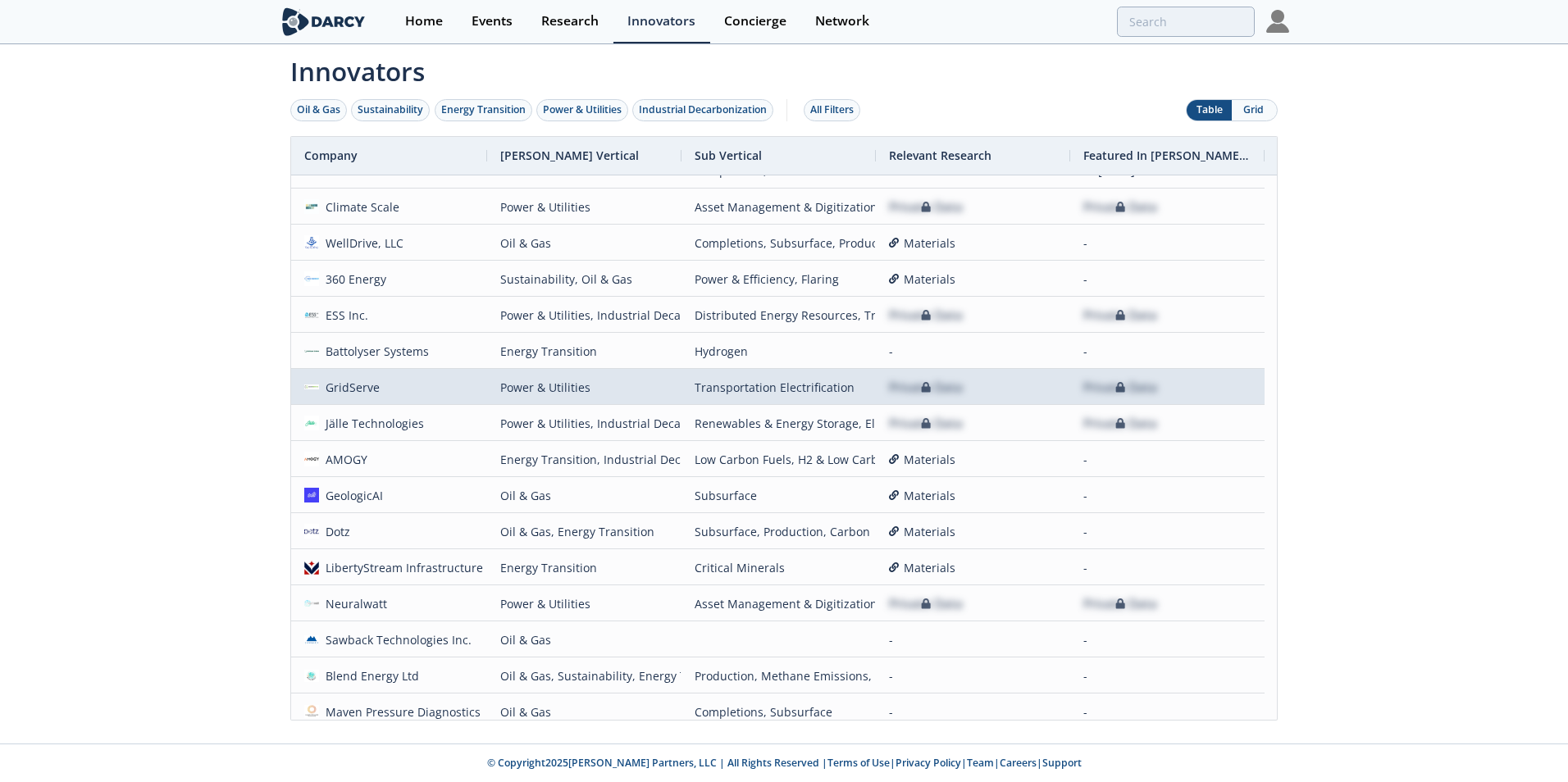click on "Private Data" at bounding box center [926, 387] 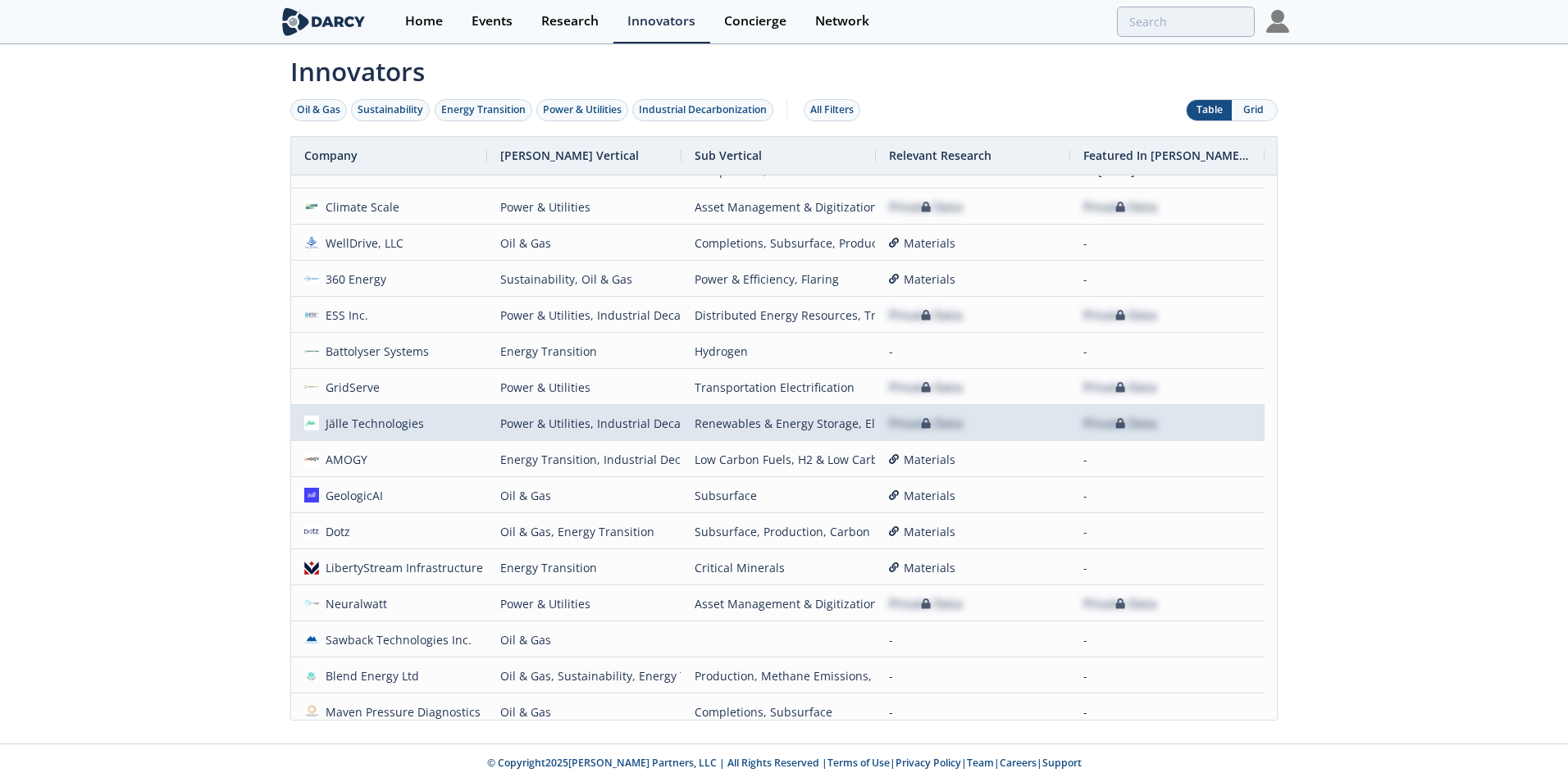 click 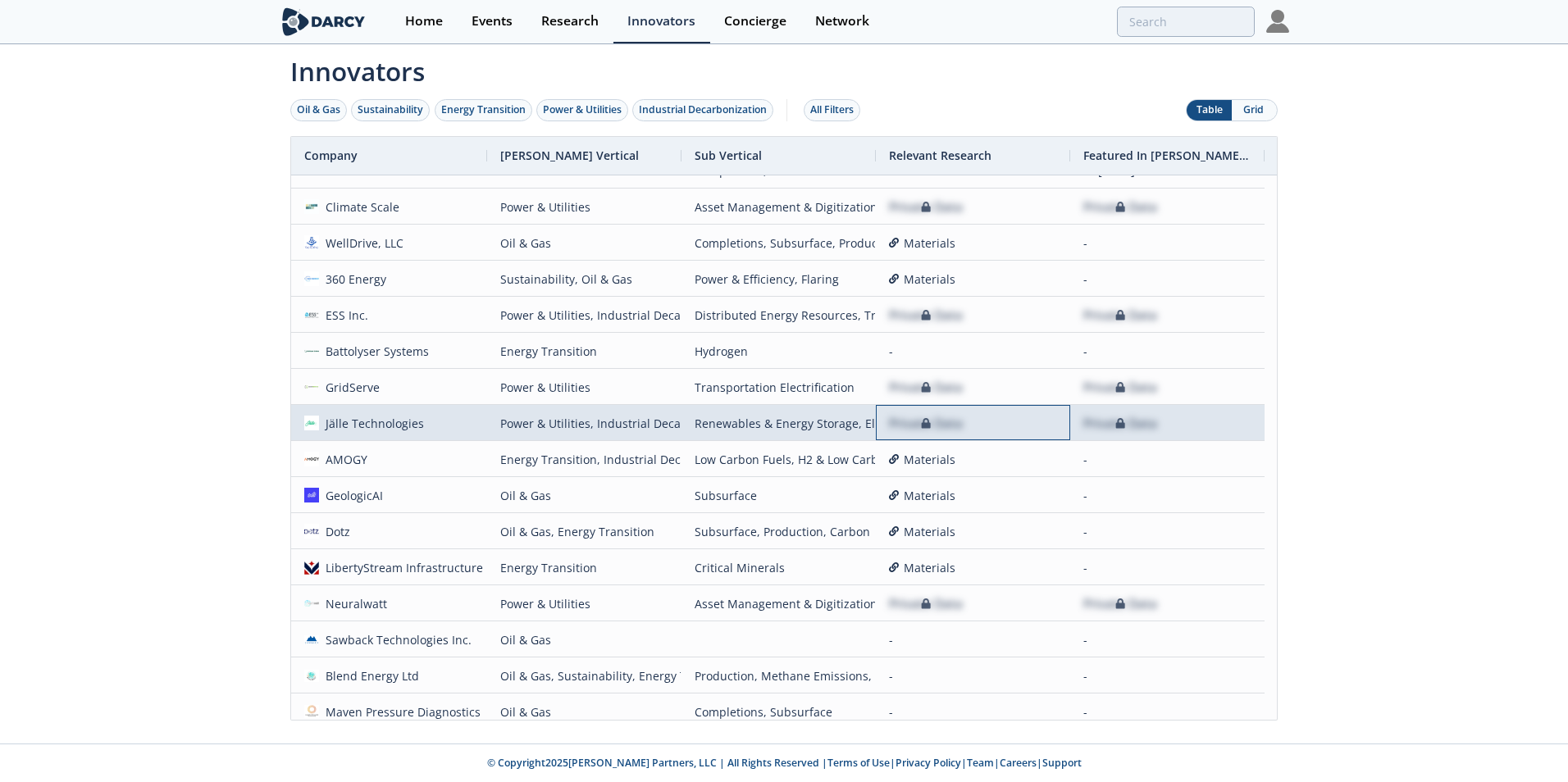 click on "Private Data" at bounding box center (926, 423) 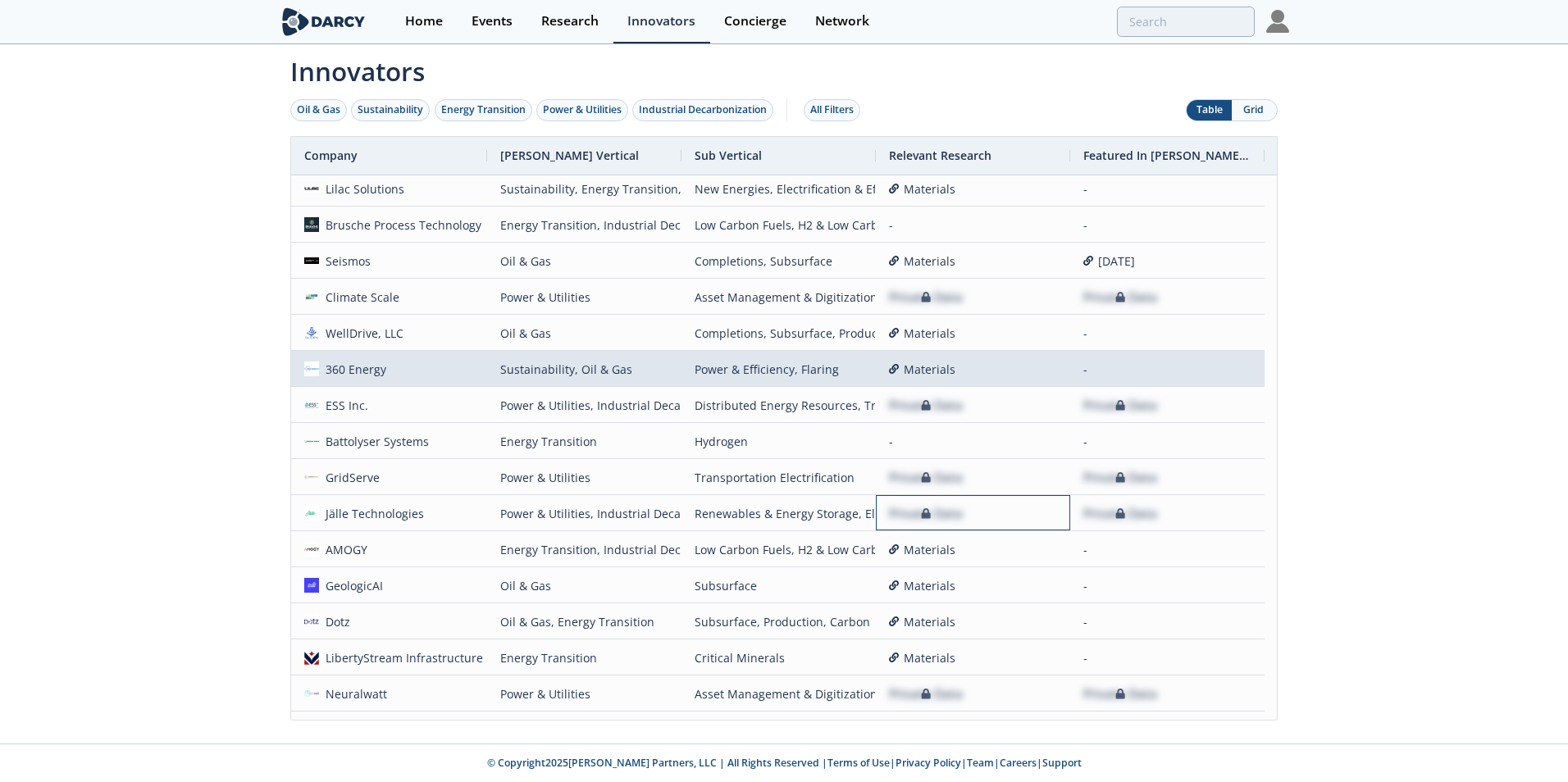 scroll, scrollTop: 1230, scrollLeft: 0, axis: vertical 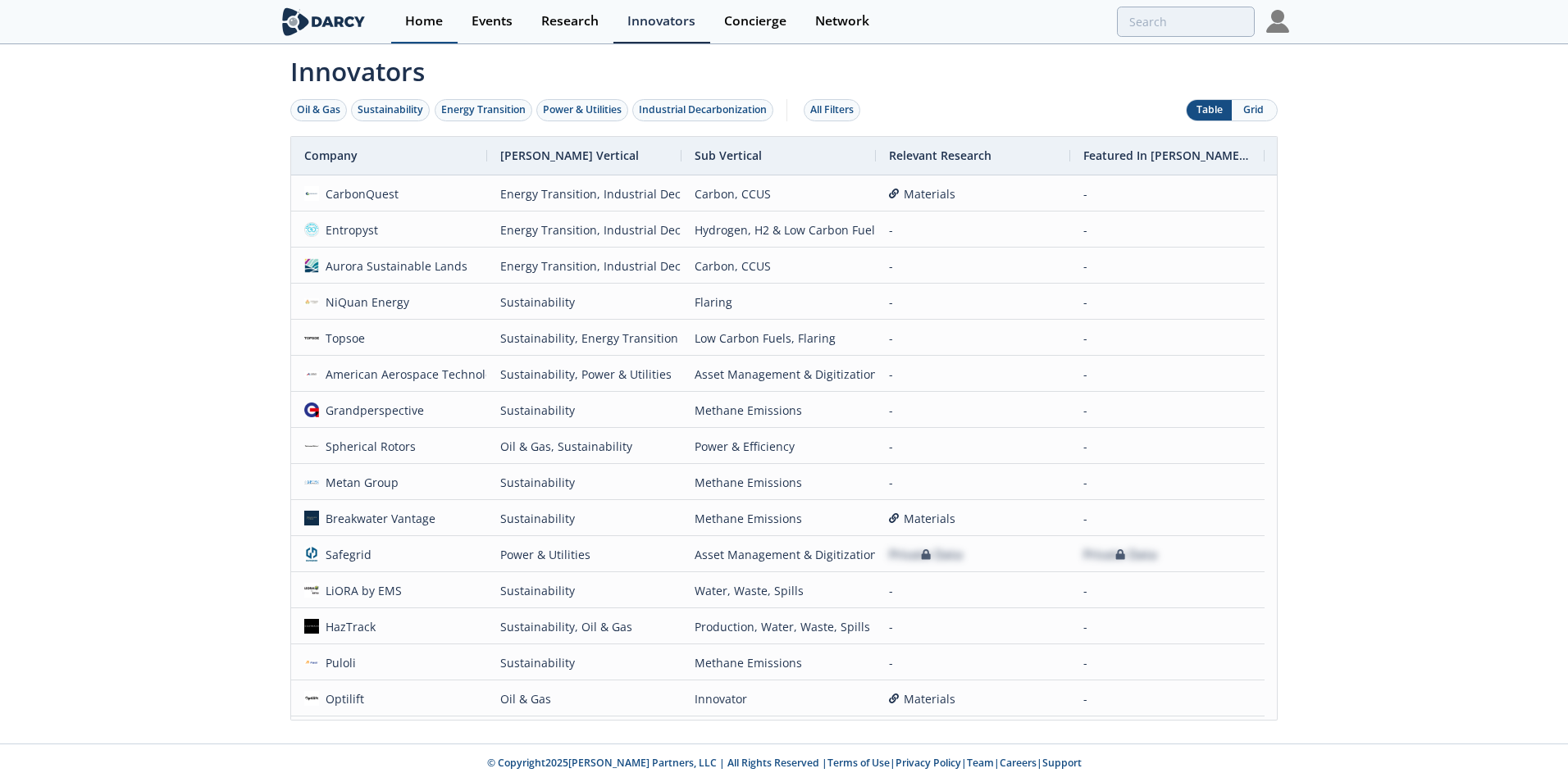 click on "Home" at bounding box center (424, 21) 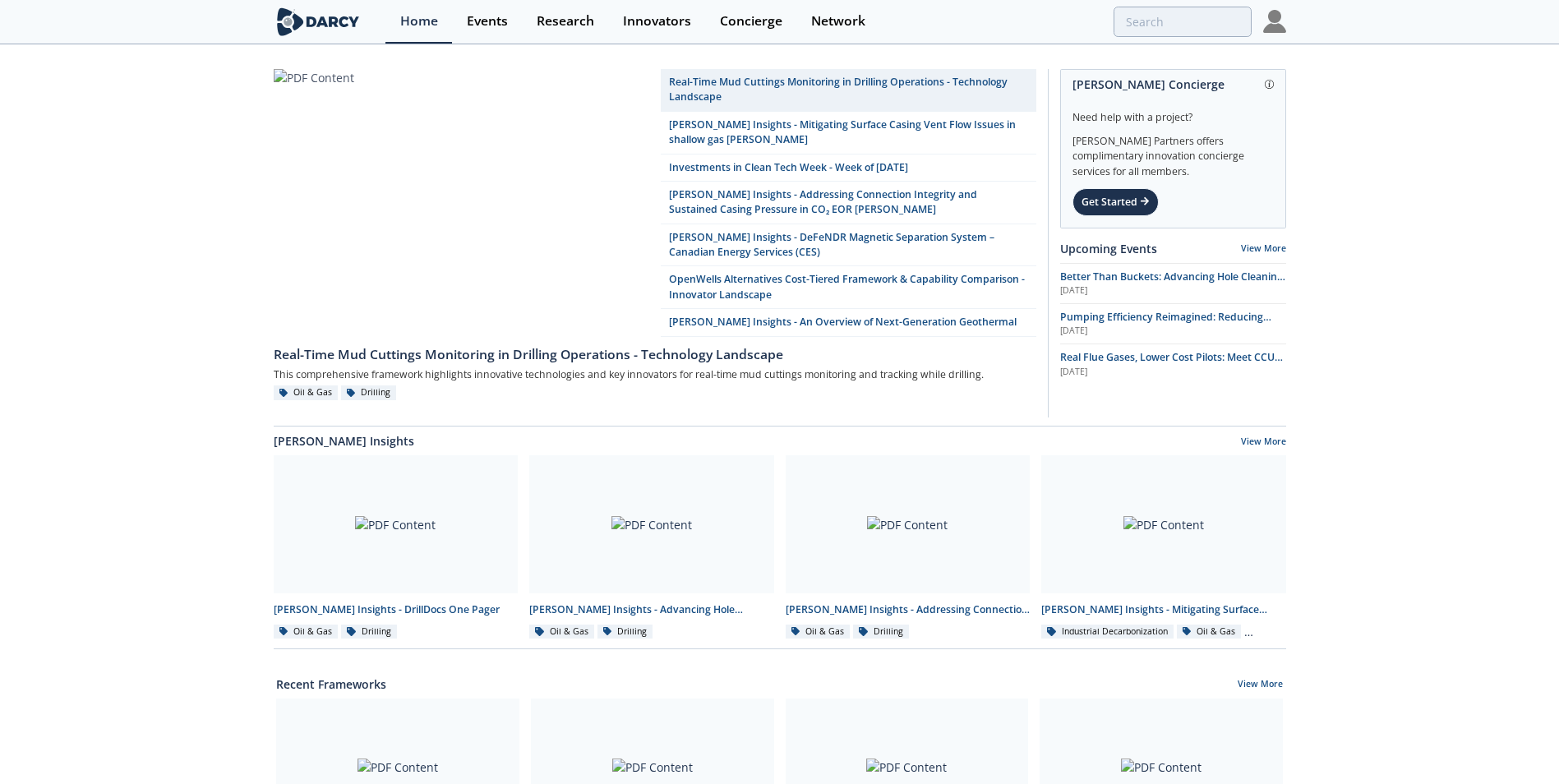 click at bounding box center (1275, 21) 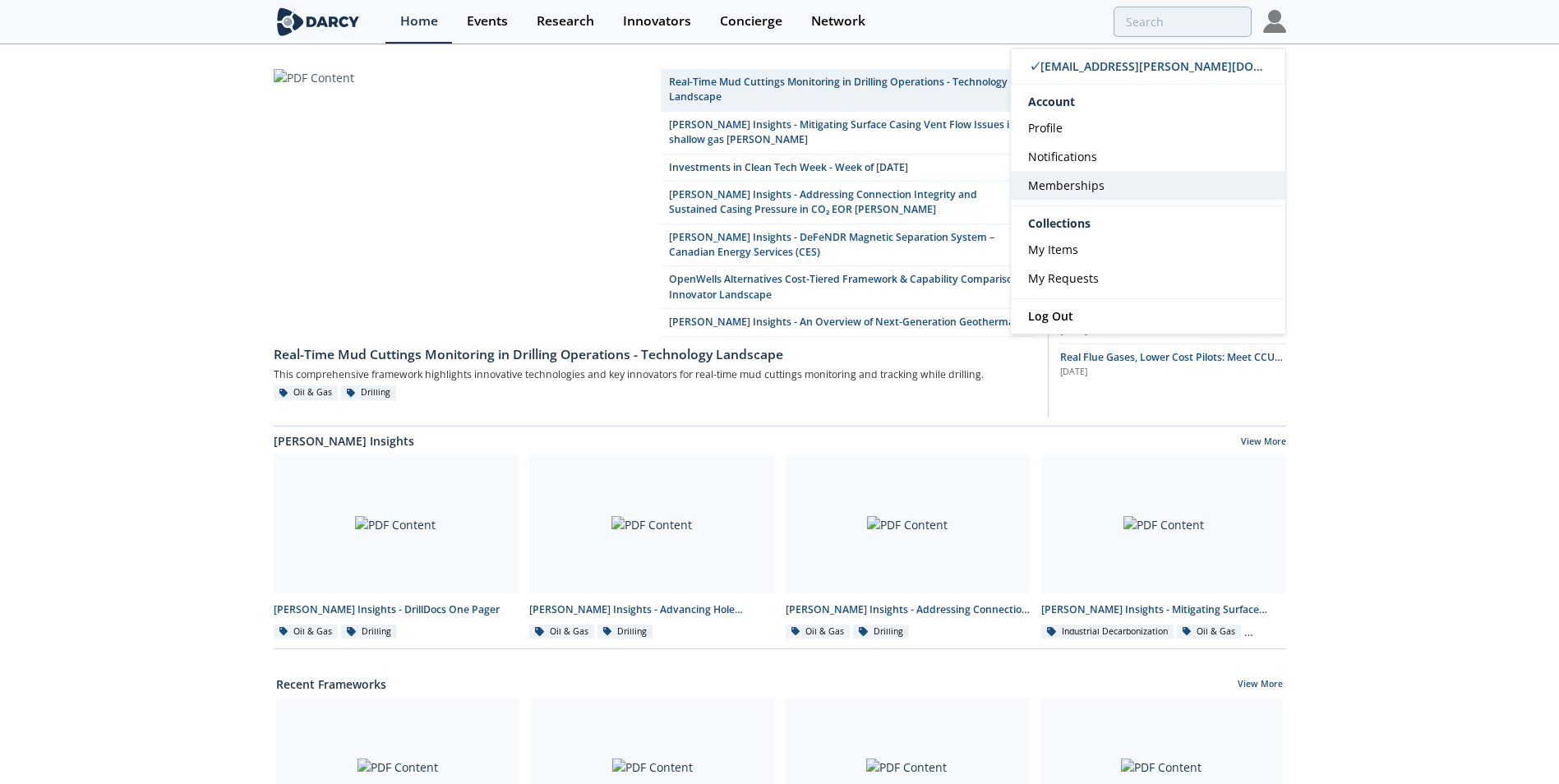 click on "Memberships" at bounding box center (1066, 185) 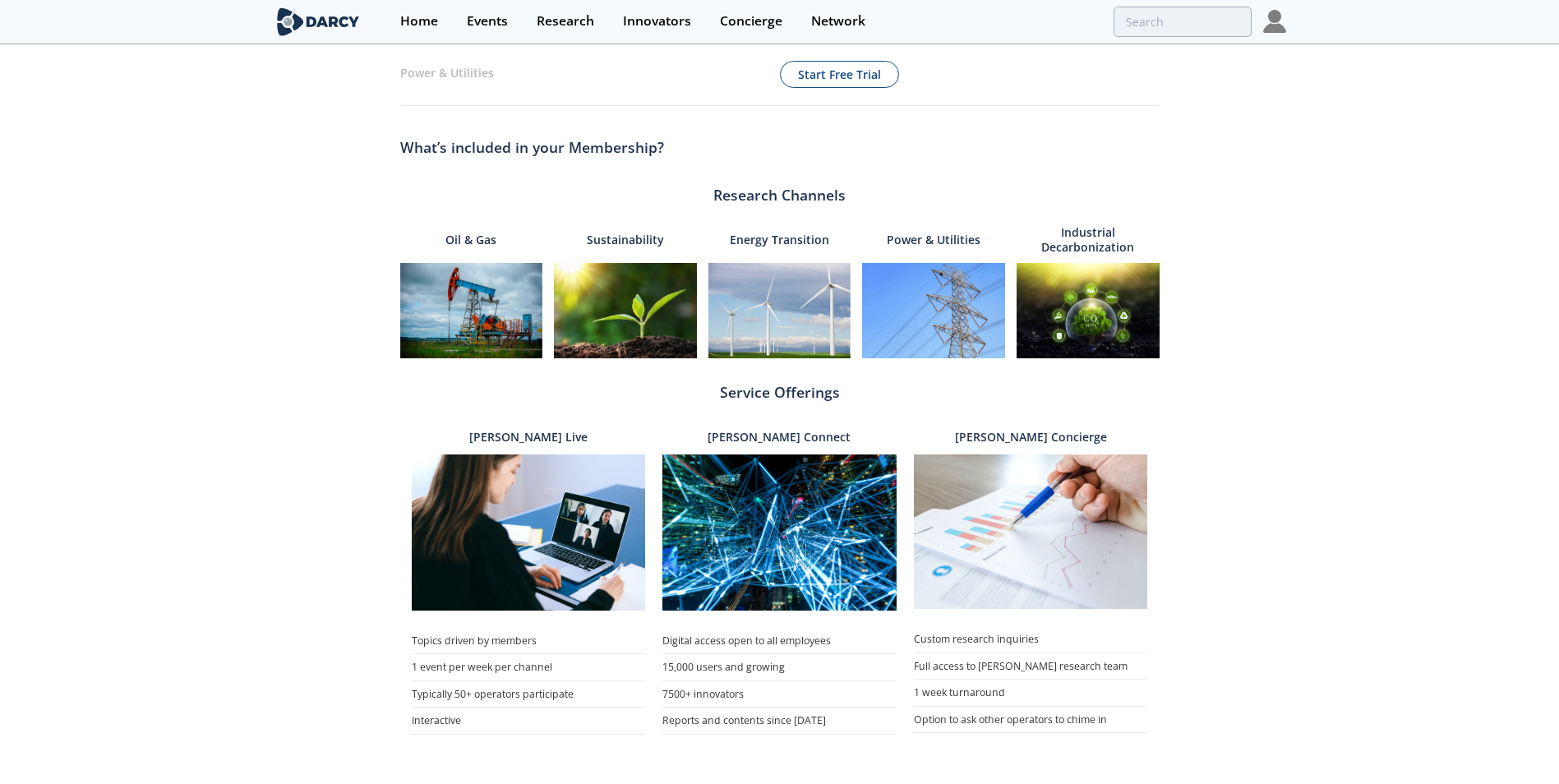 click at bounding box center [472, 311] 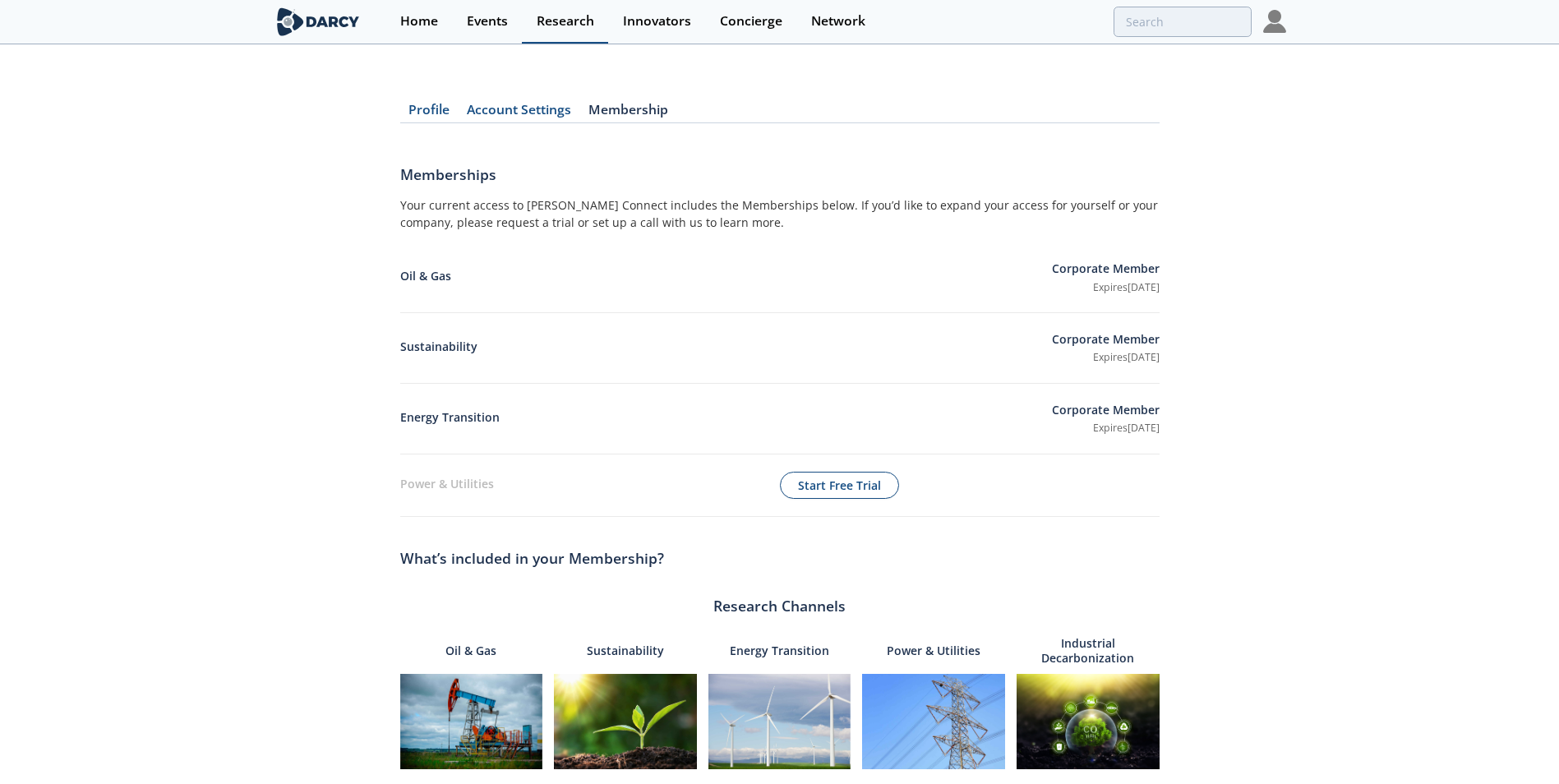 click on "Research" at bounding box center (565, 21) 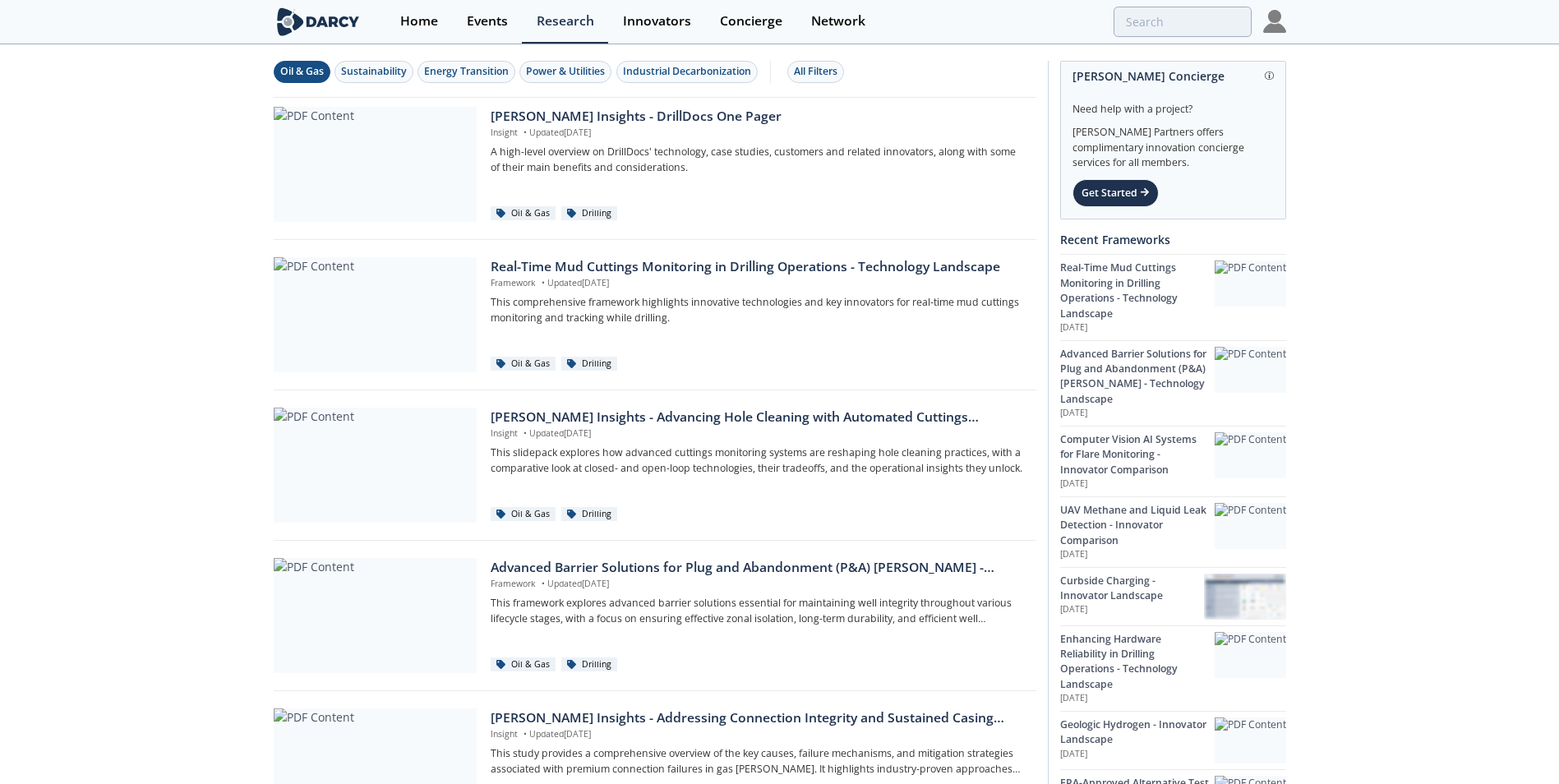 click on "Oil & Gas" at bounding box center [302, 71] 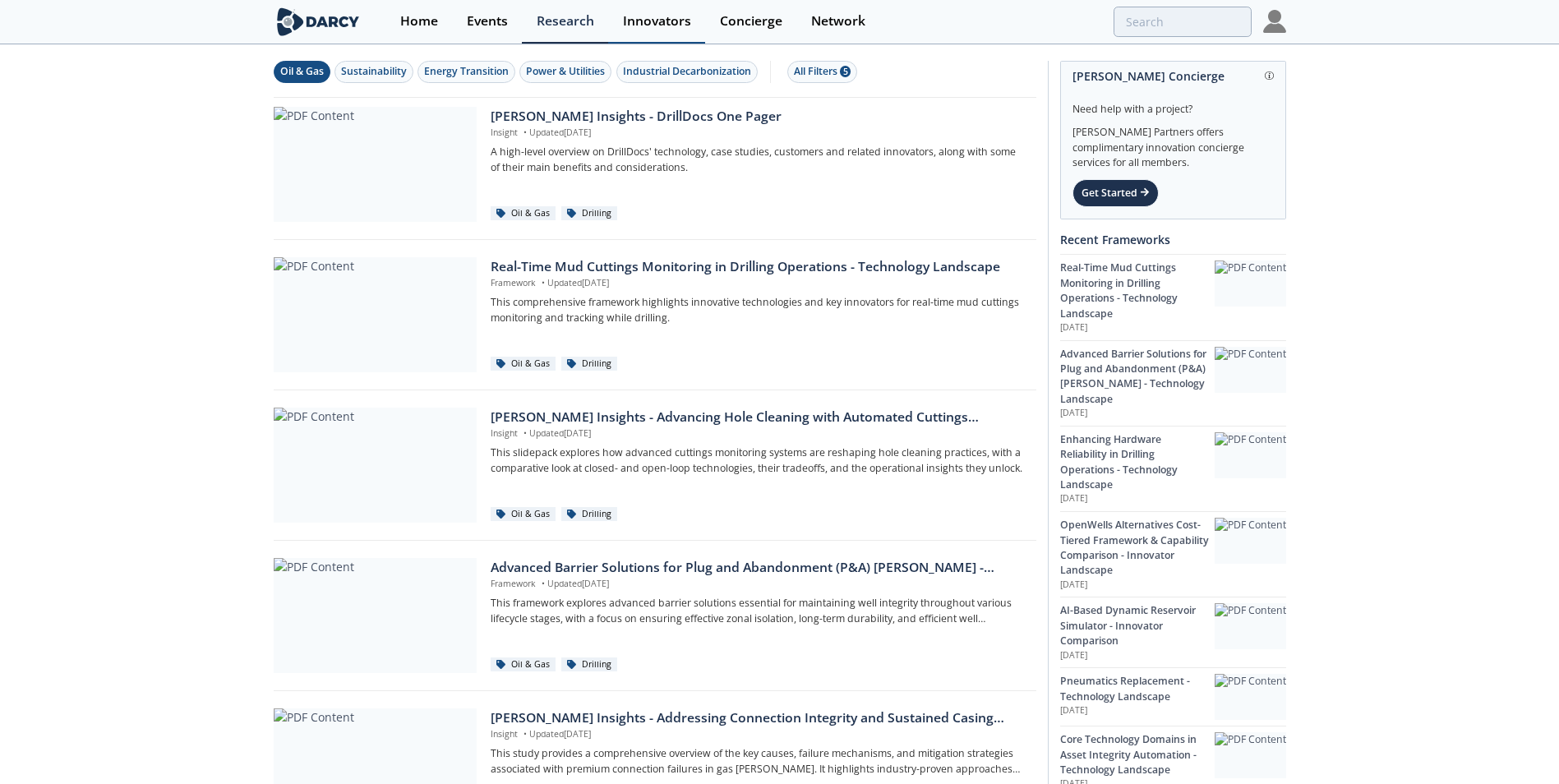 click on "Innovators" at bounding box center (657, 21) 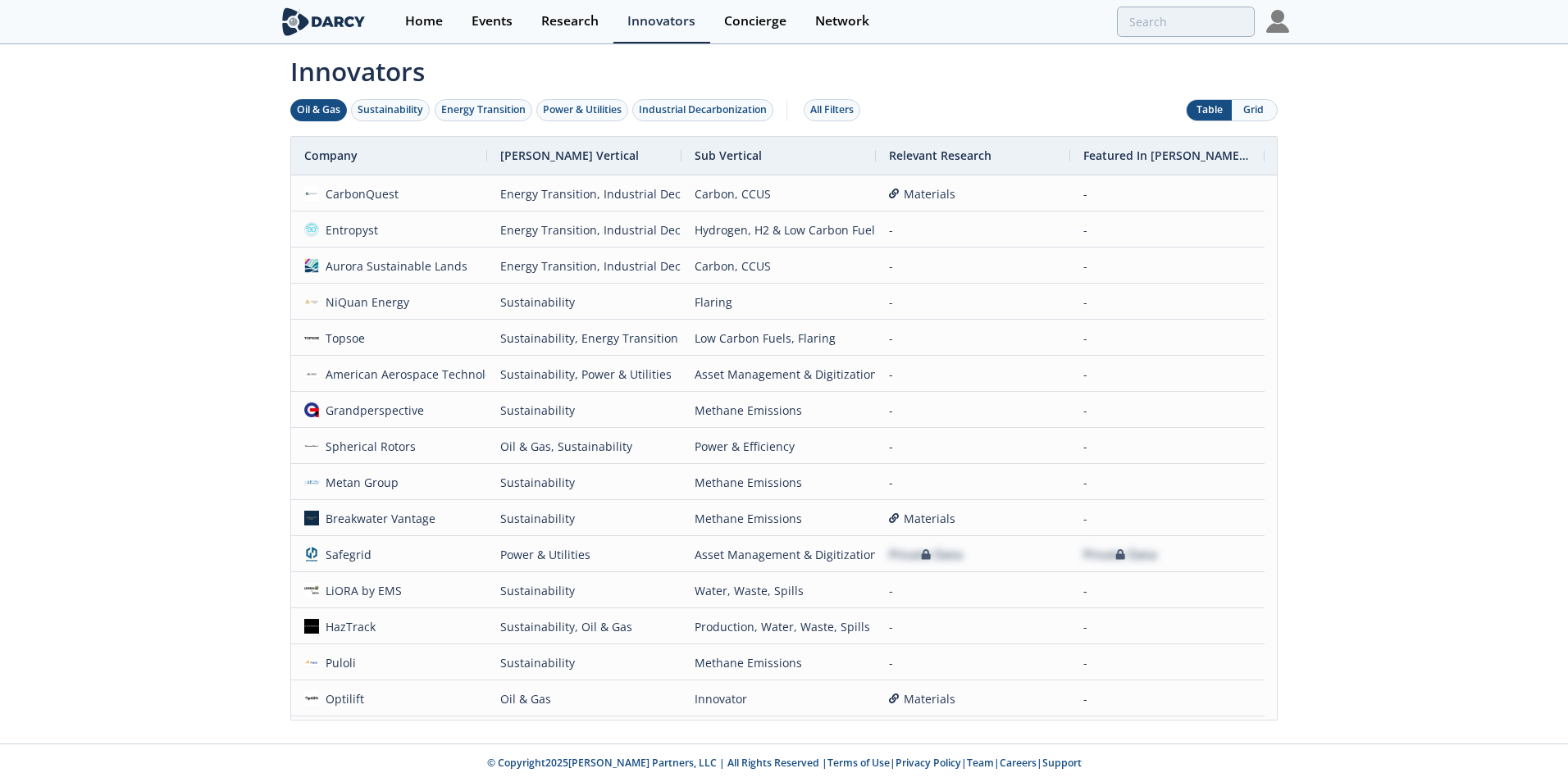 click on "Oil & Gas" at bounding box center (318, 110) 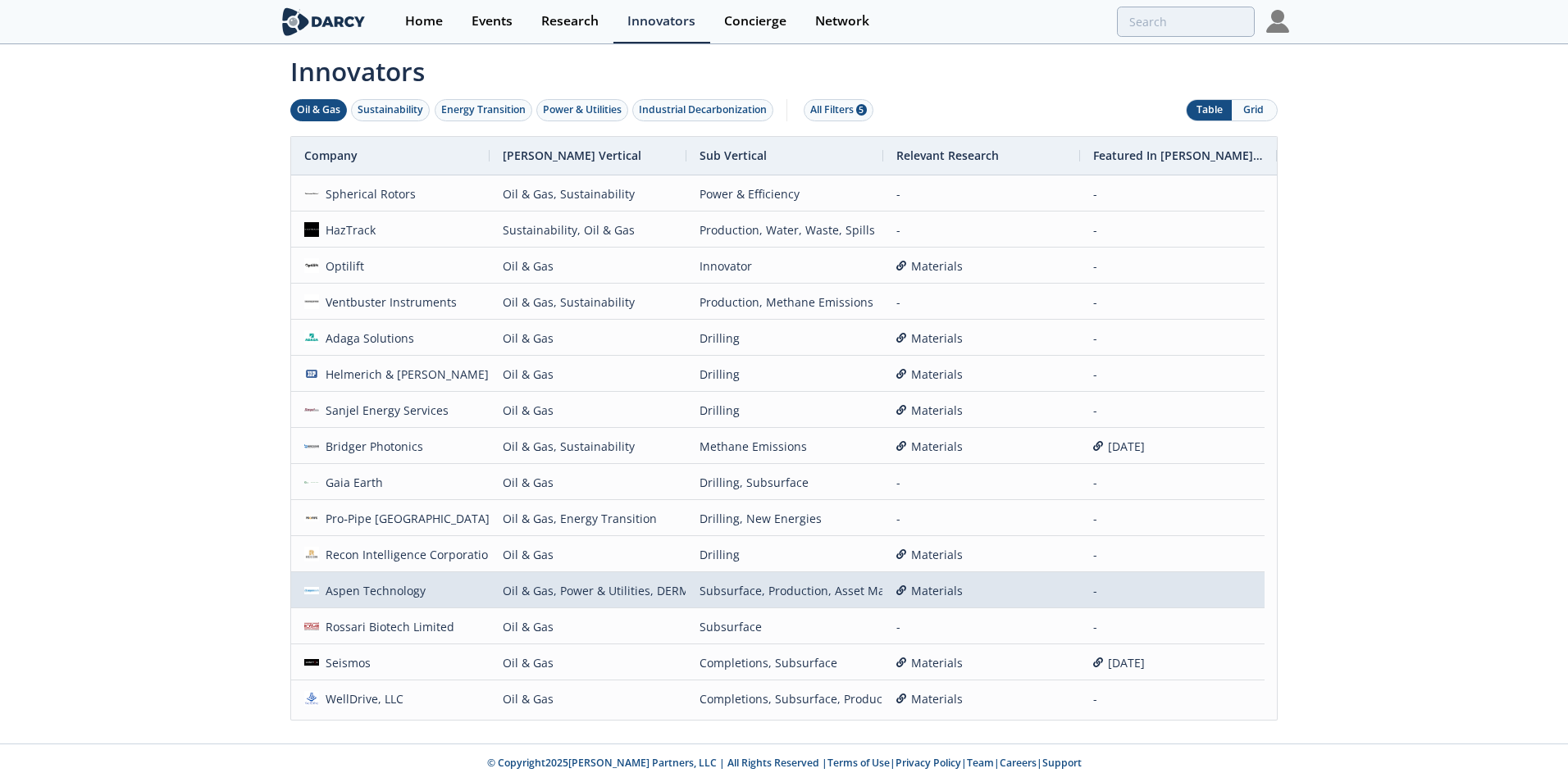 scroll, scrollTop: 164, scrollLeft: 0, axis: vertical 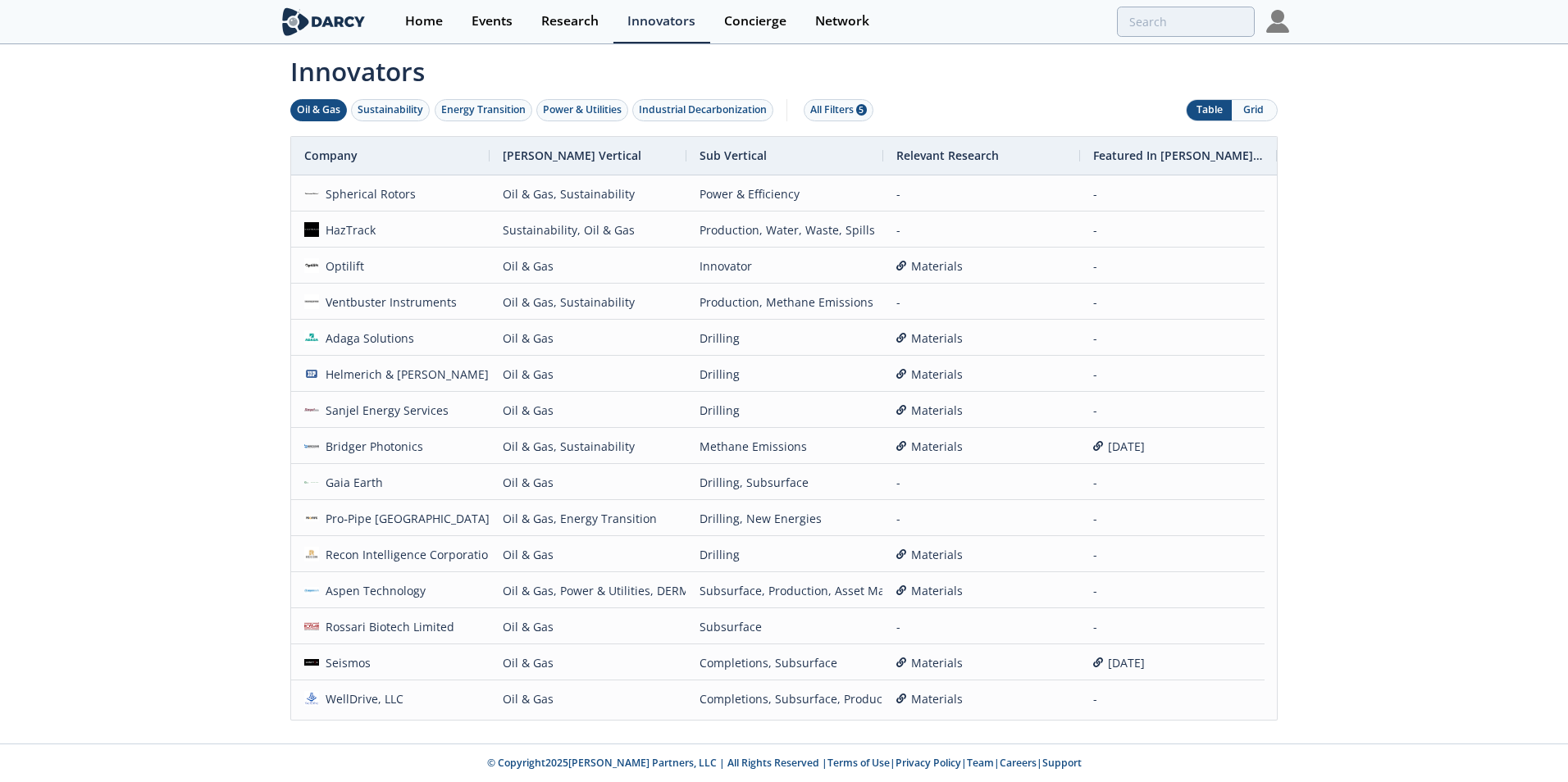 click on "Grid" at bounding box center [1254, 110] 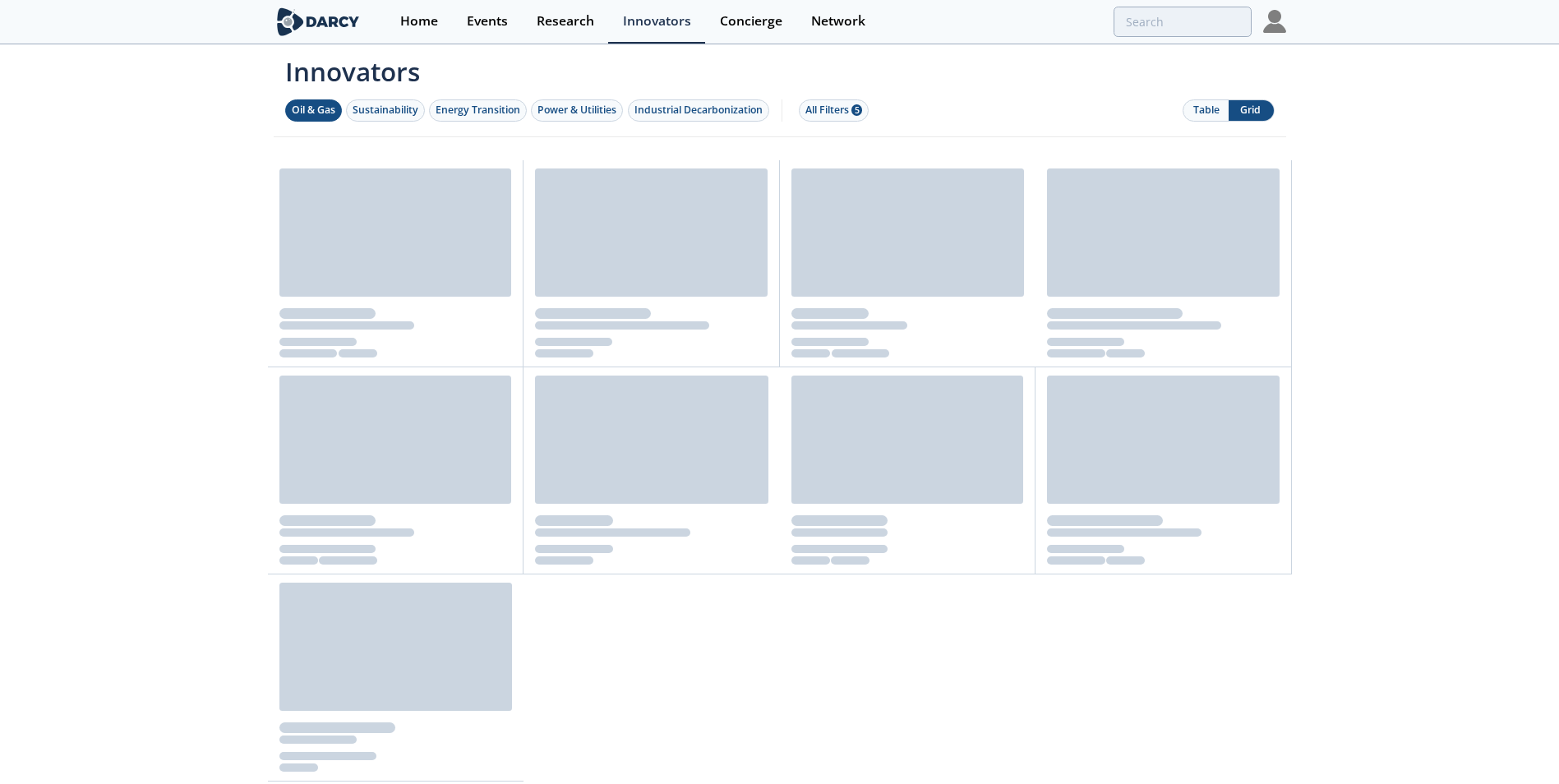 click on "Table" at bounding box center [1206, 110] 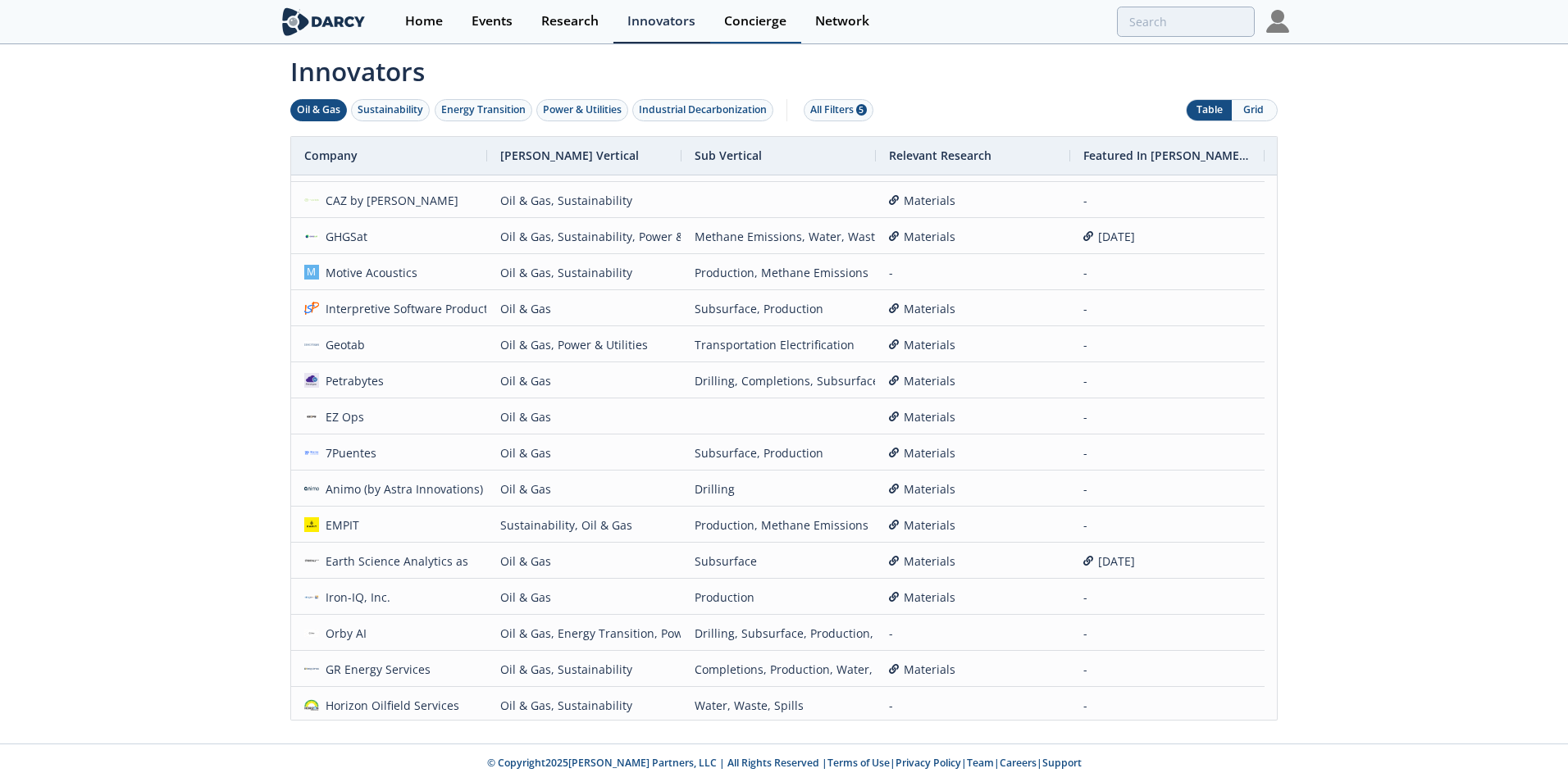 click on "Concierge" at bounding box center (755, 21) 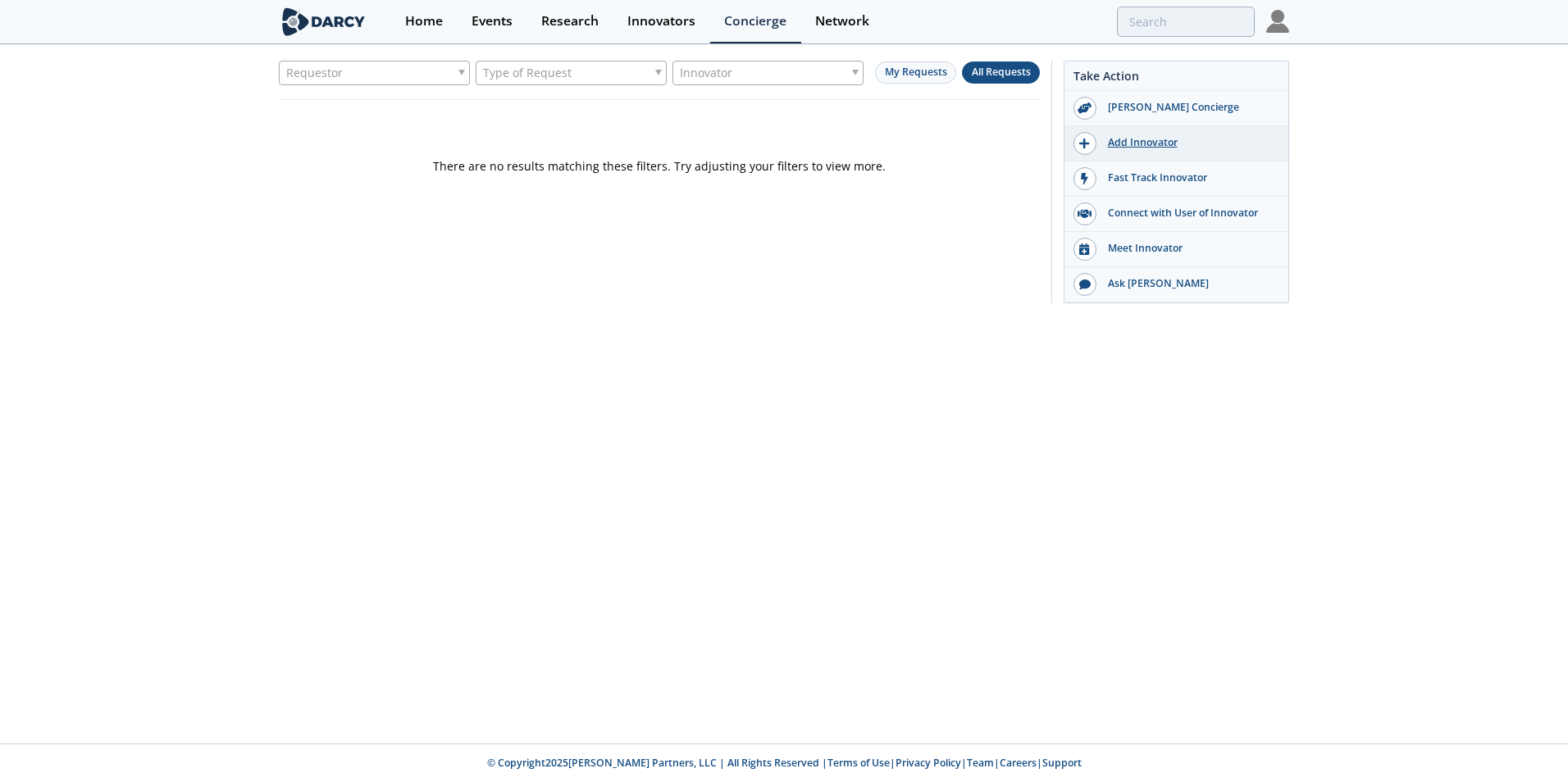 click at bounding box center (1085, 143) 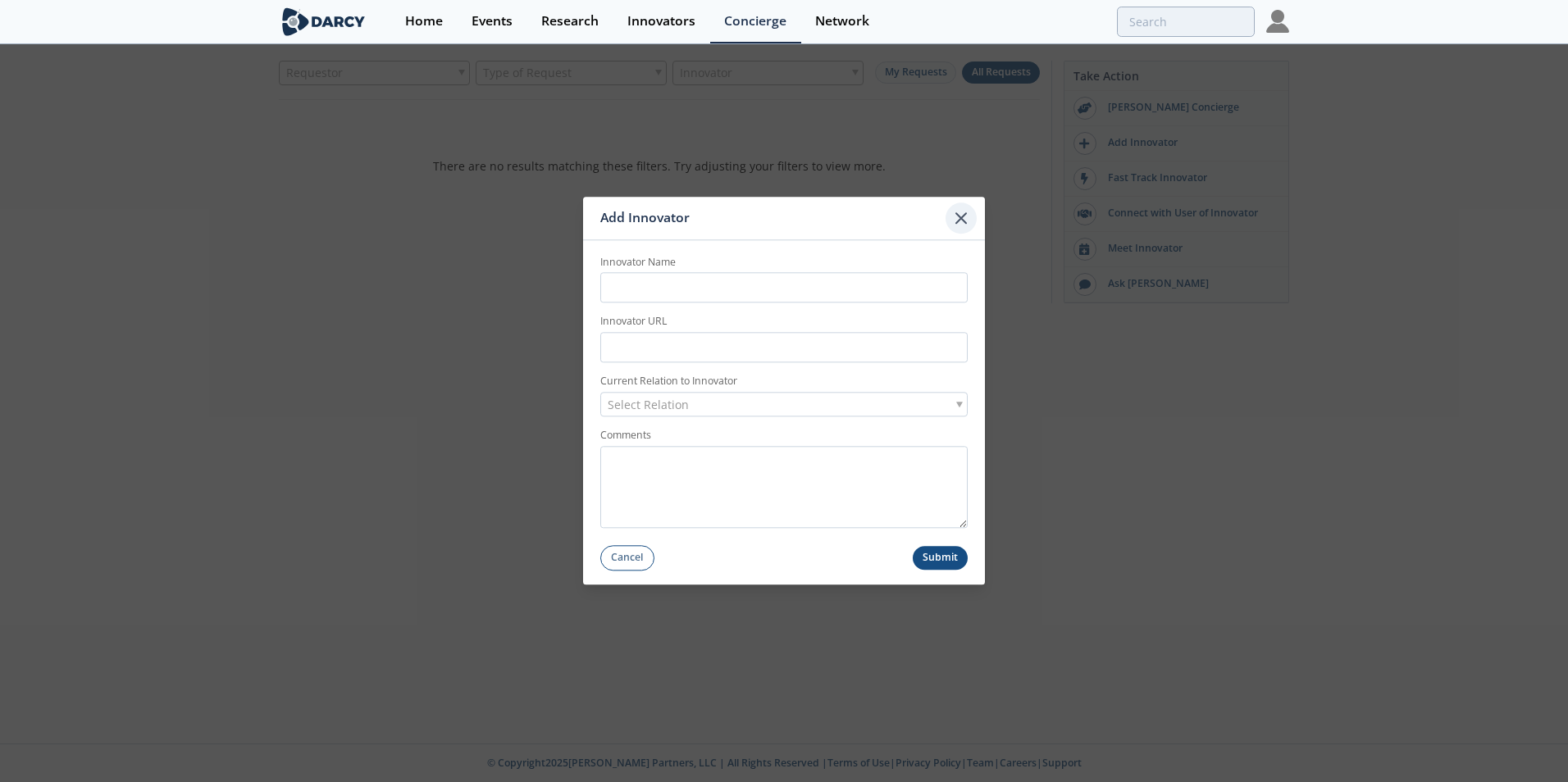 click 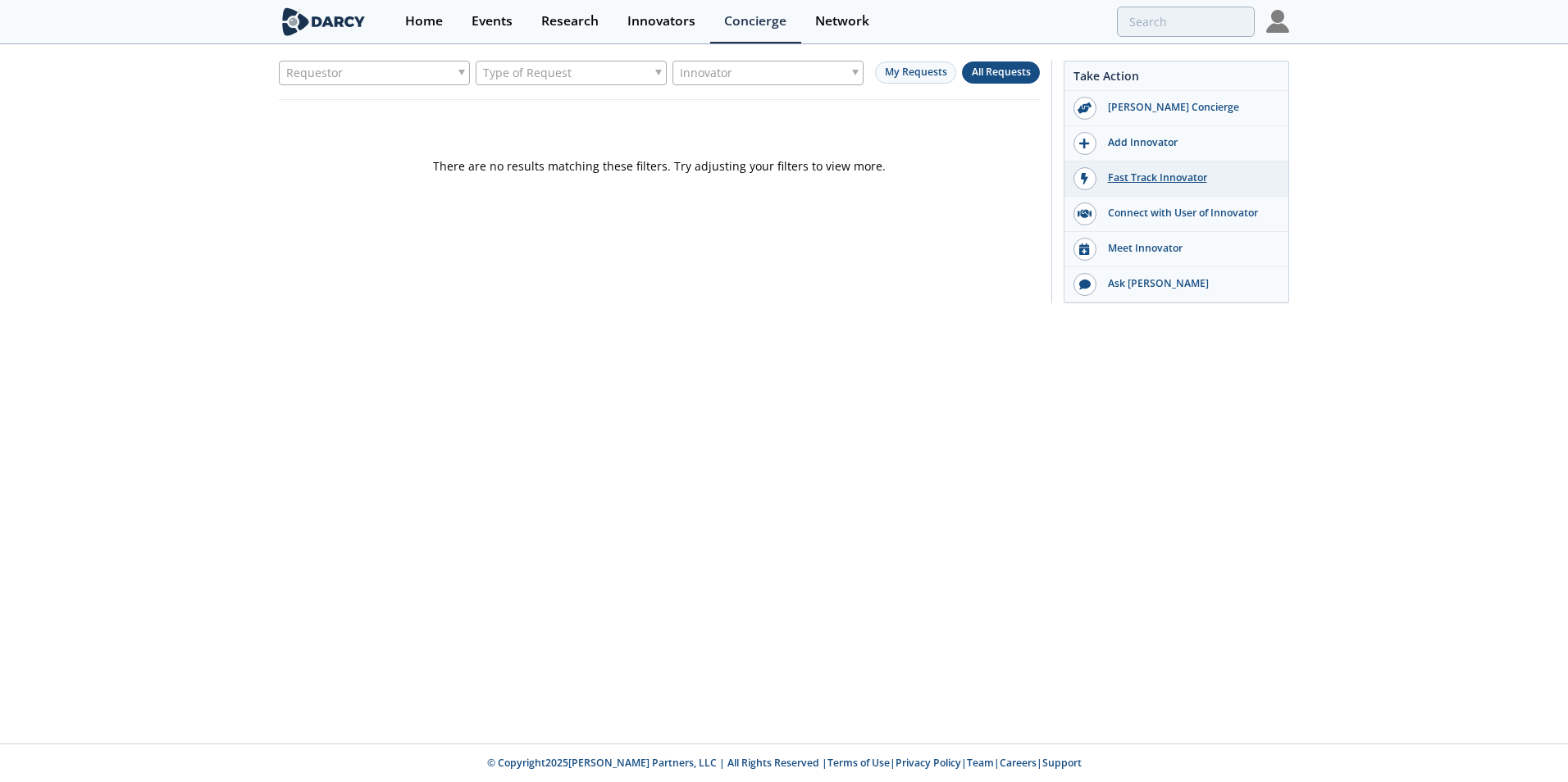 click at bounding box center (1085, 179) 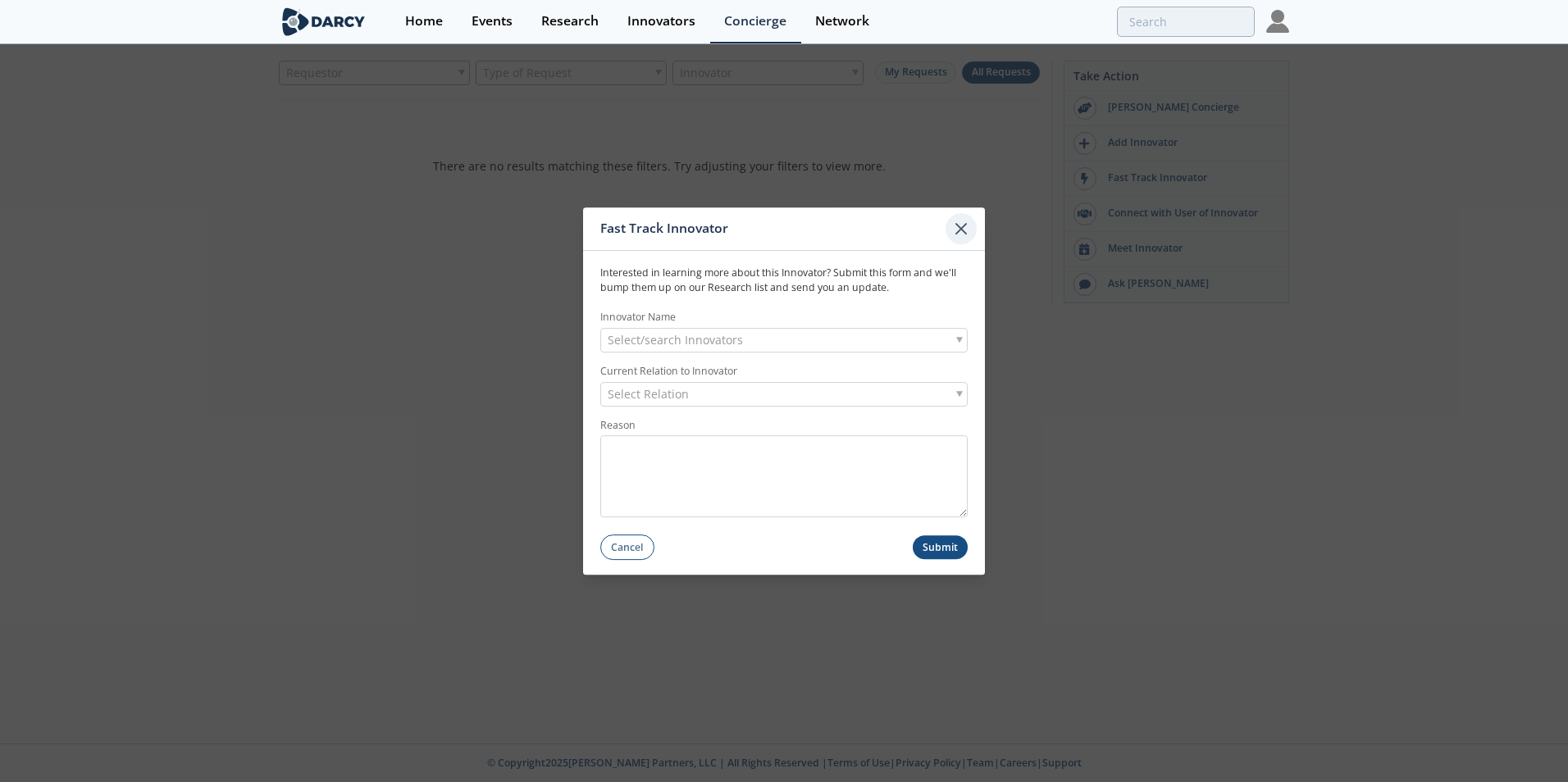 click 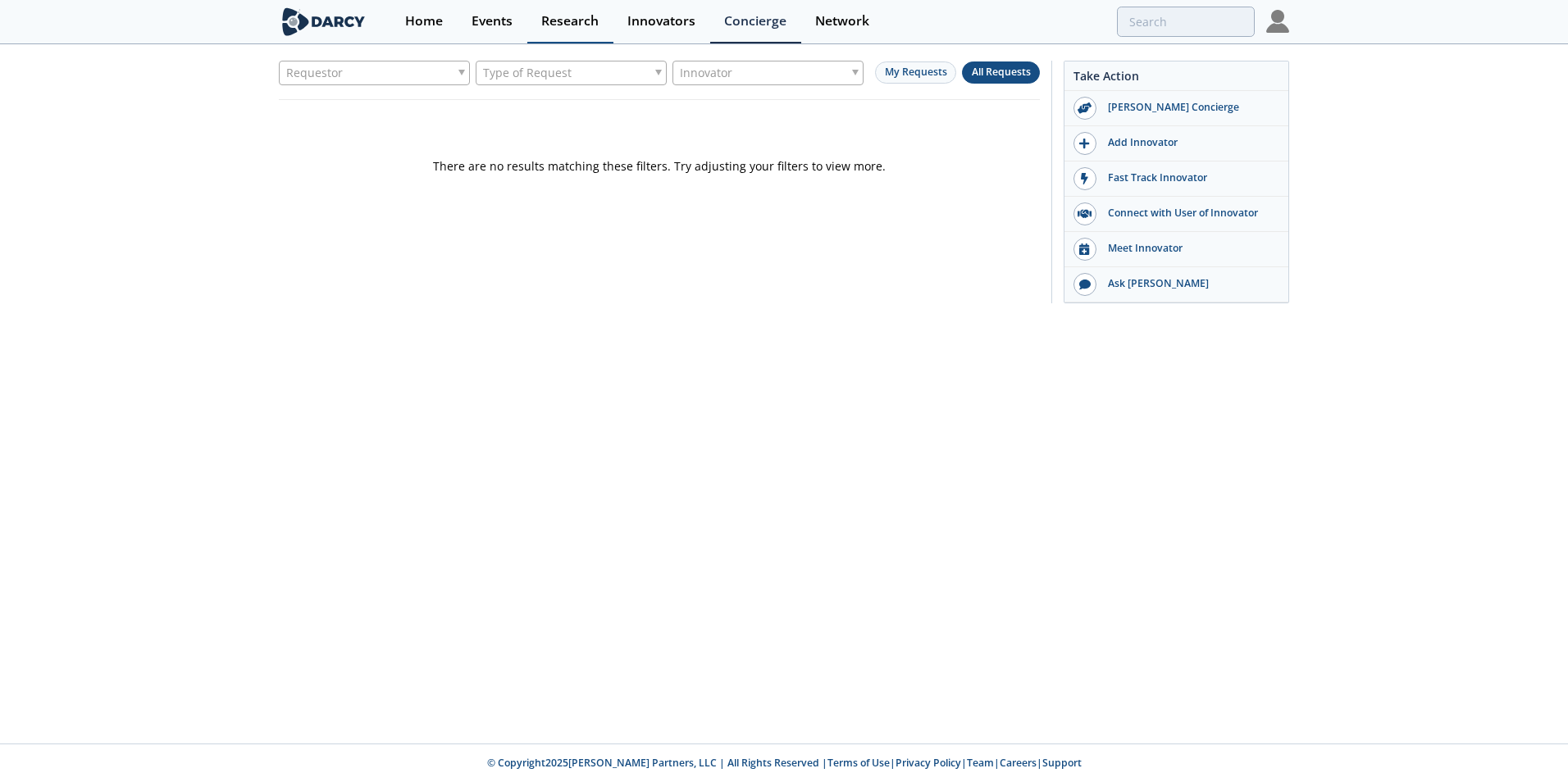click on "Research" at bounding box center [570, 21] 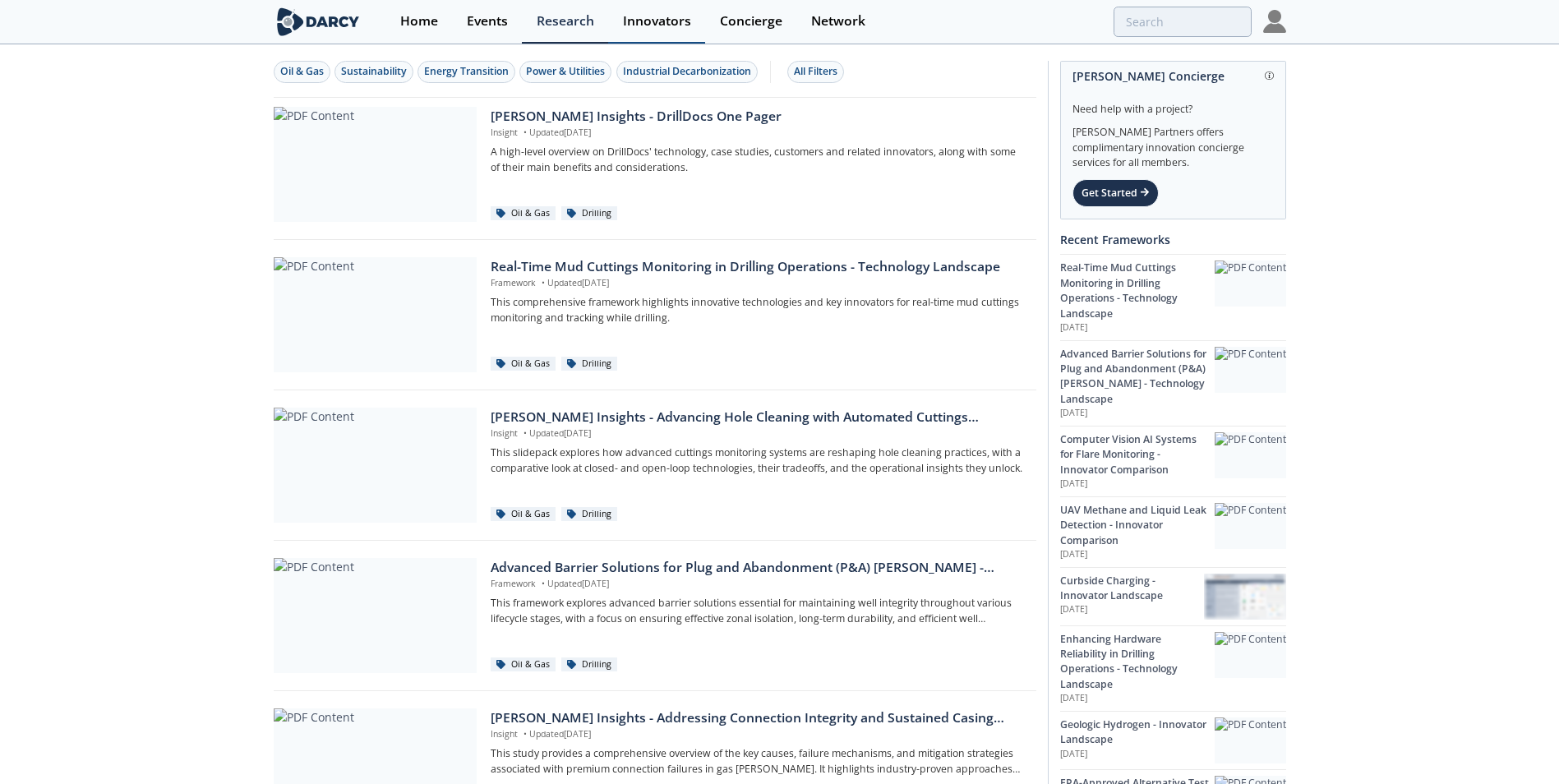 click on "Innovators" at bounding box center (657, 21) 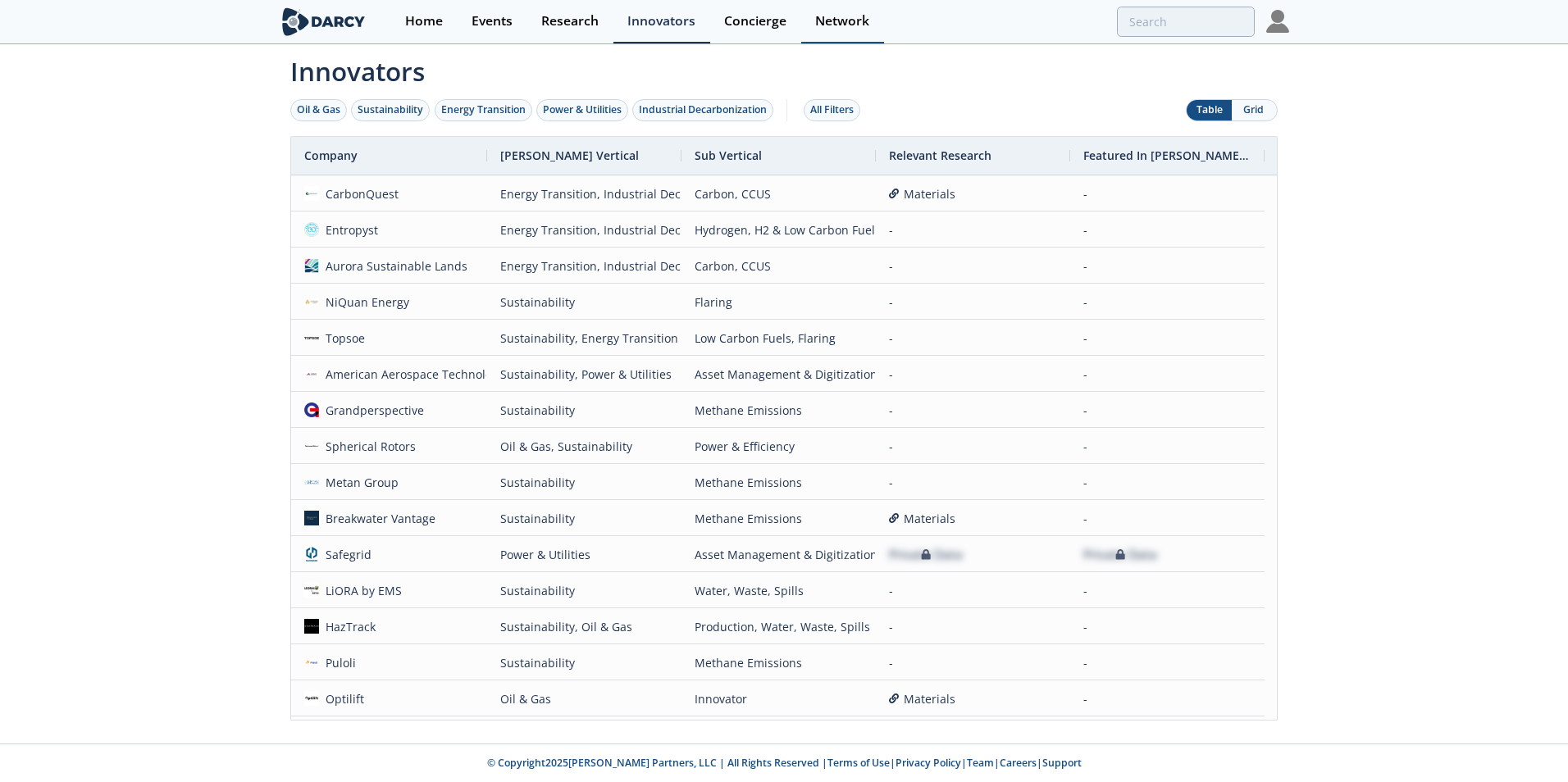 click on "Network" at bounding box center [842, 21] 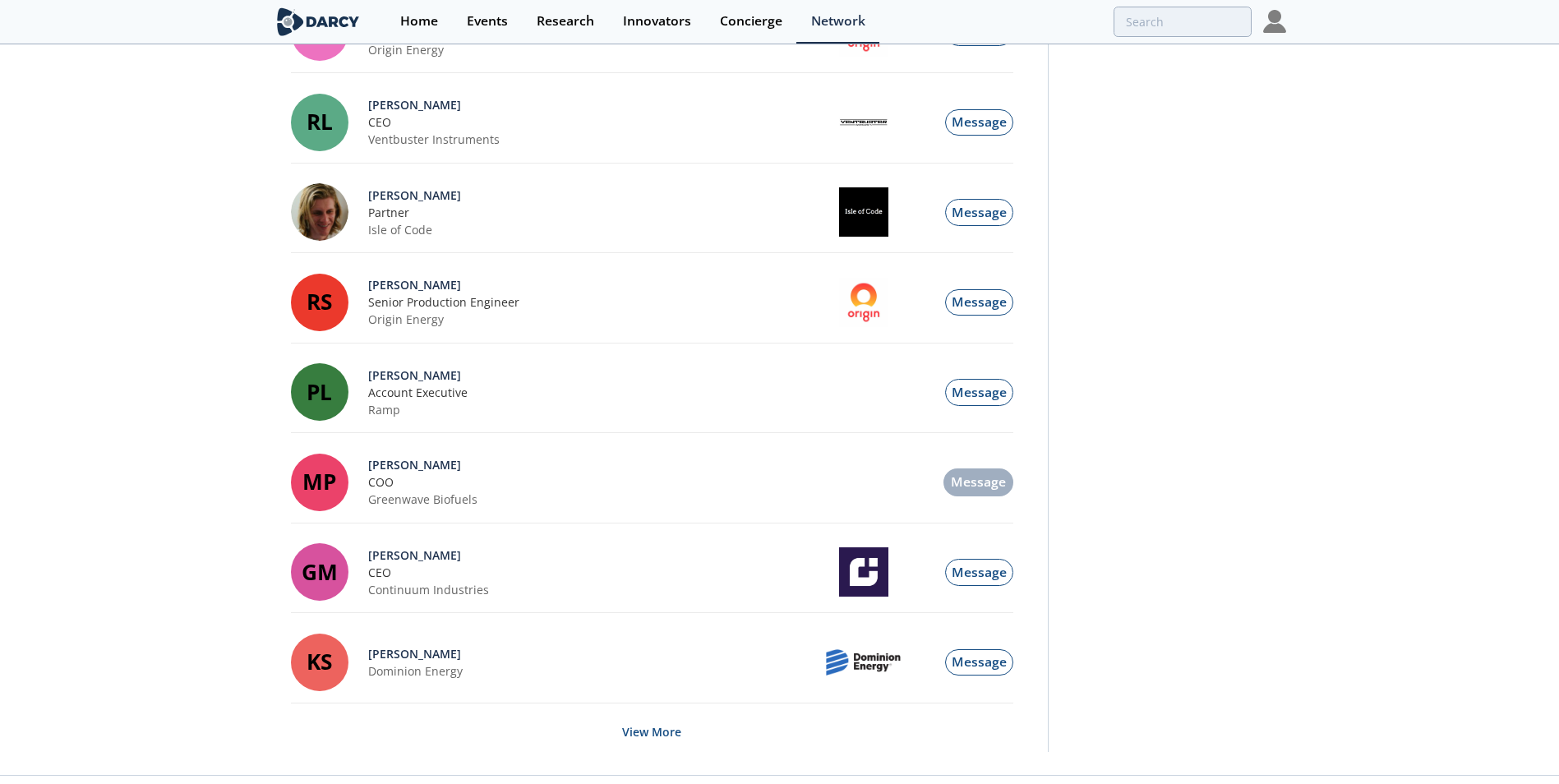 scroll, scrollTop: 1593, scrollLeft: 0, axis: vertical 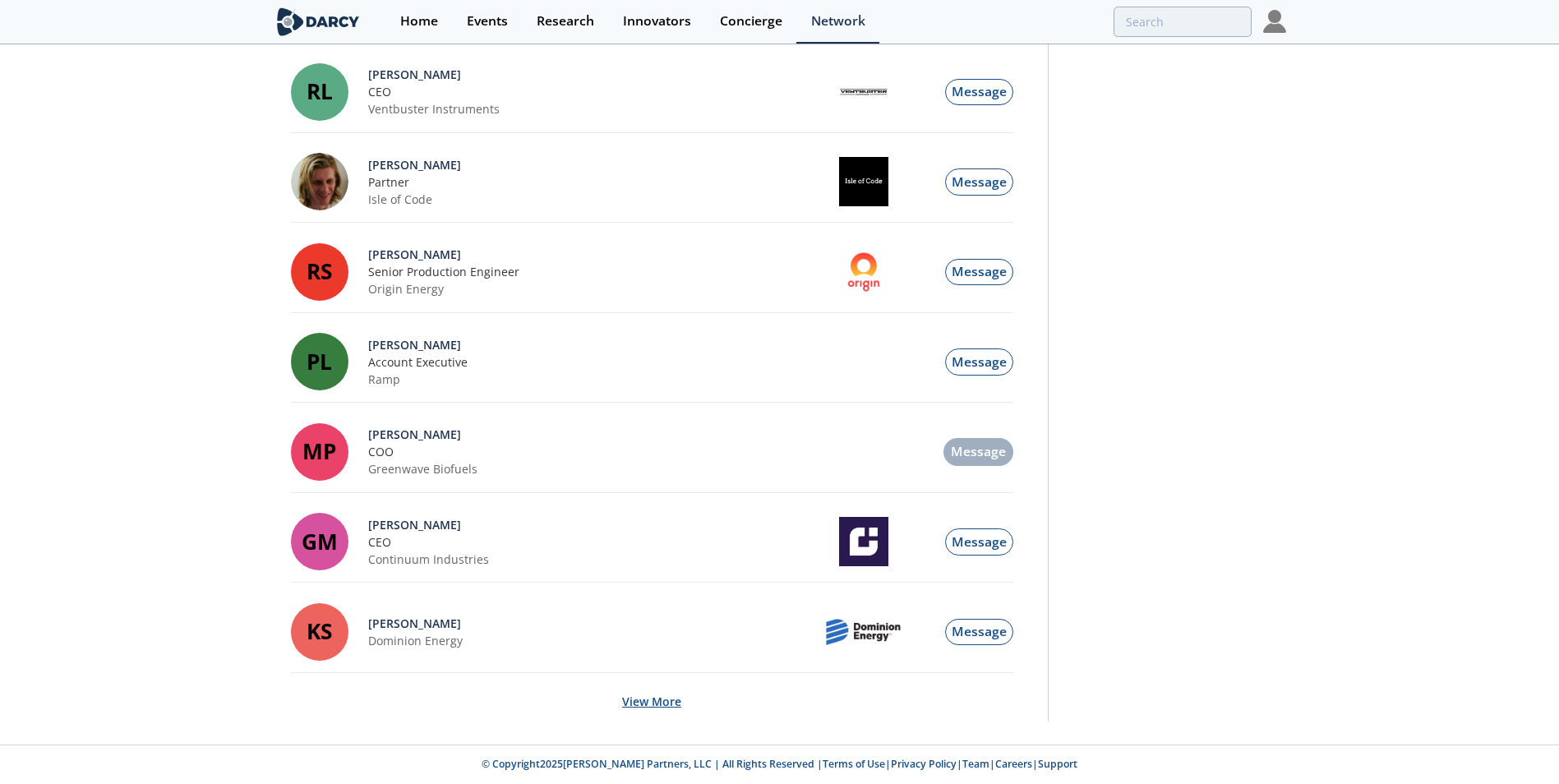 click on "View More" at bounding box center [652, 701] 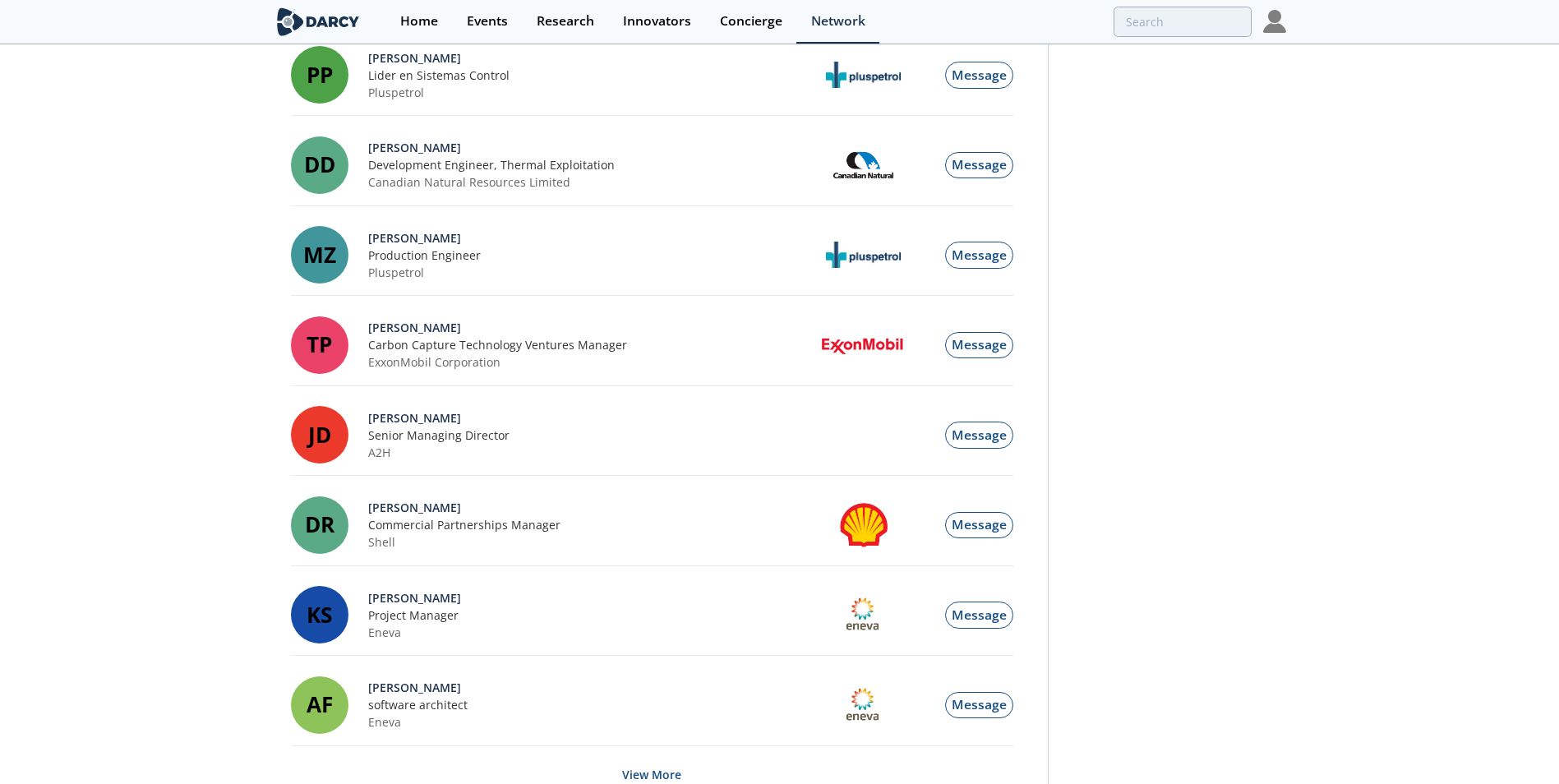scroll, scrollTop: 3753, scrollLeft: 0, axis: vertical 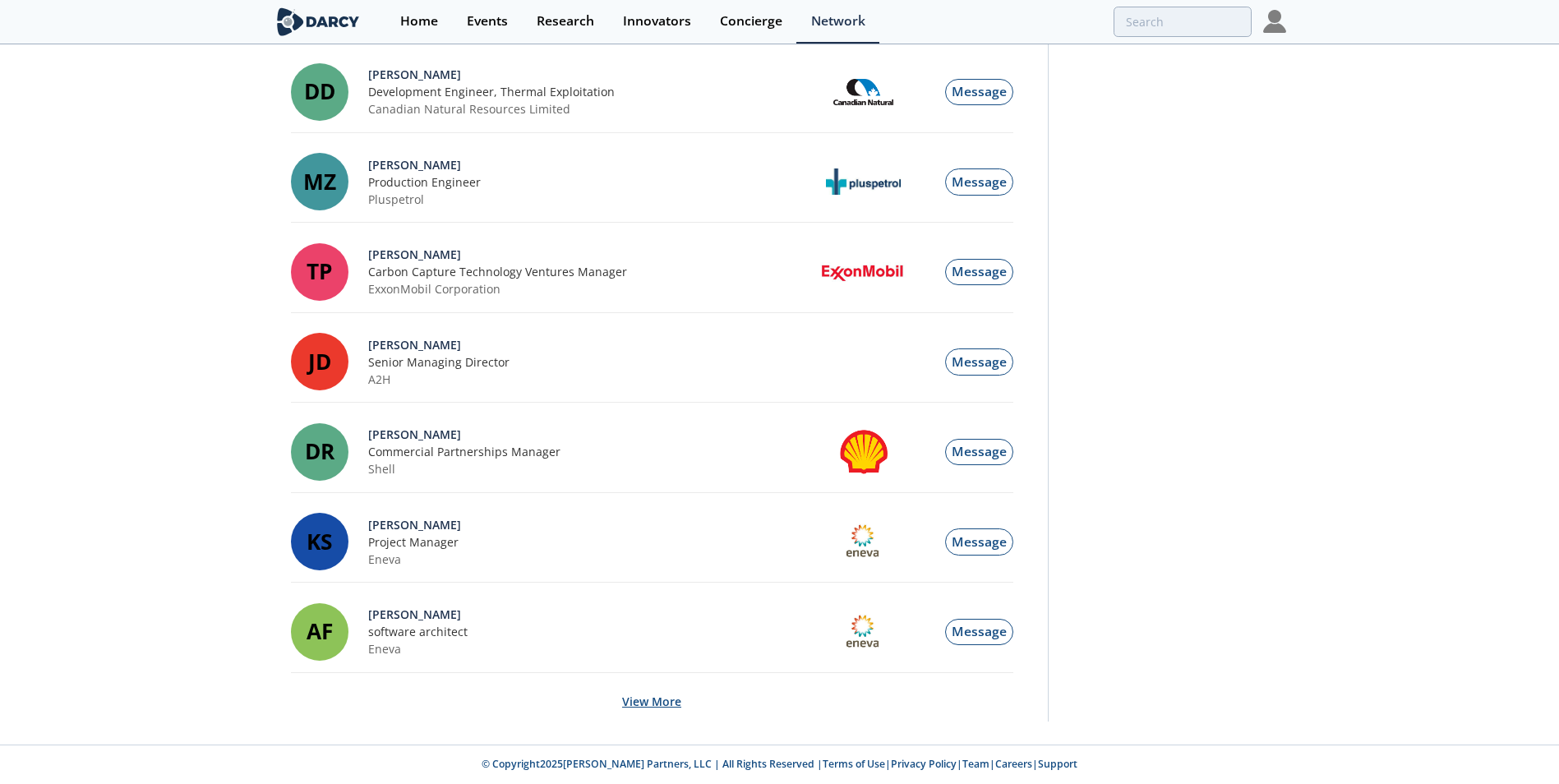 click on "View More" at bounding box center [652, 701] 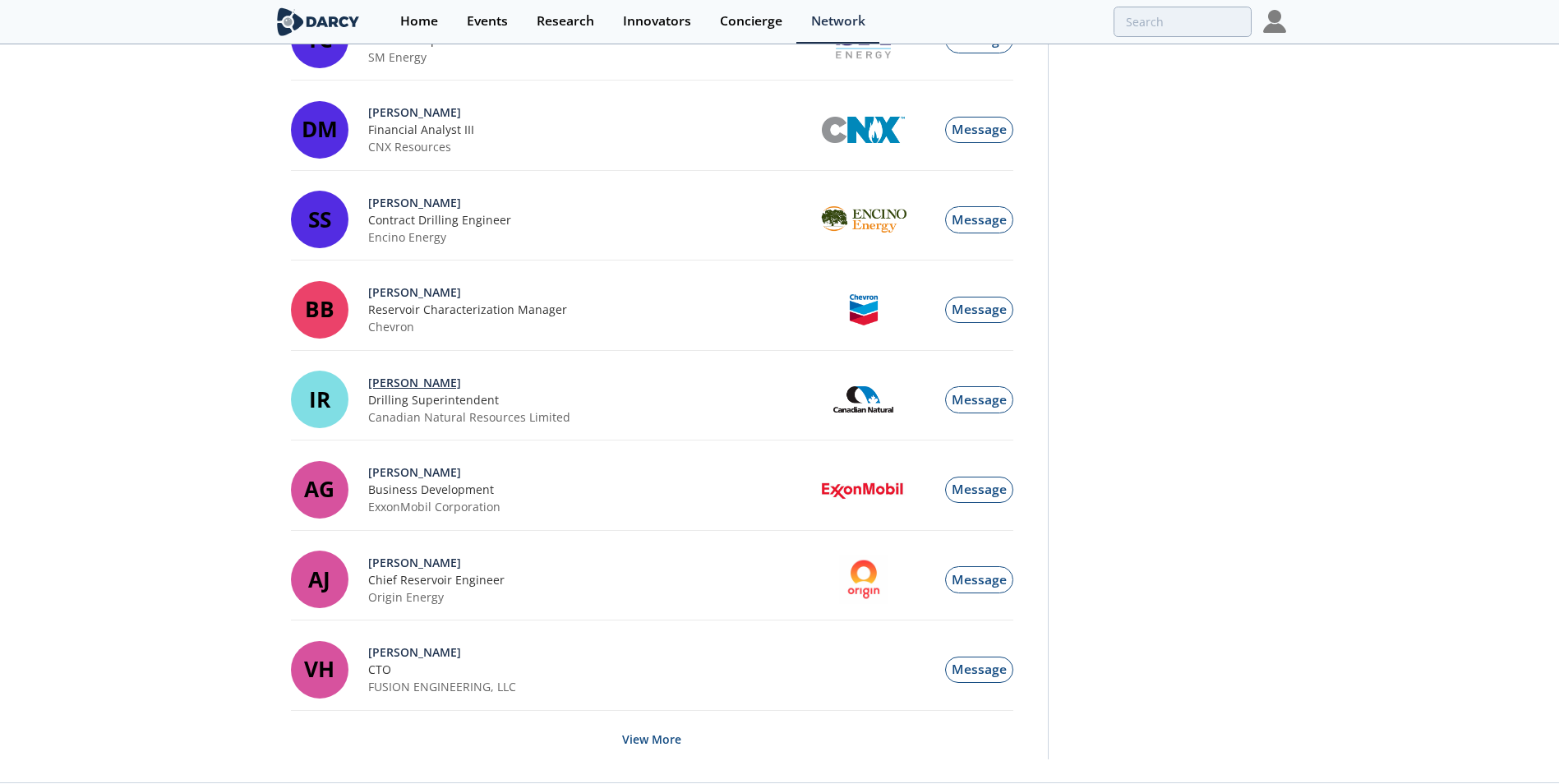 scroll, scrollTop: 5913, scrollLeft: 0, axis: vertical 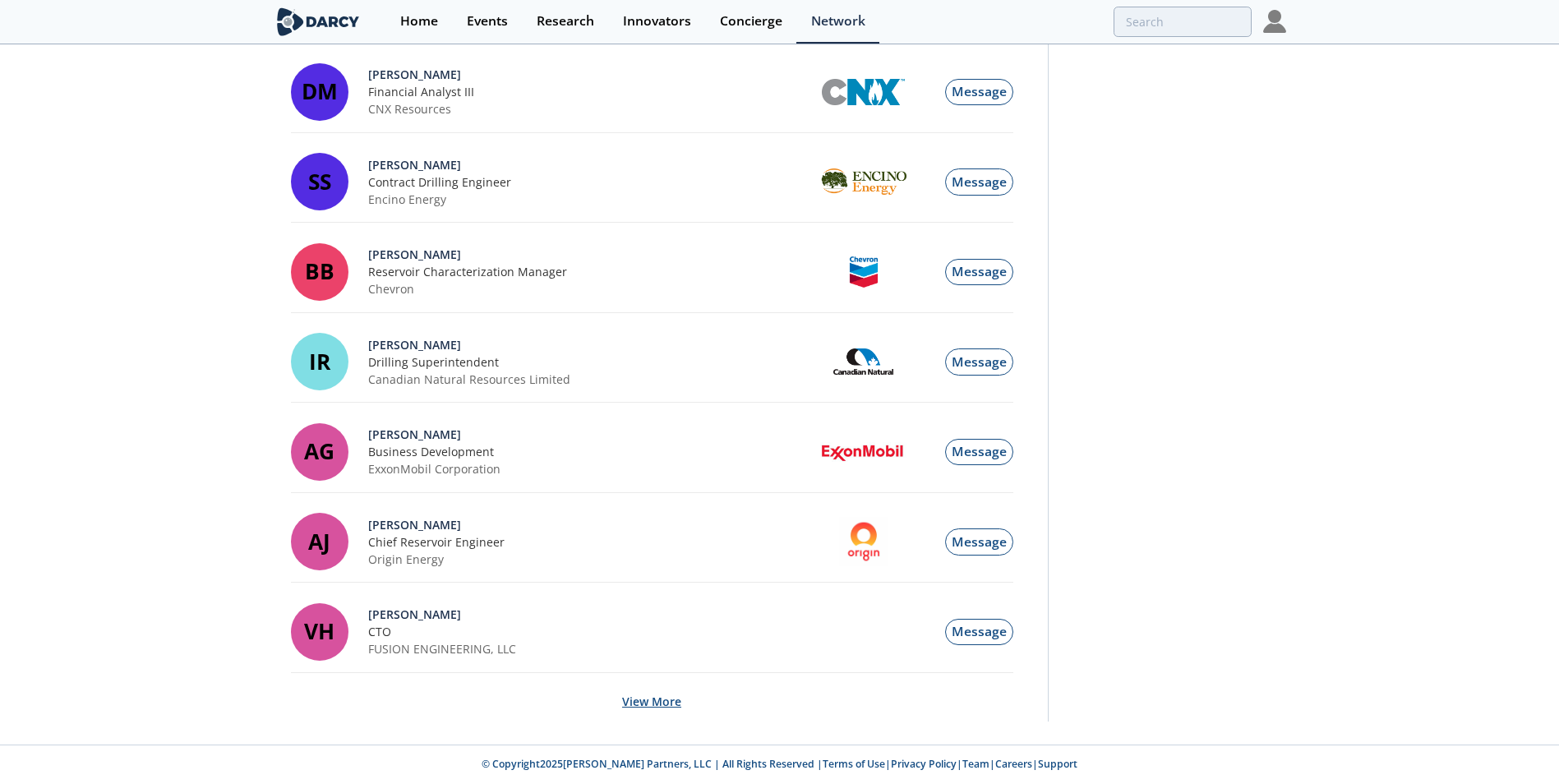 click on "View More" at bounding box center (652, 701) 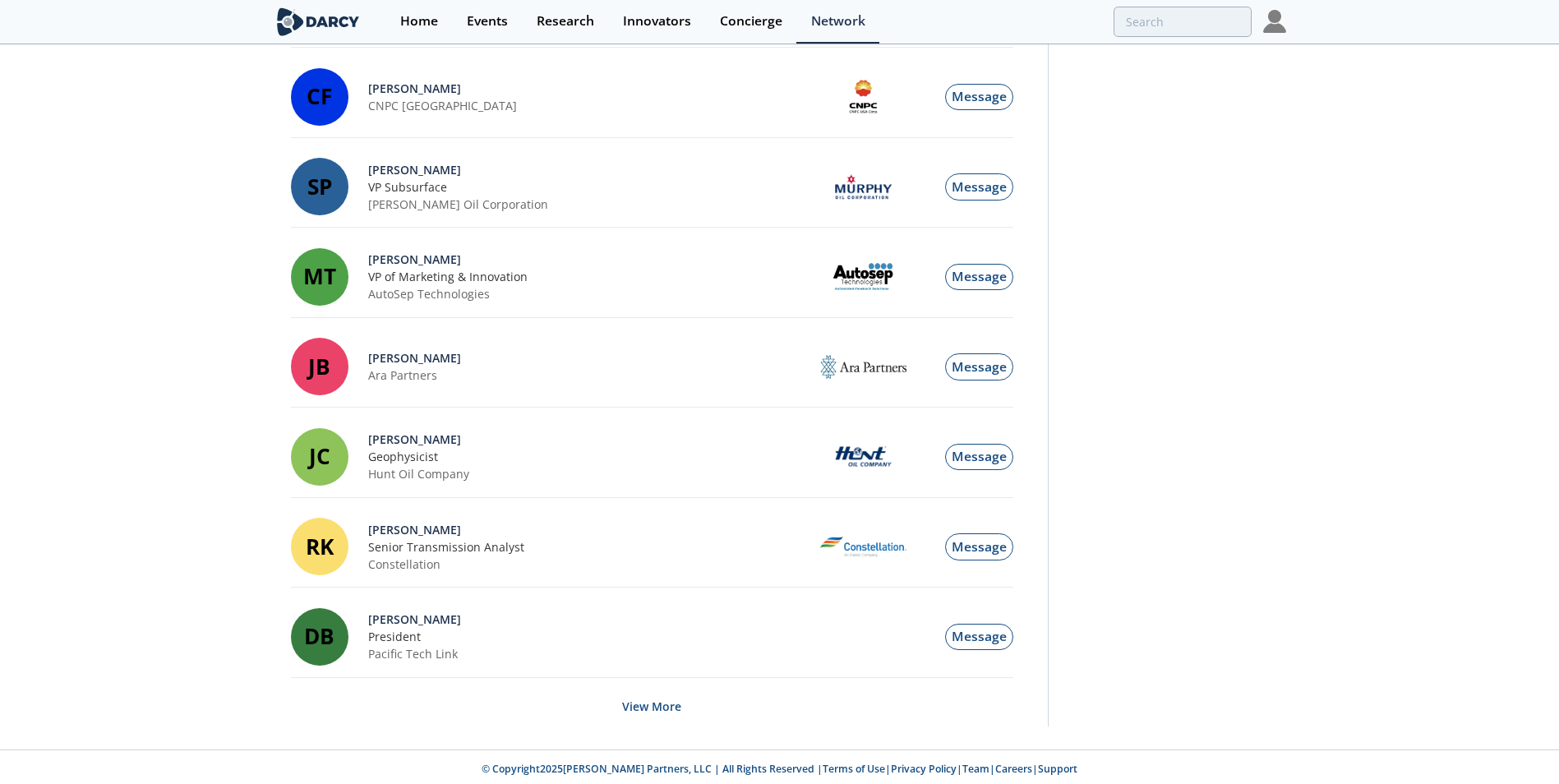 scroll, scrollTop: 8073, scrollLeft: 0, axis: vertical 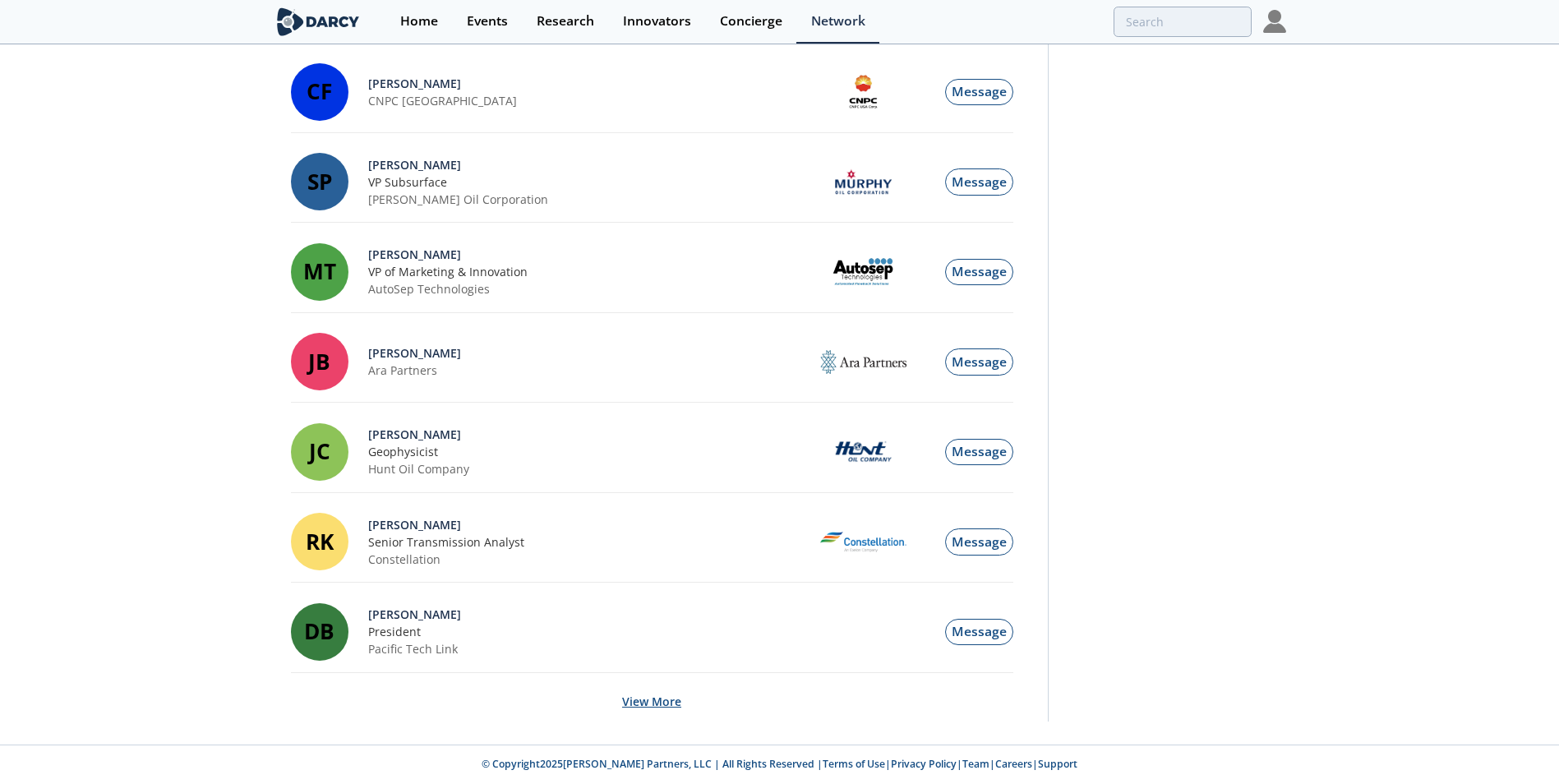 click on "View More" at bounding box center (652, 701) 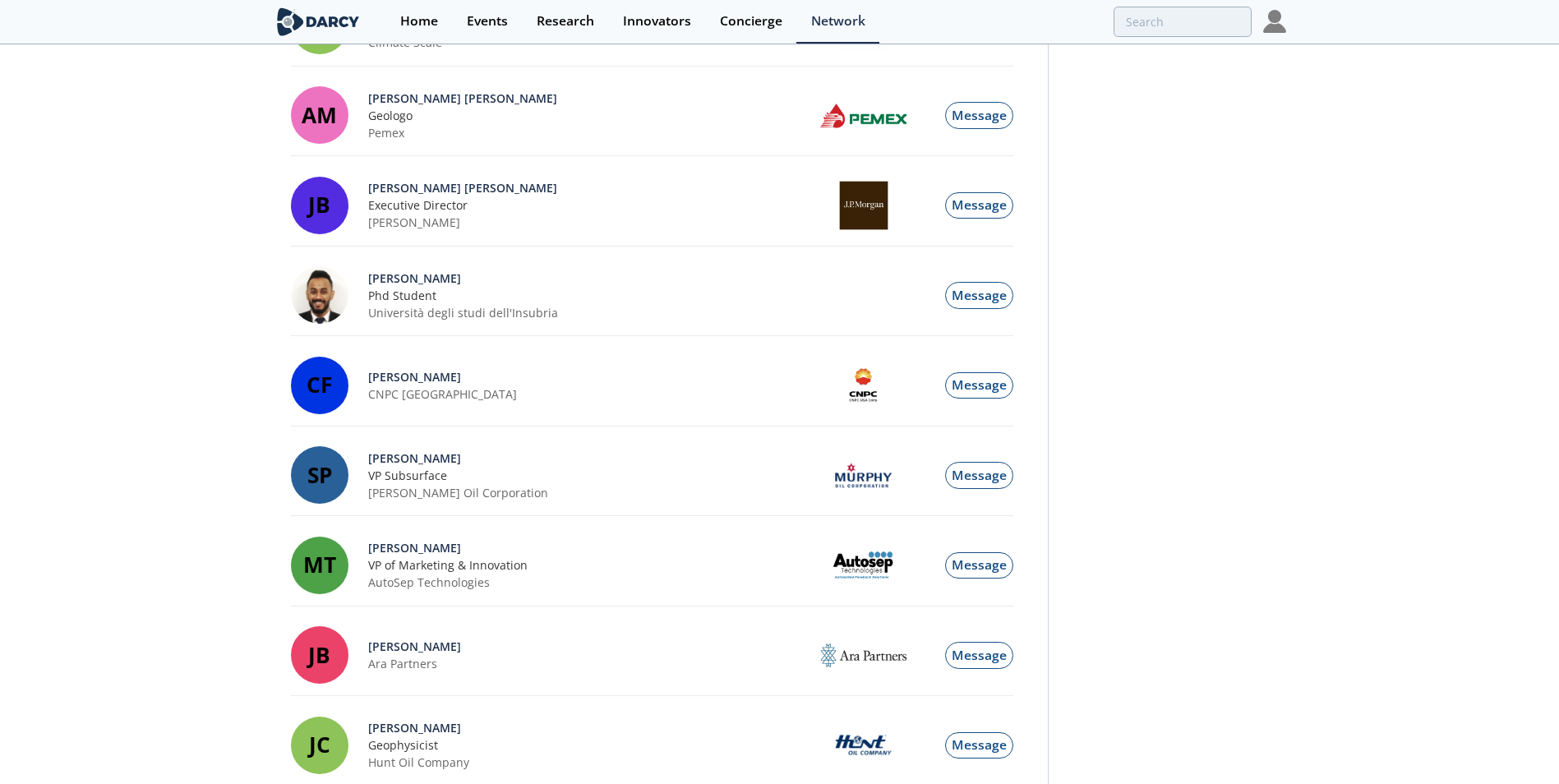 scroll, scrollTop: 7744, scrollLeft: 0, axis: vertical 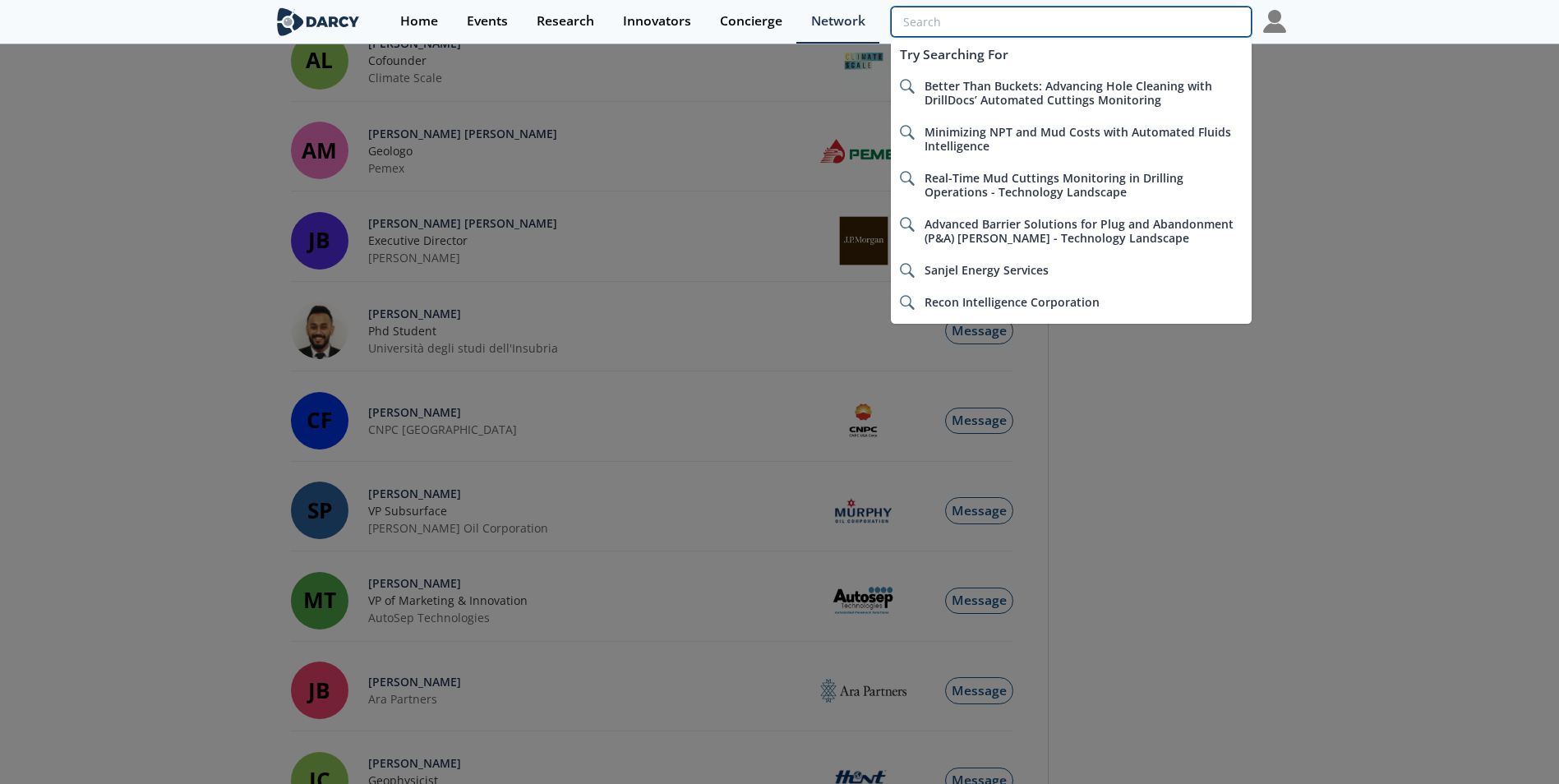 click at bounding box center [1071, 21] 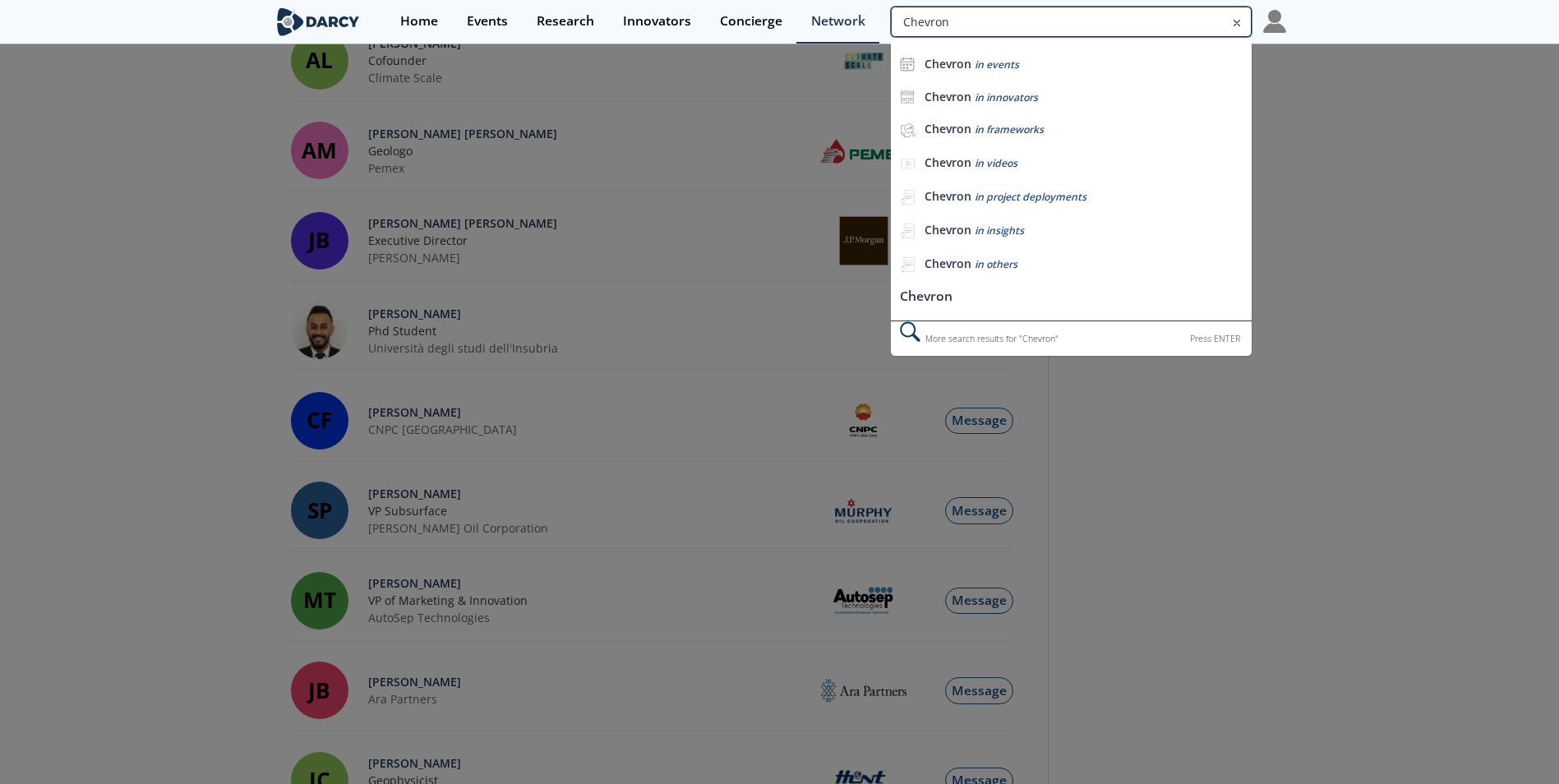type on "Chevron" 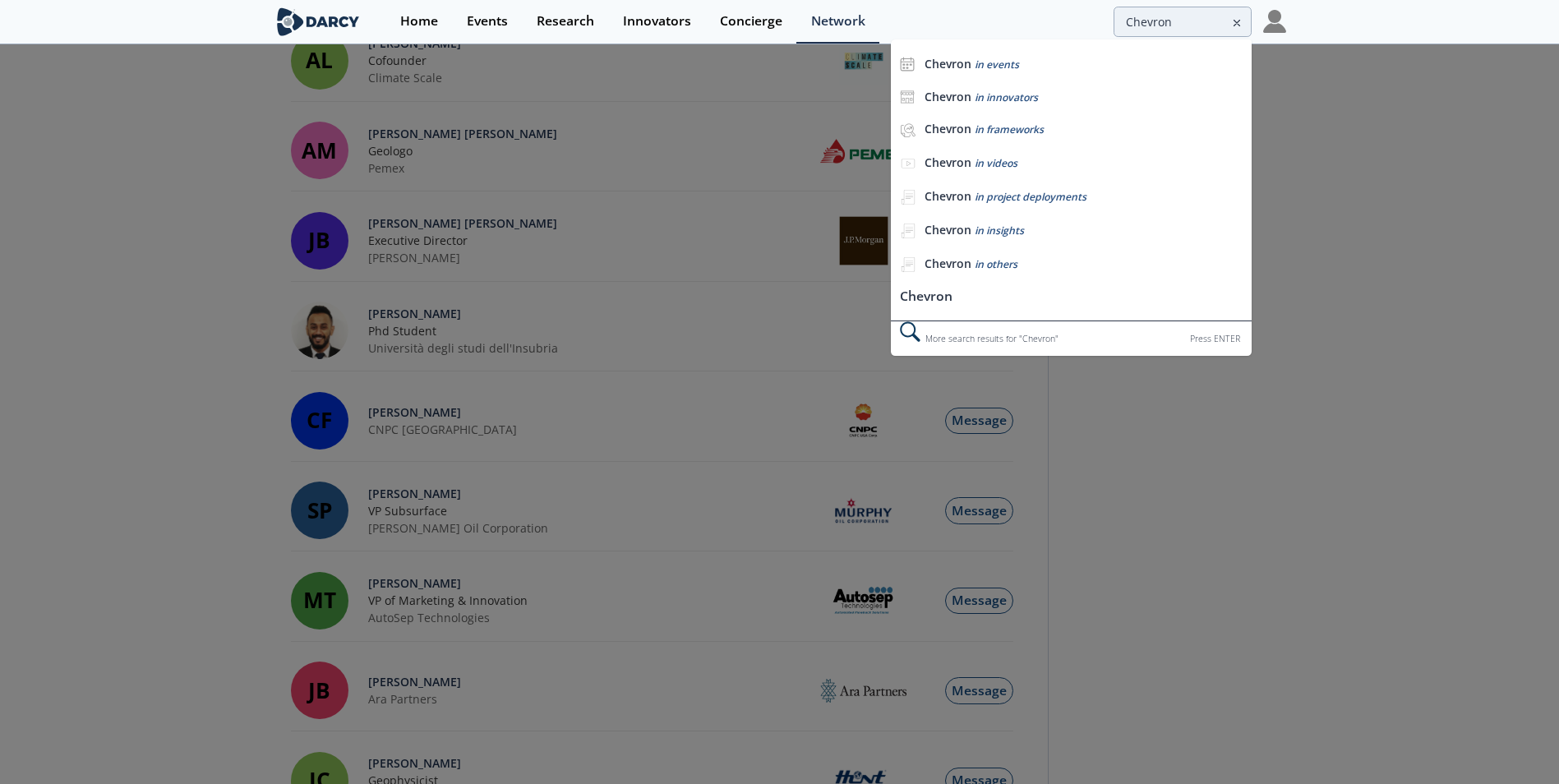 scroll, scrollTop: 0, scrollLeft: 0, axis: both 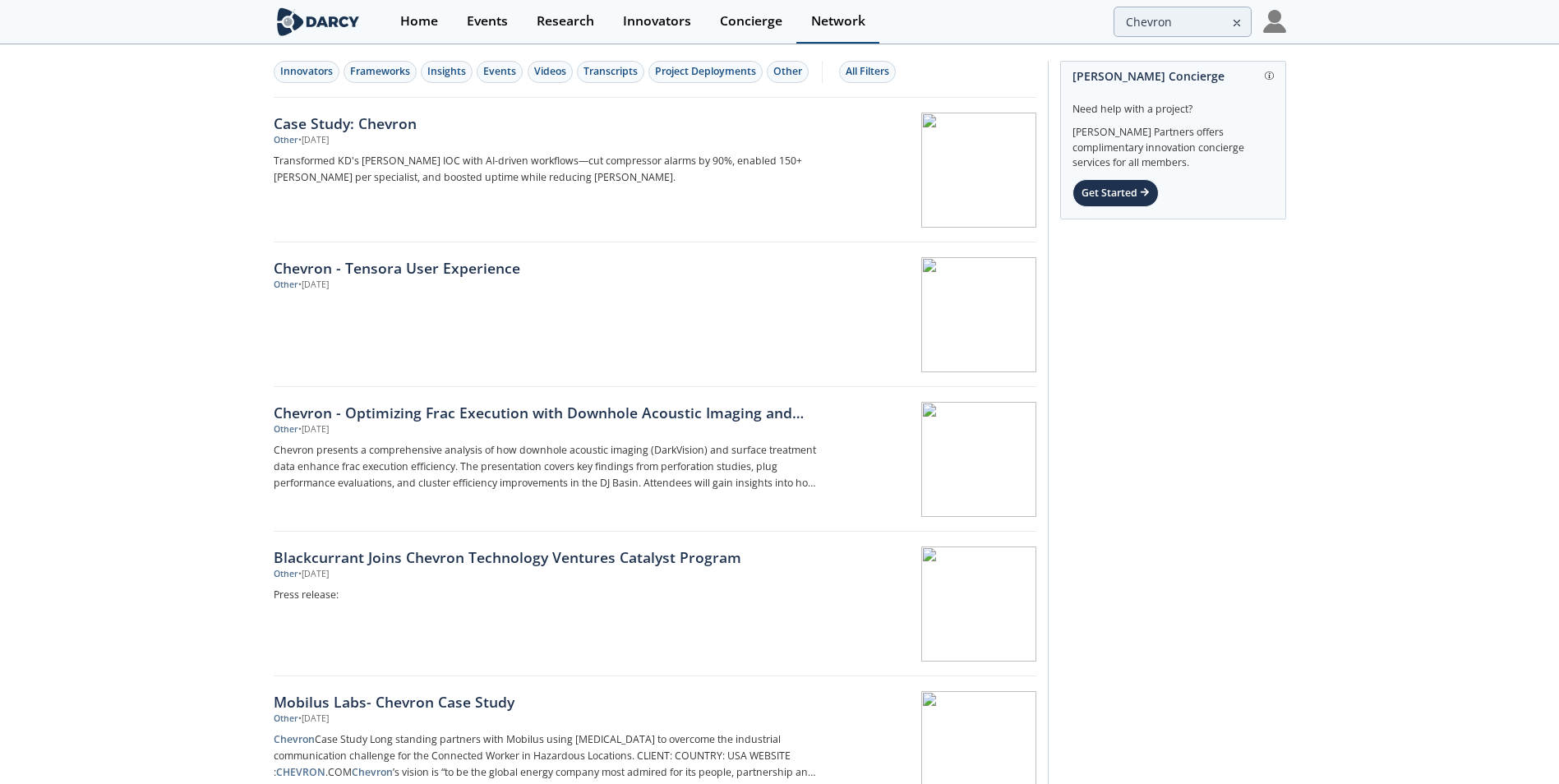 click on "Network" at bounding box center [838, 21] 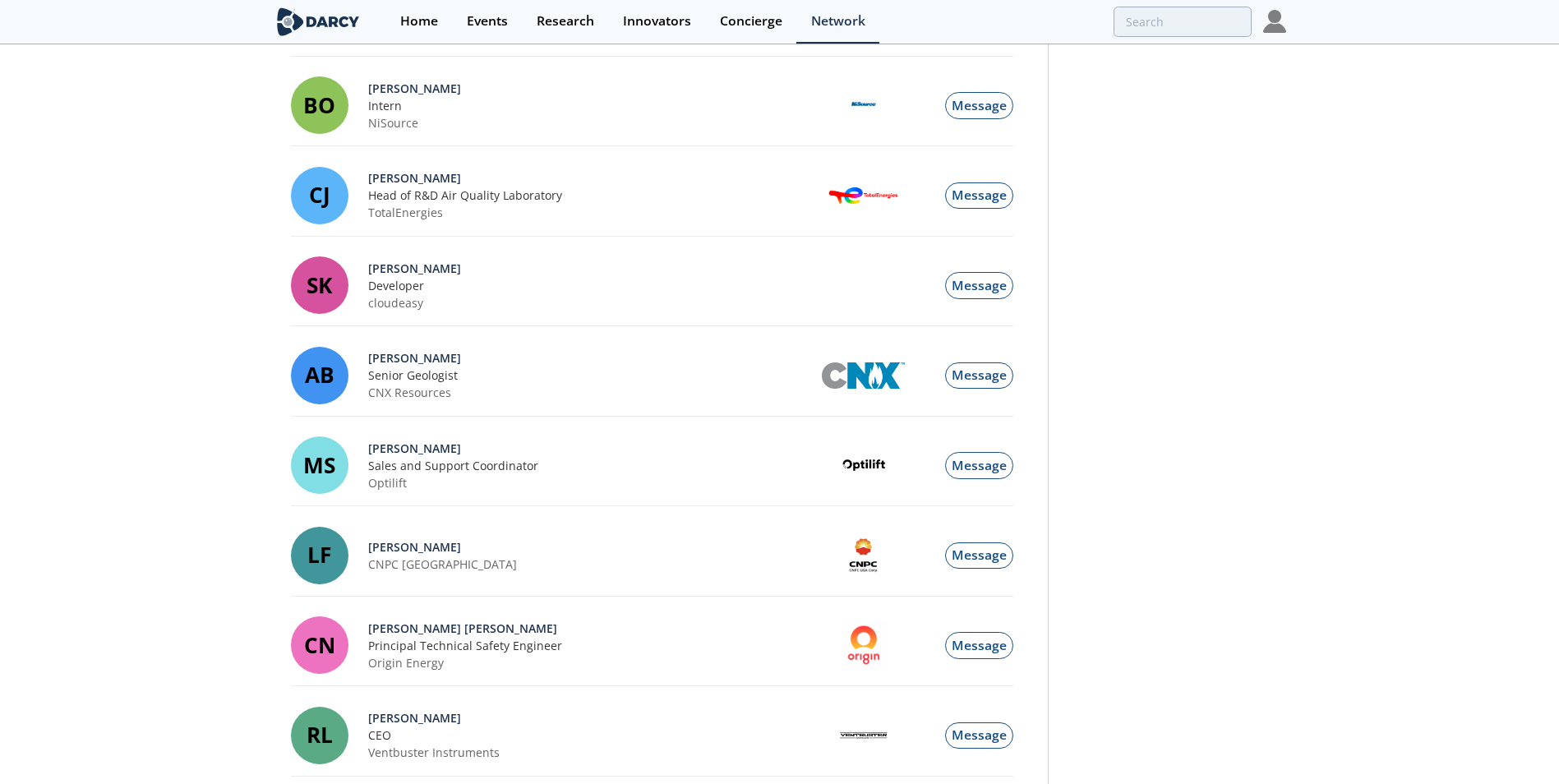 scroll, scrollTop: 1593, scrollLeft: 0, axis: vertical 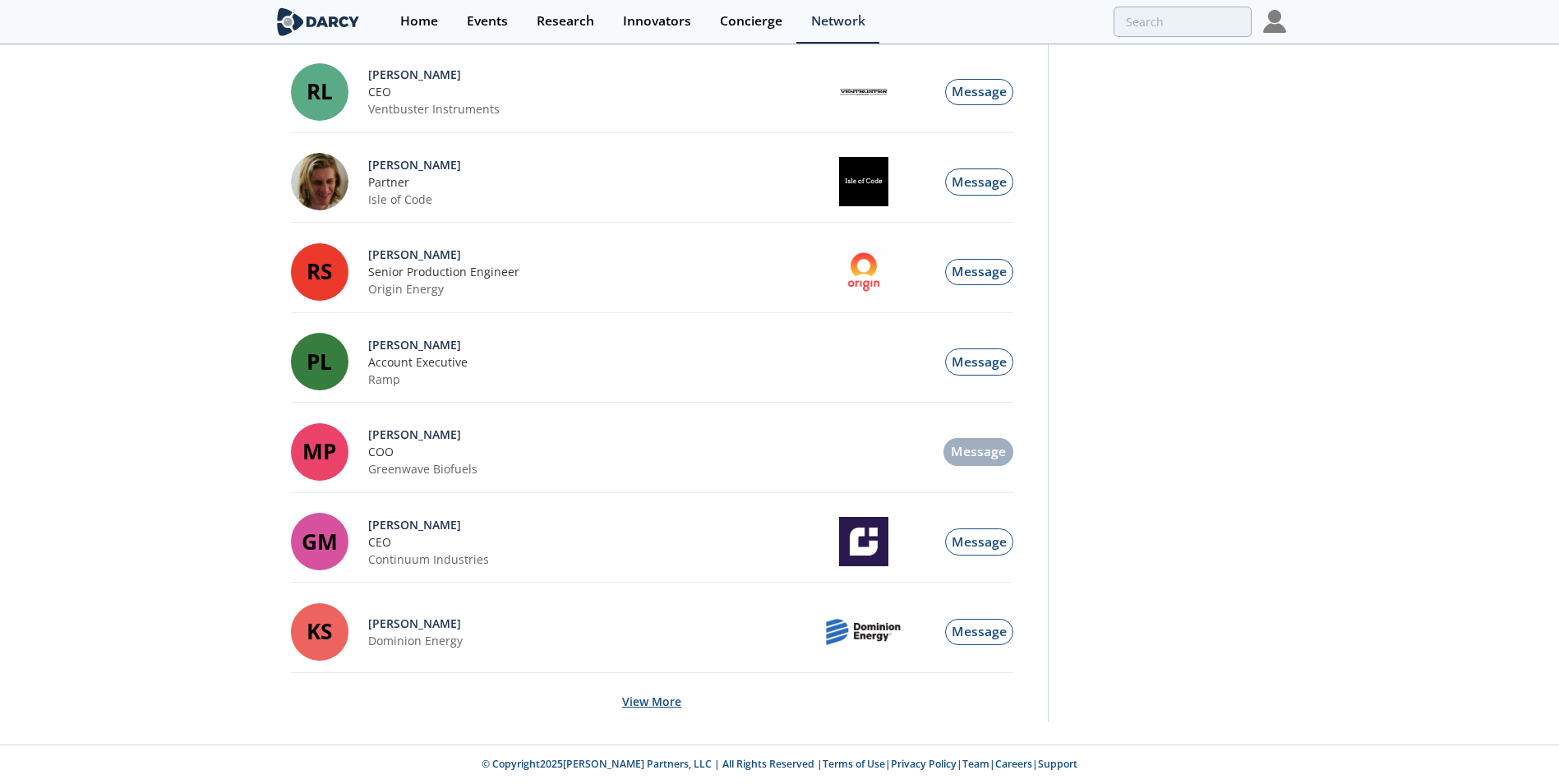 click on "View More" at bounding box center [652, 701] 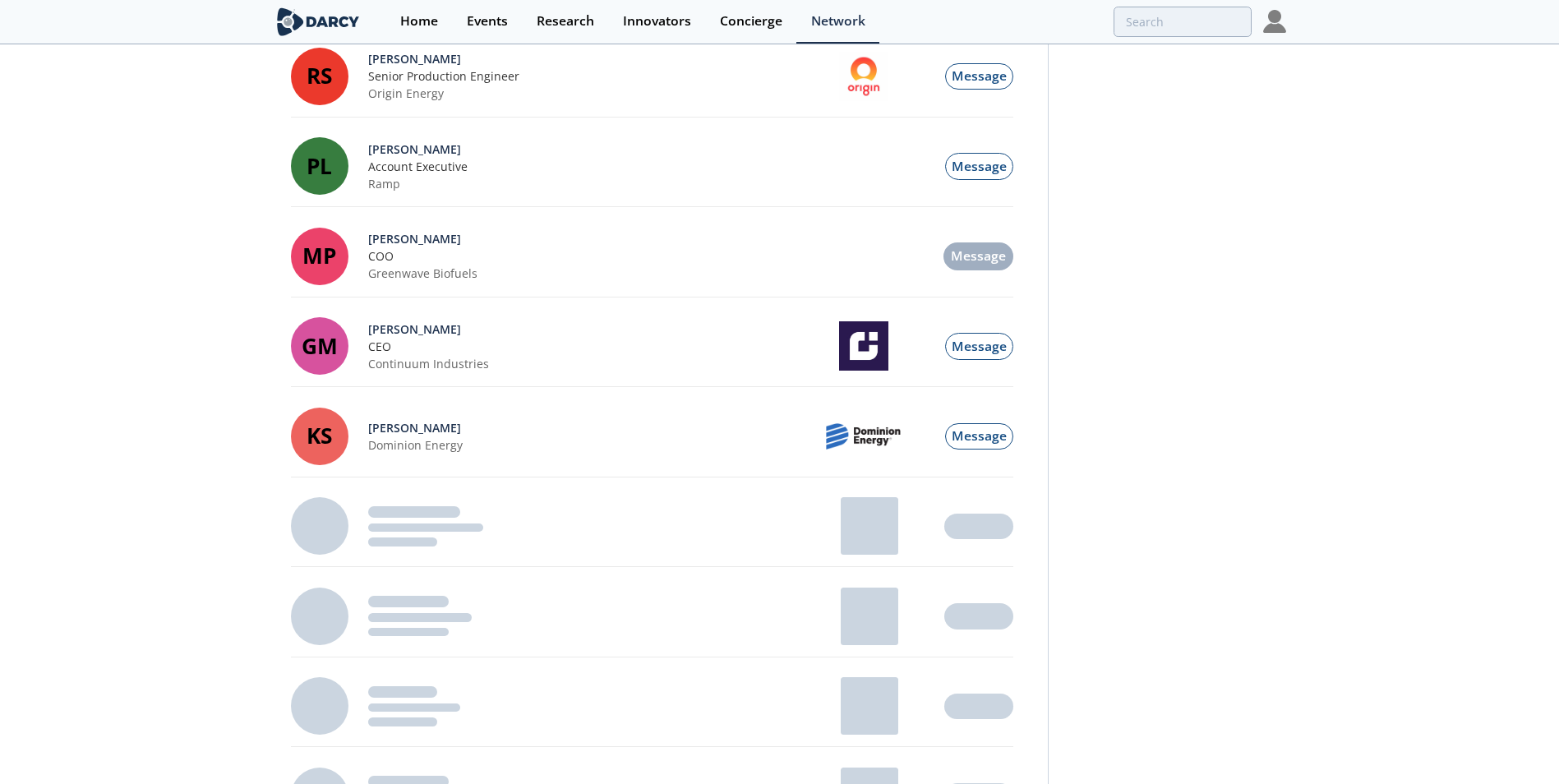 scroll, scrollTop: 2453, scrollLeft: 0, axis: vertical 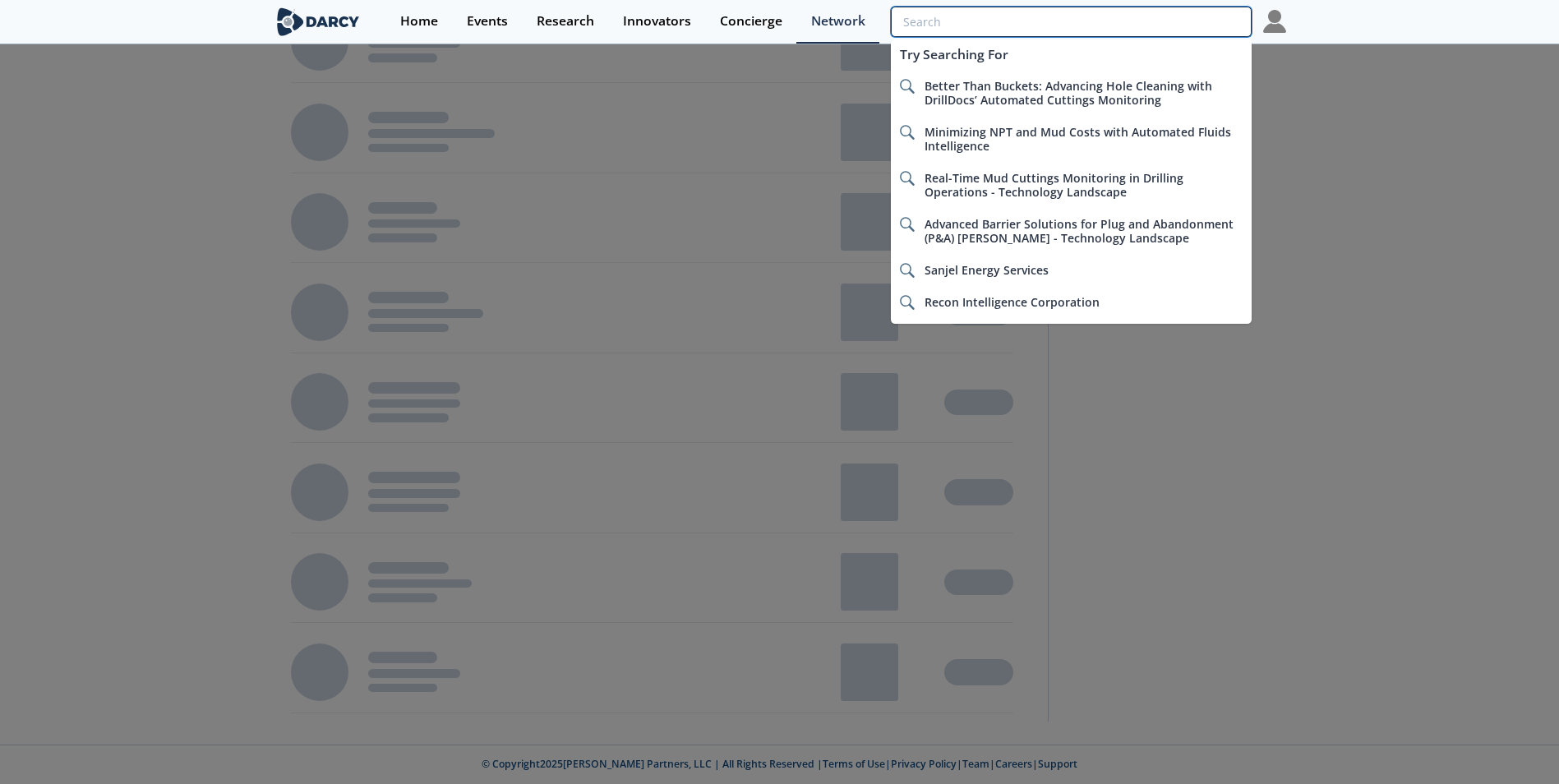 click at bounding box center (1071, 21) 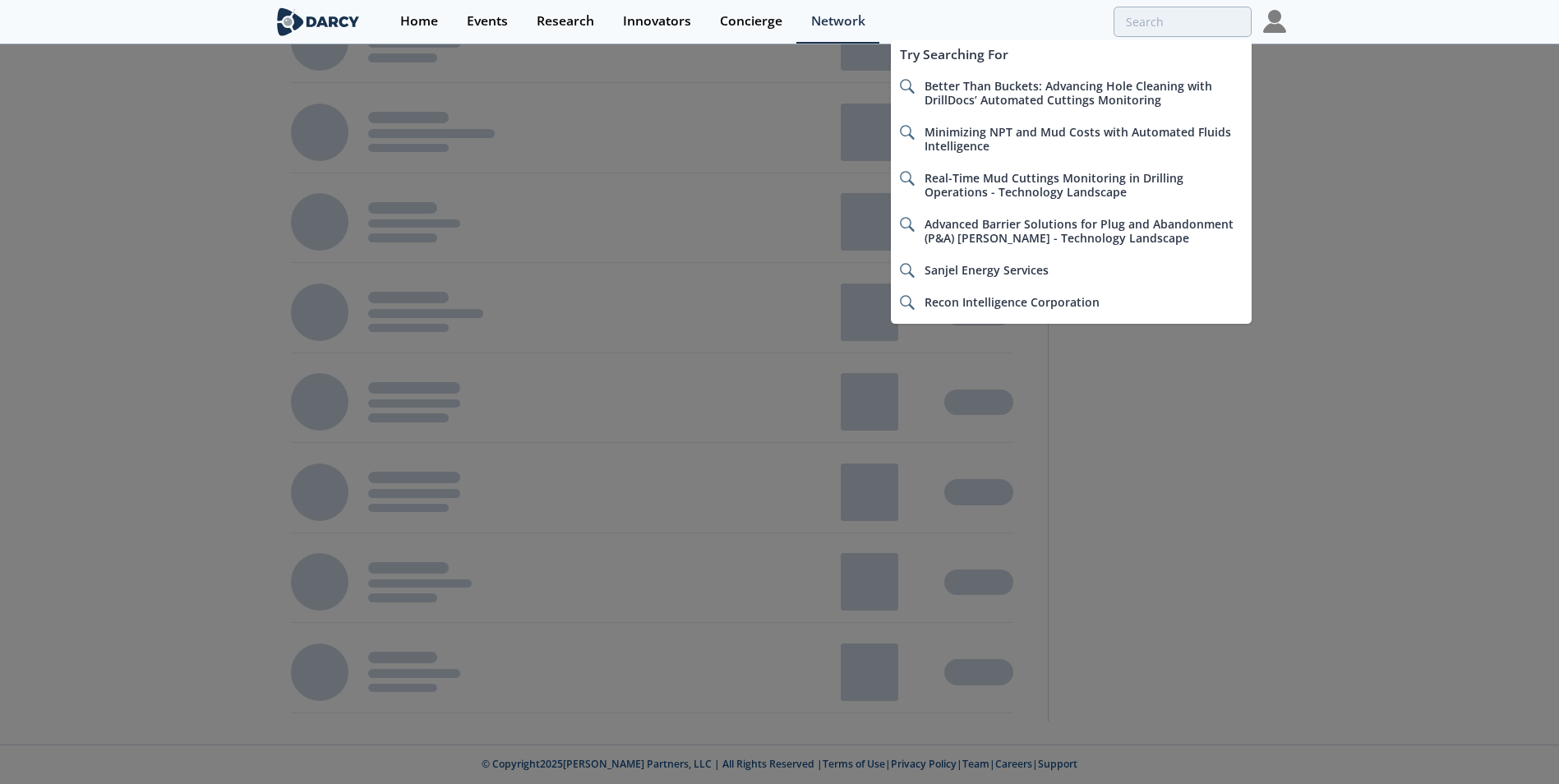 click at bounding box center [779, 392] 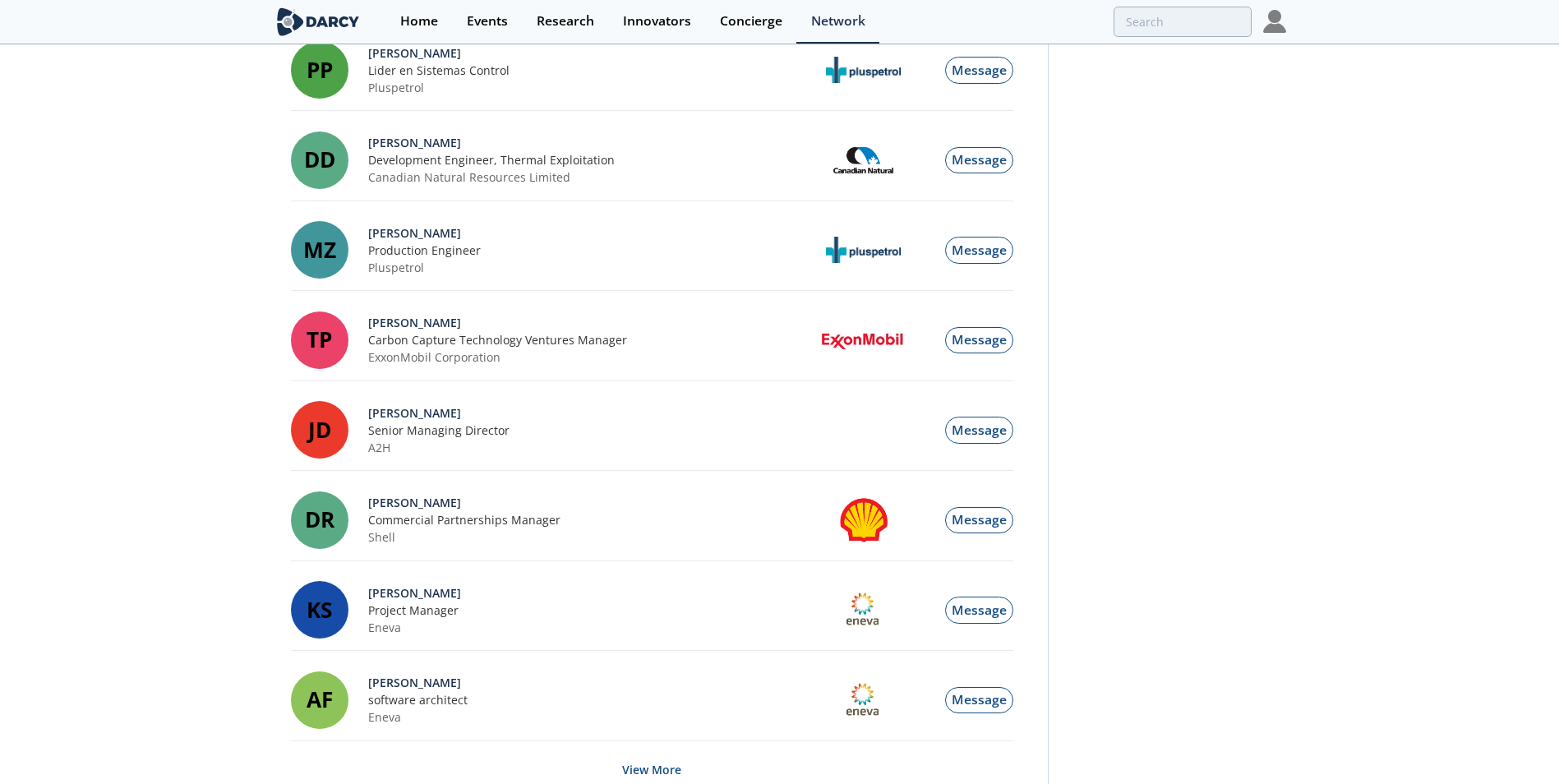 scroll, scrollTop: 3753, scrollLeft: 0, axis: vertical 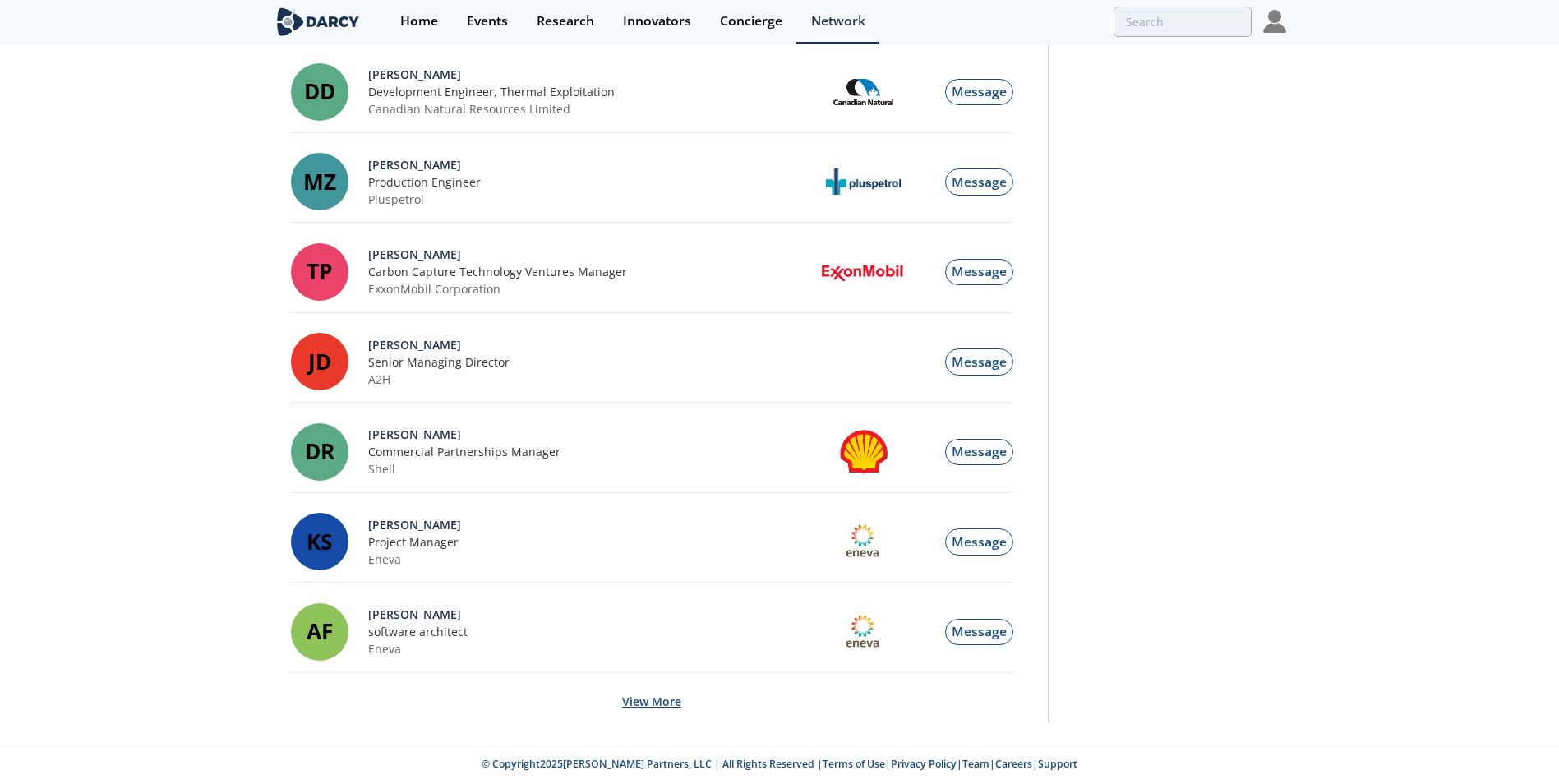 click on "View More" at bounding box center [652, 701] 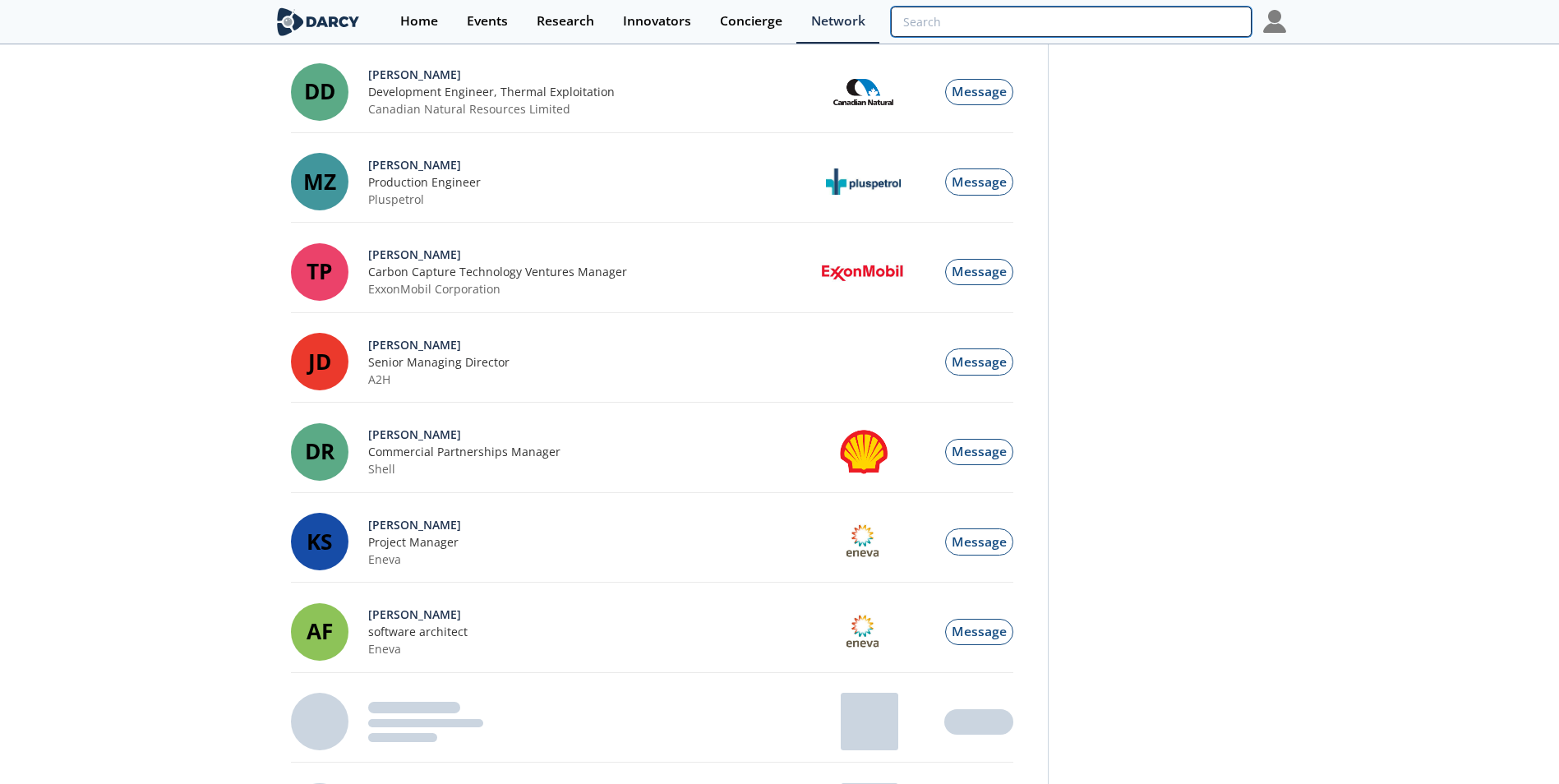 click at bounding box center [1071, 21] 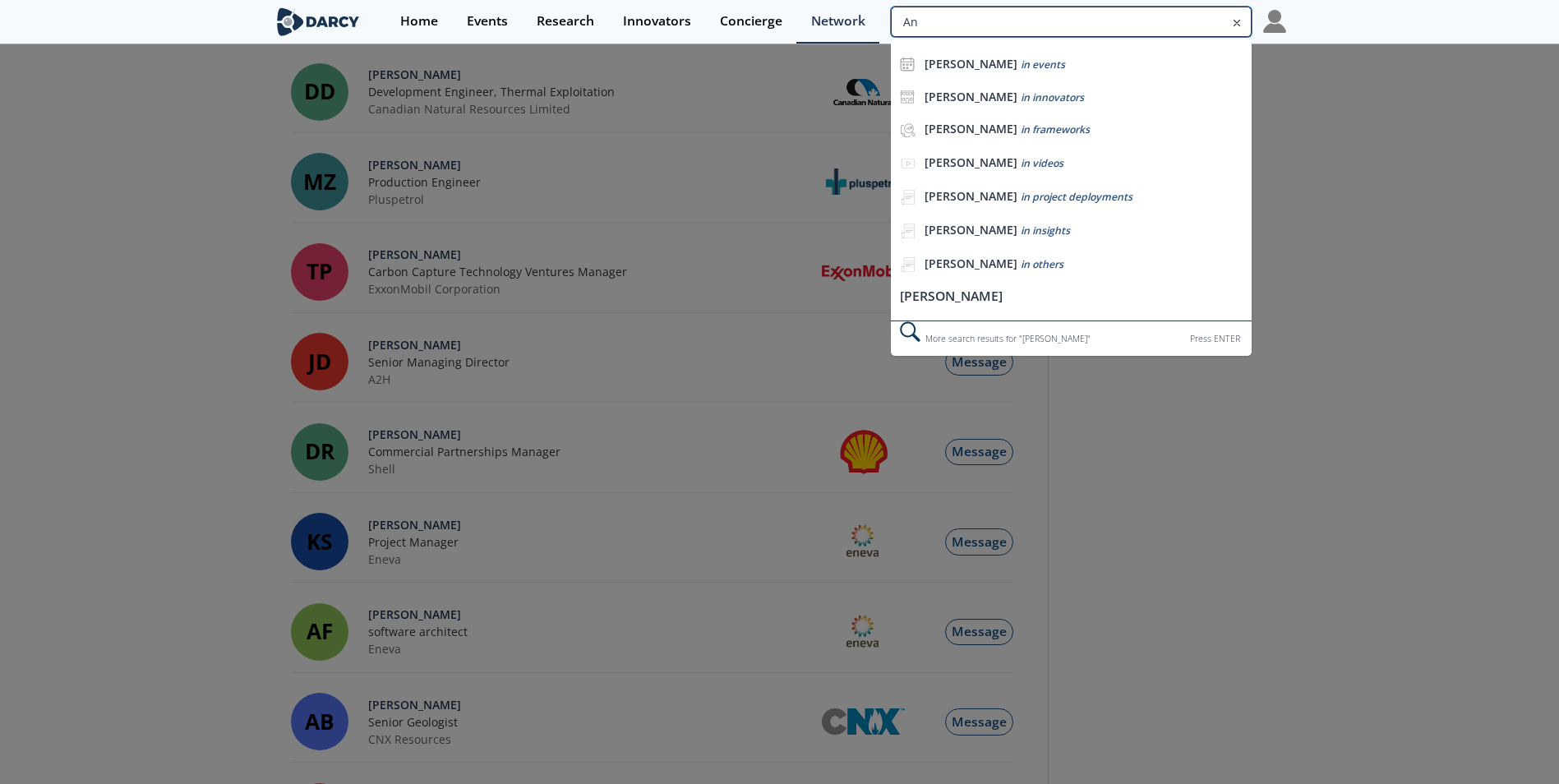 type on "A" 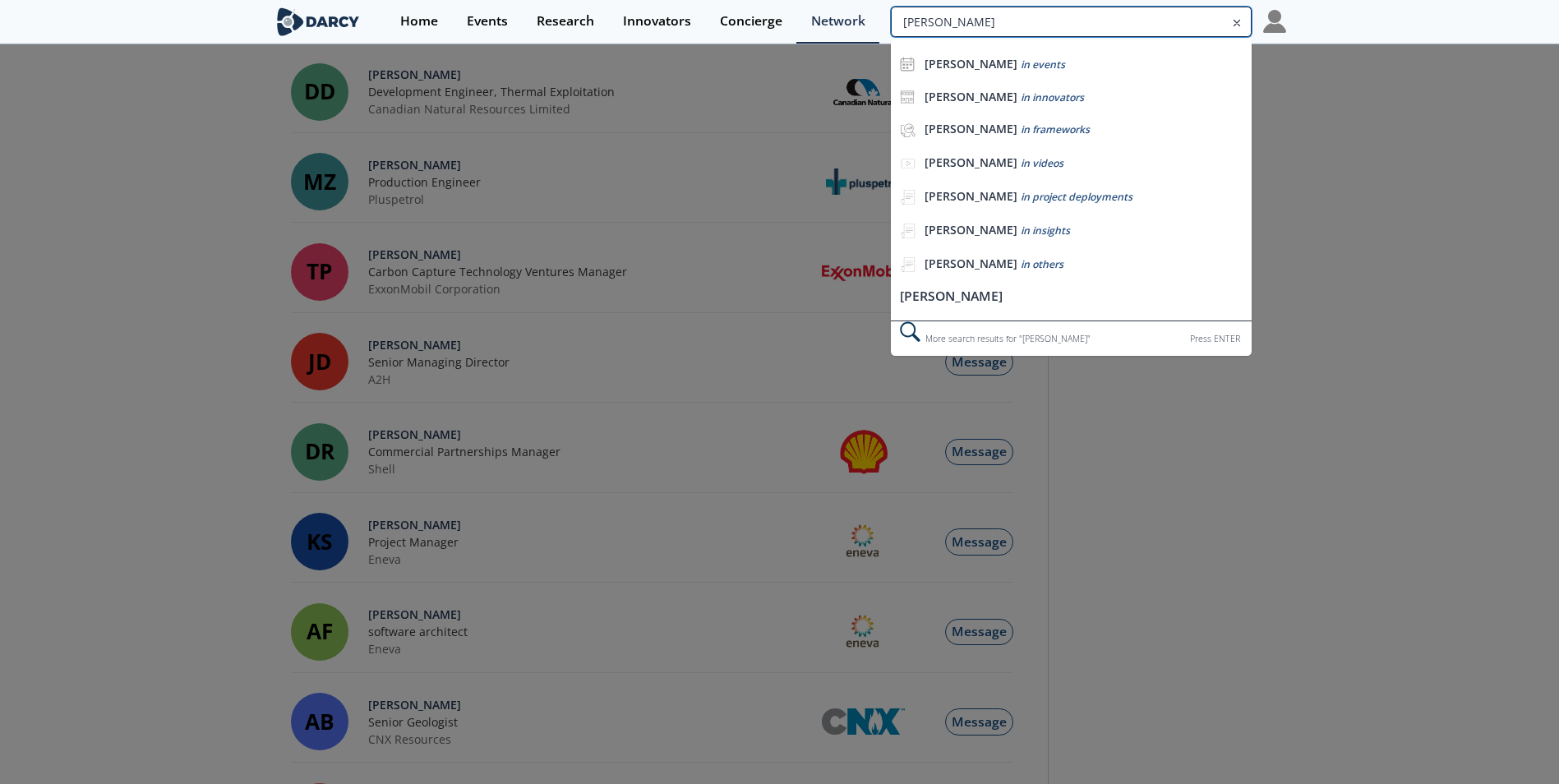 type on "Karina Silva" 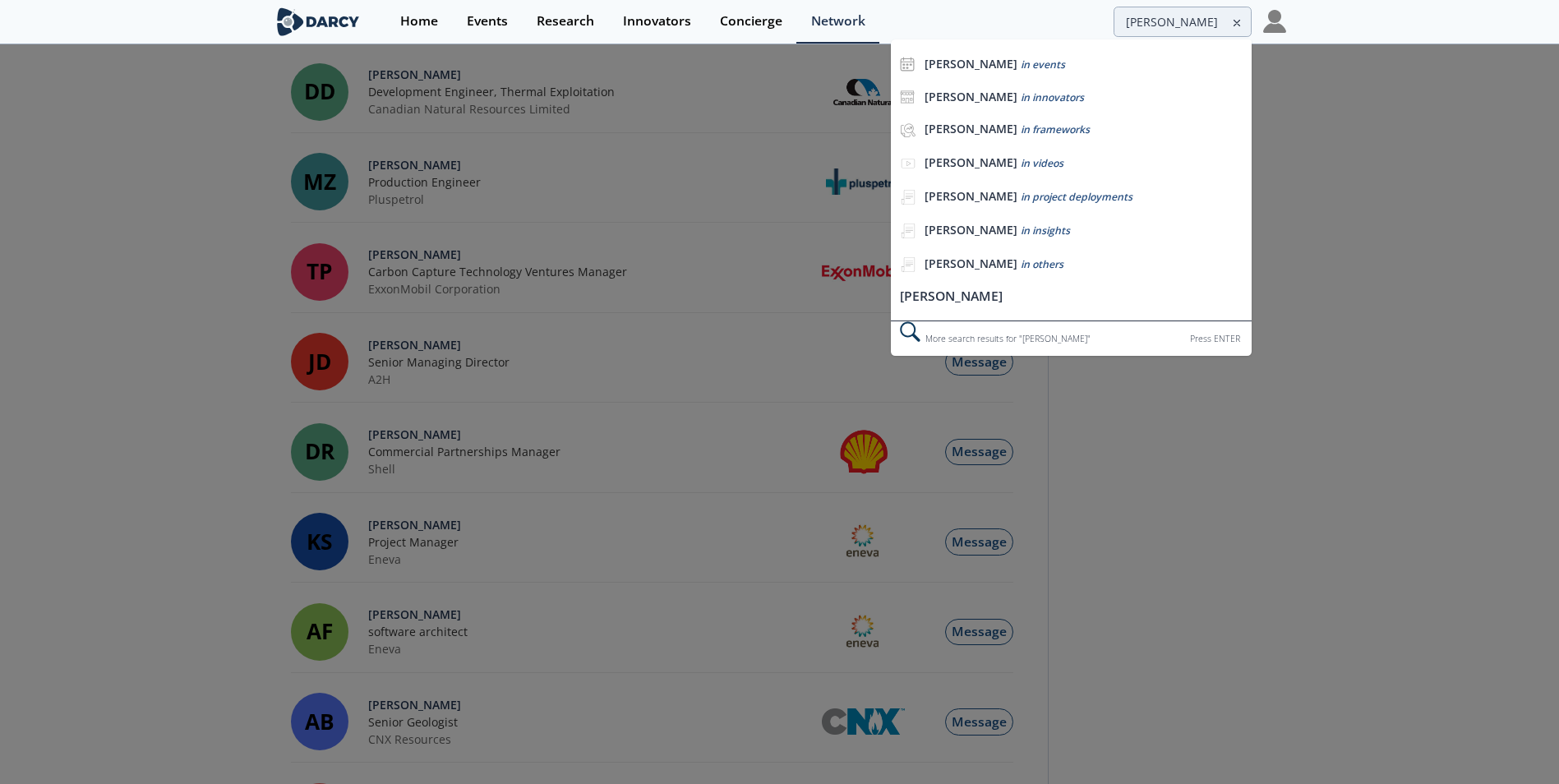 scroll, scrollTop: 0, scrollLeft: 0, axis: both 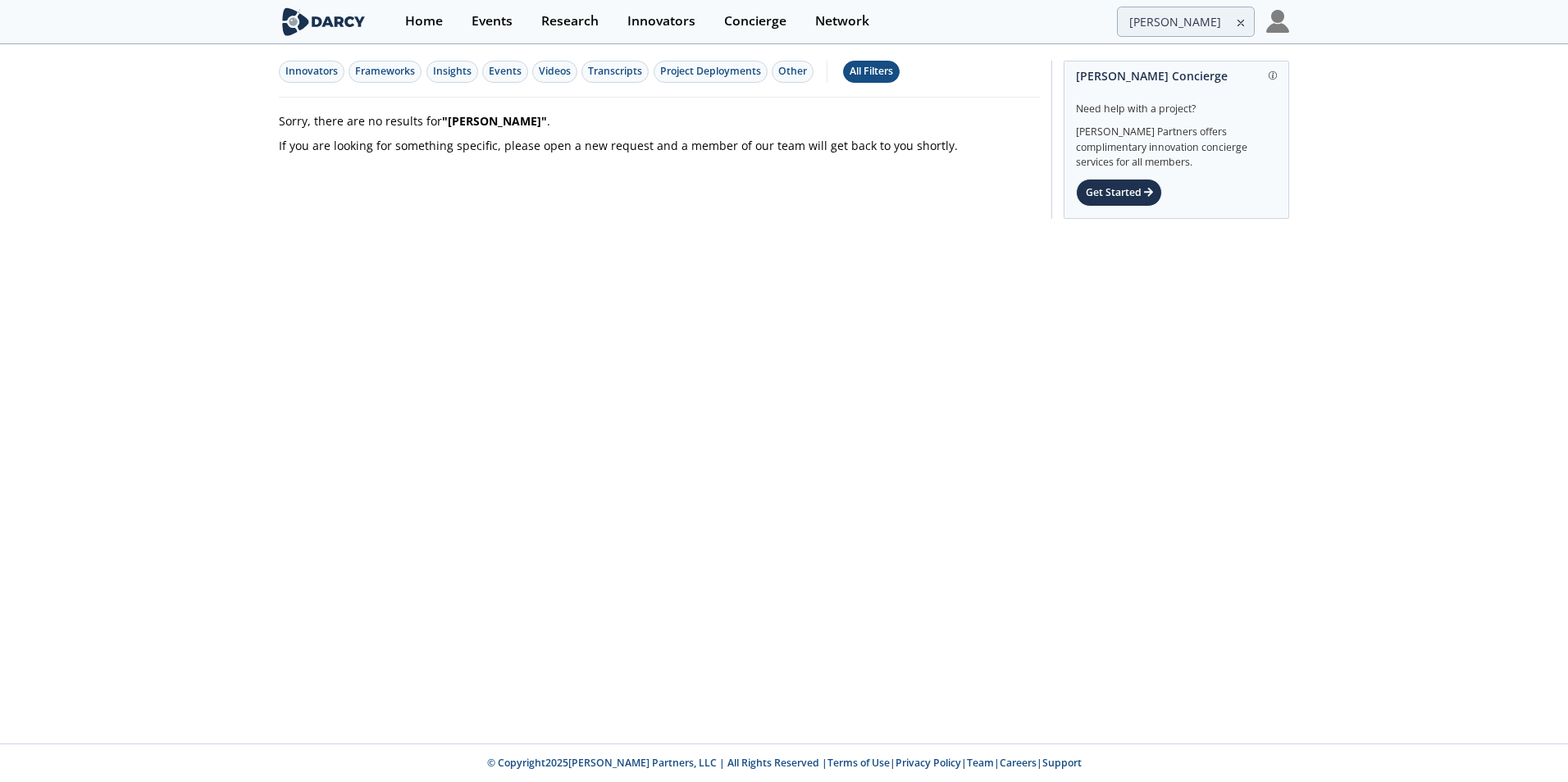 click on "All Filters" at bounding box center (871, 71) 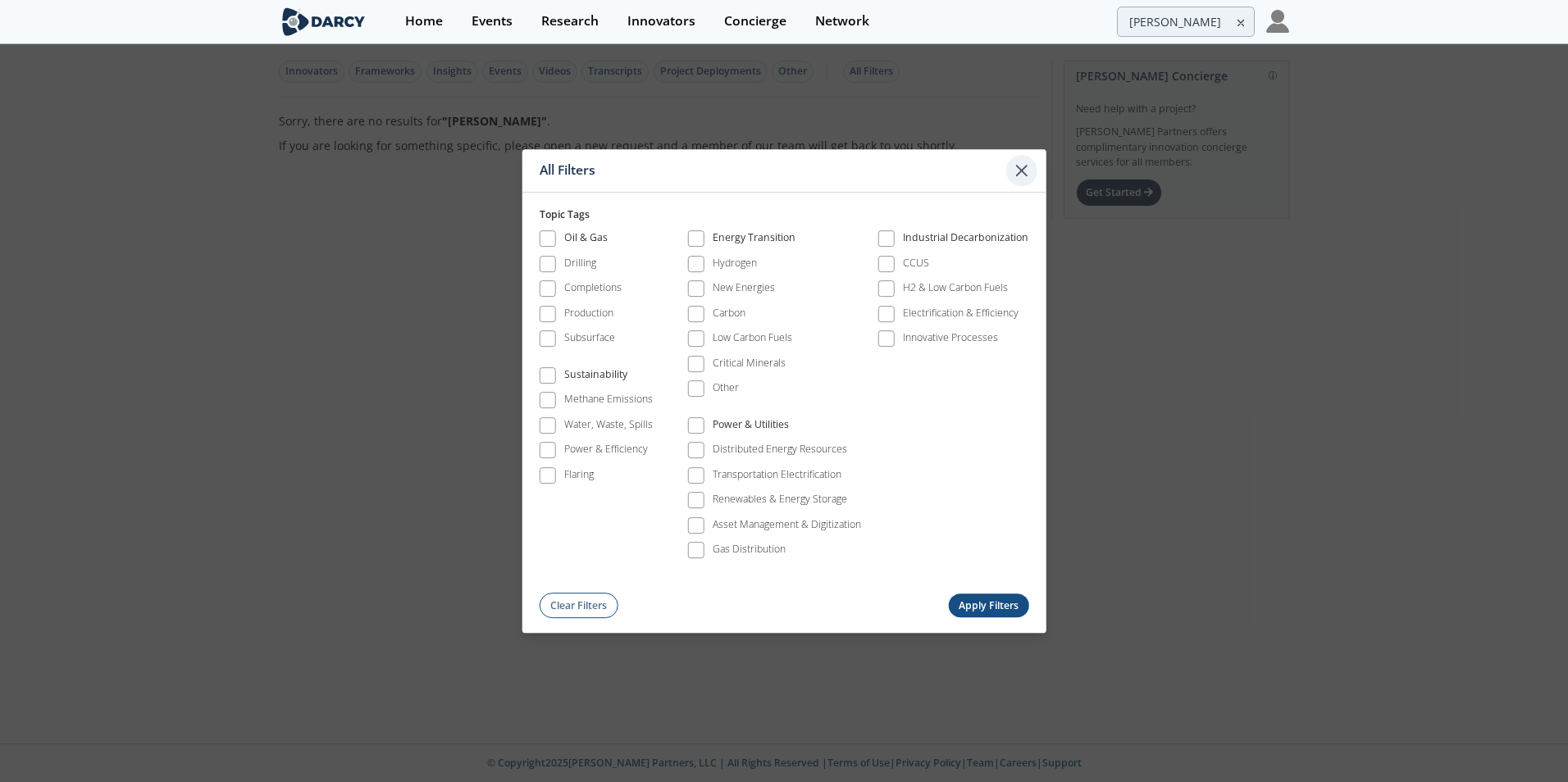 click 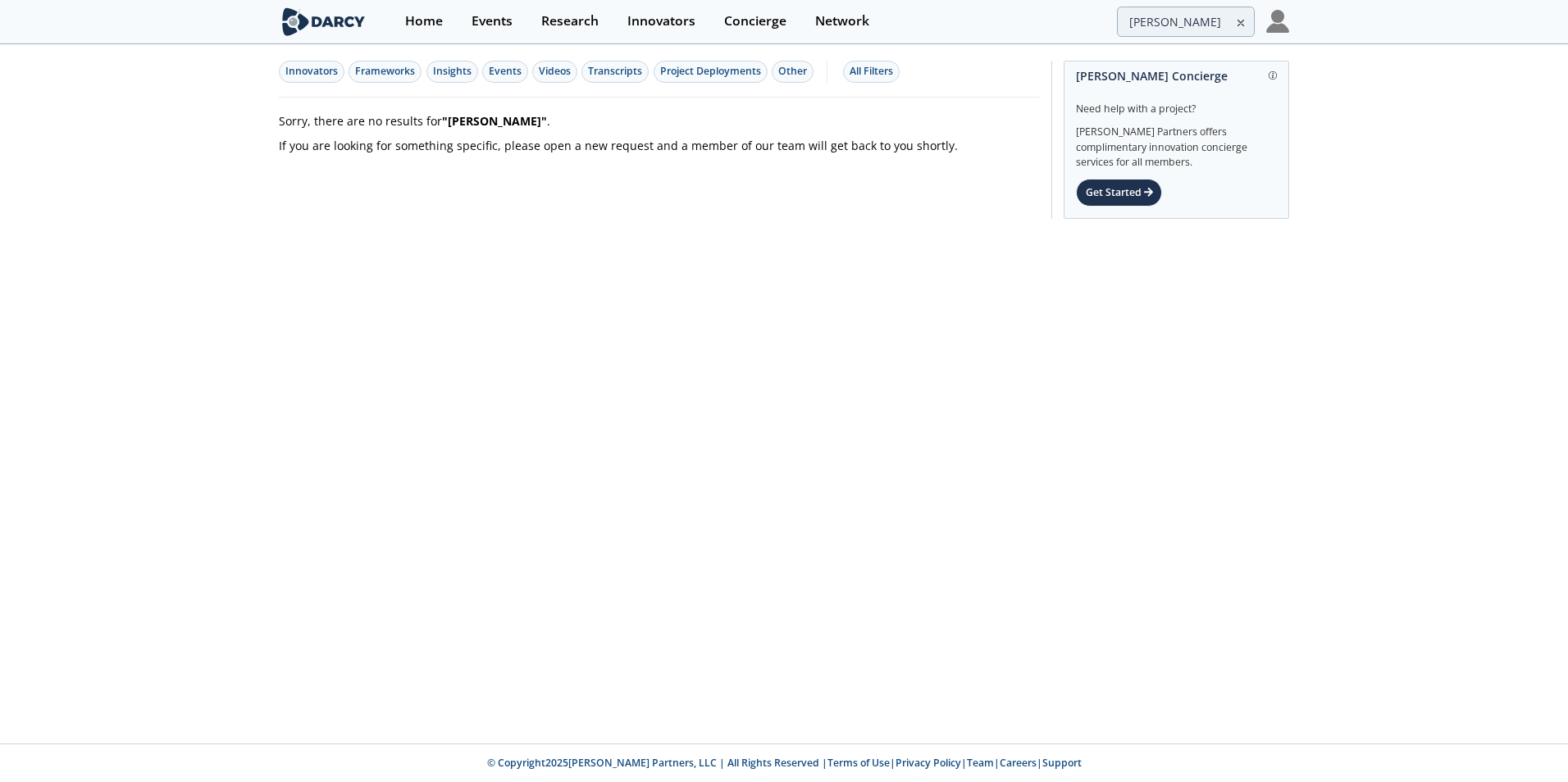 click 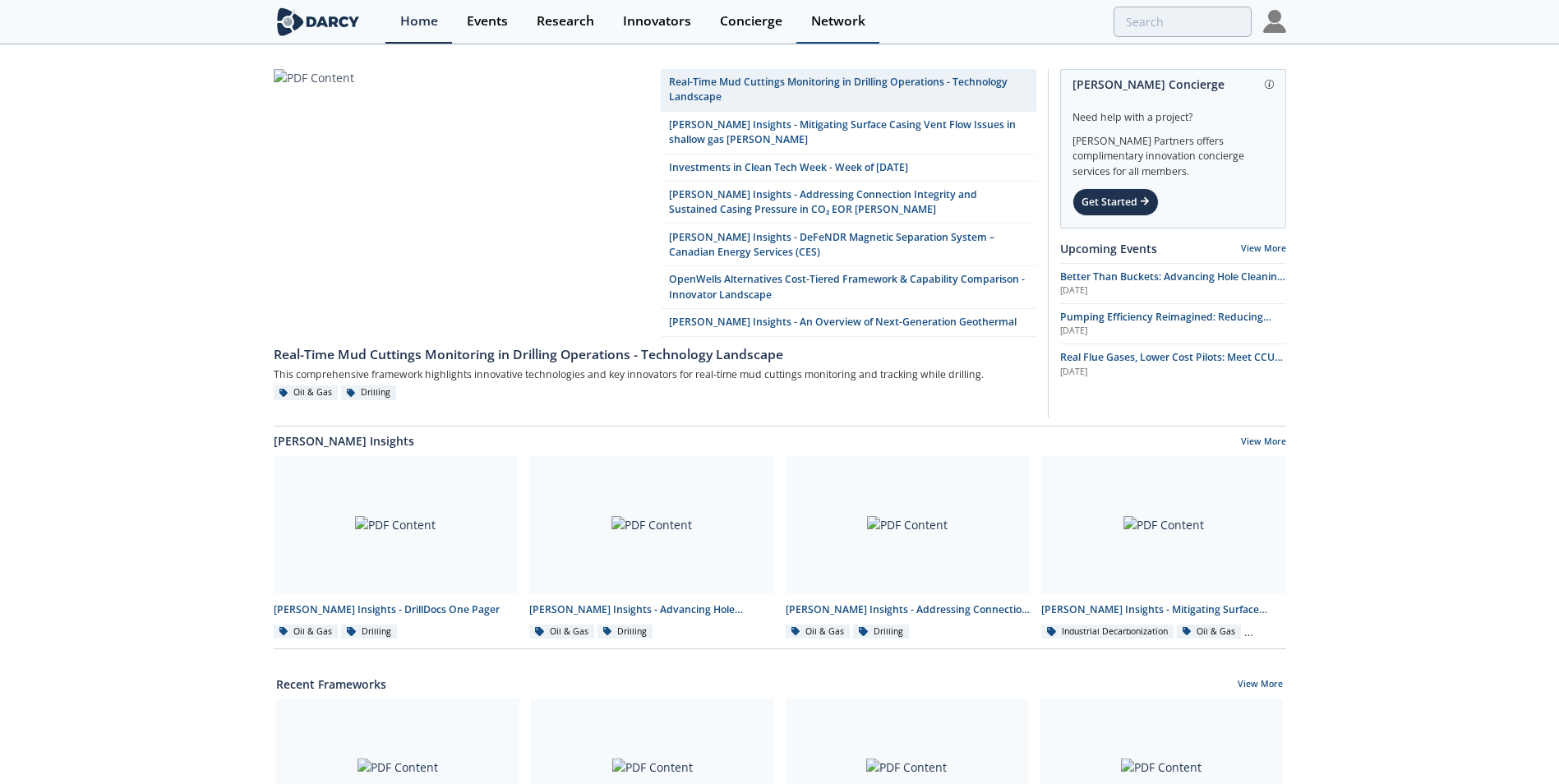 click on "Network" at bounding box center (837, 21) 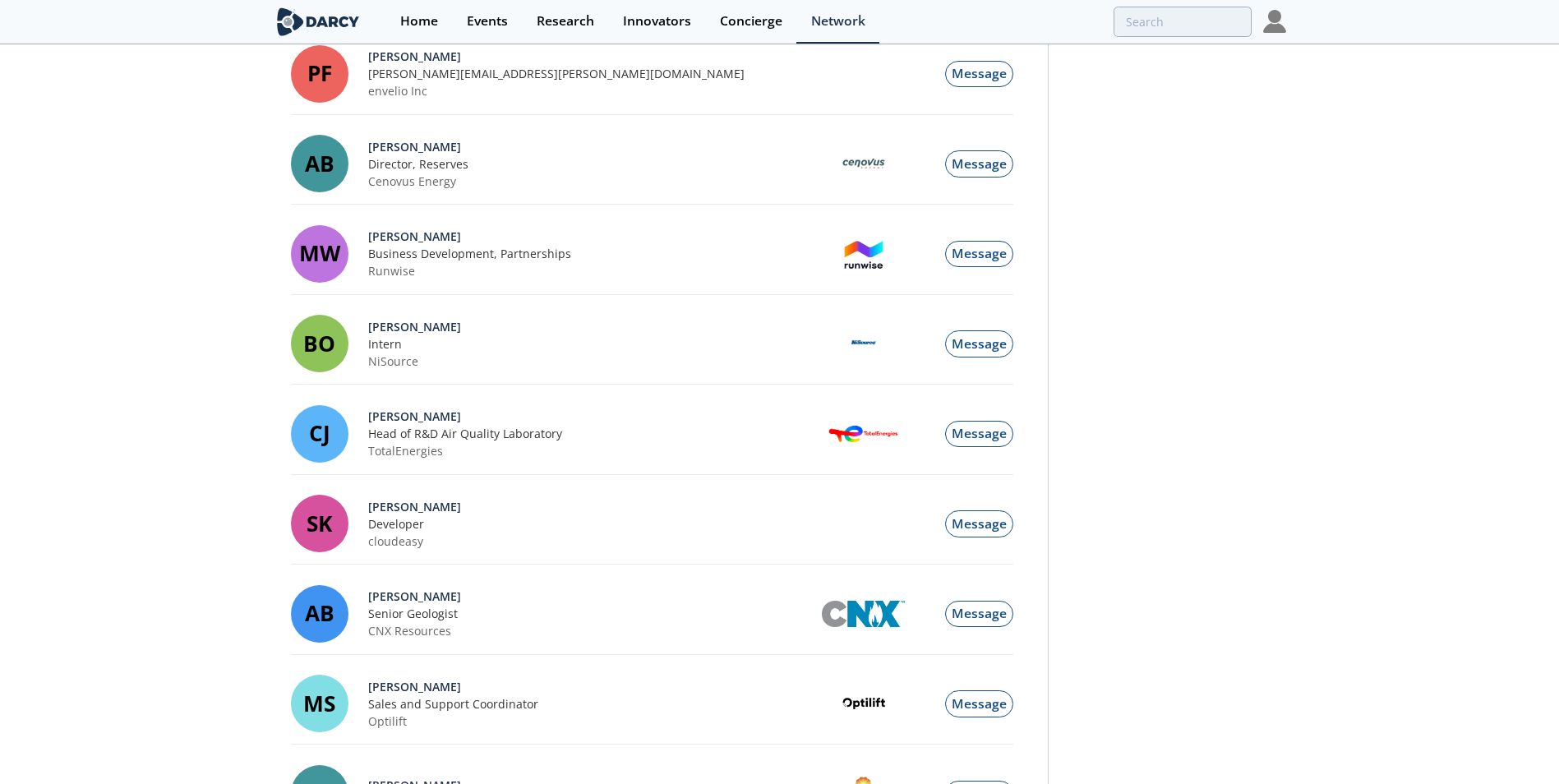 scroll, scrollTop: 1593, scrollLeft: 0, axis: vertical 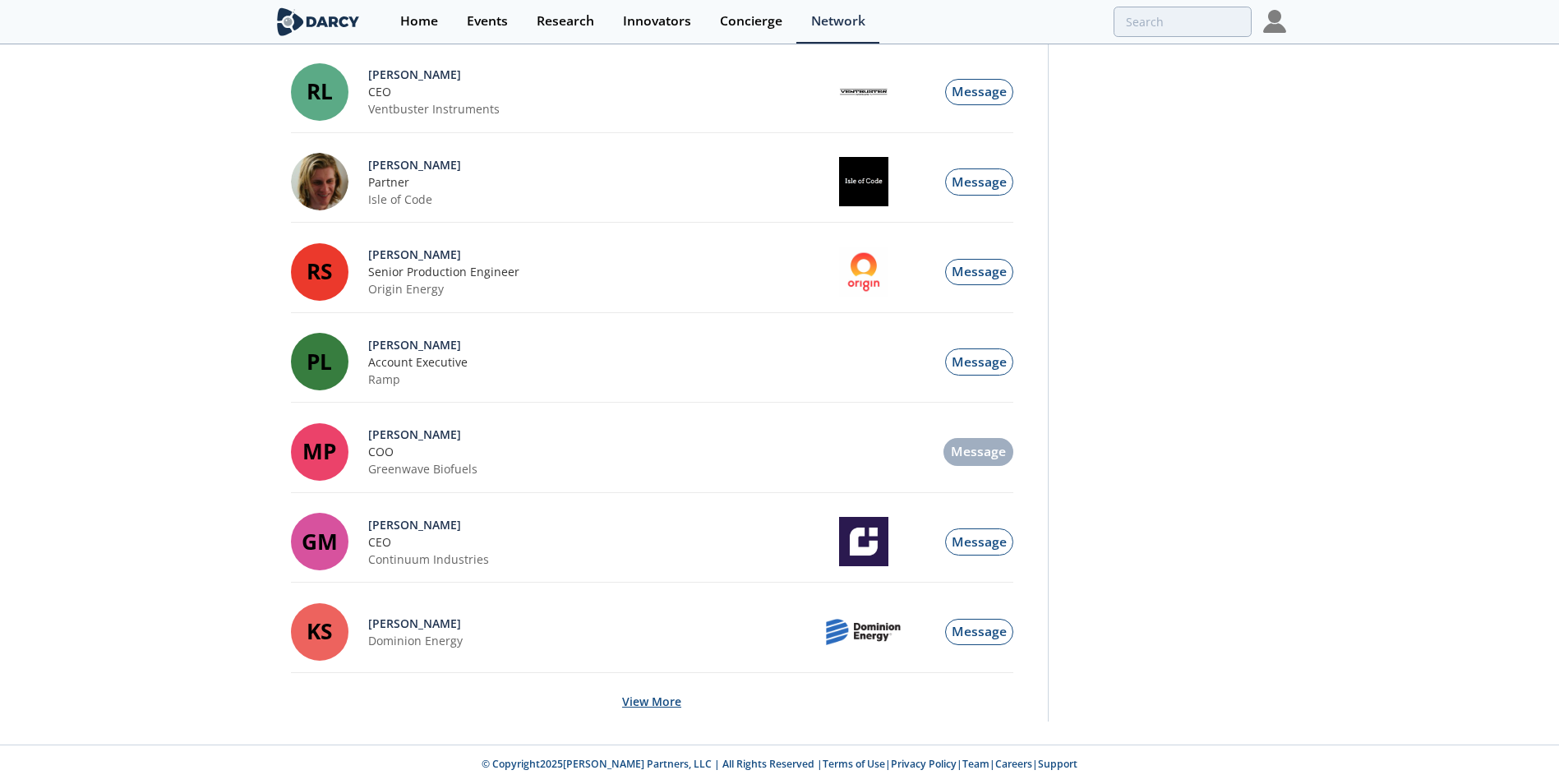 click on "View More" at bounding box center [652, 701] 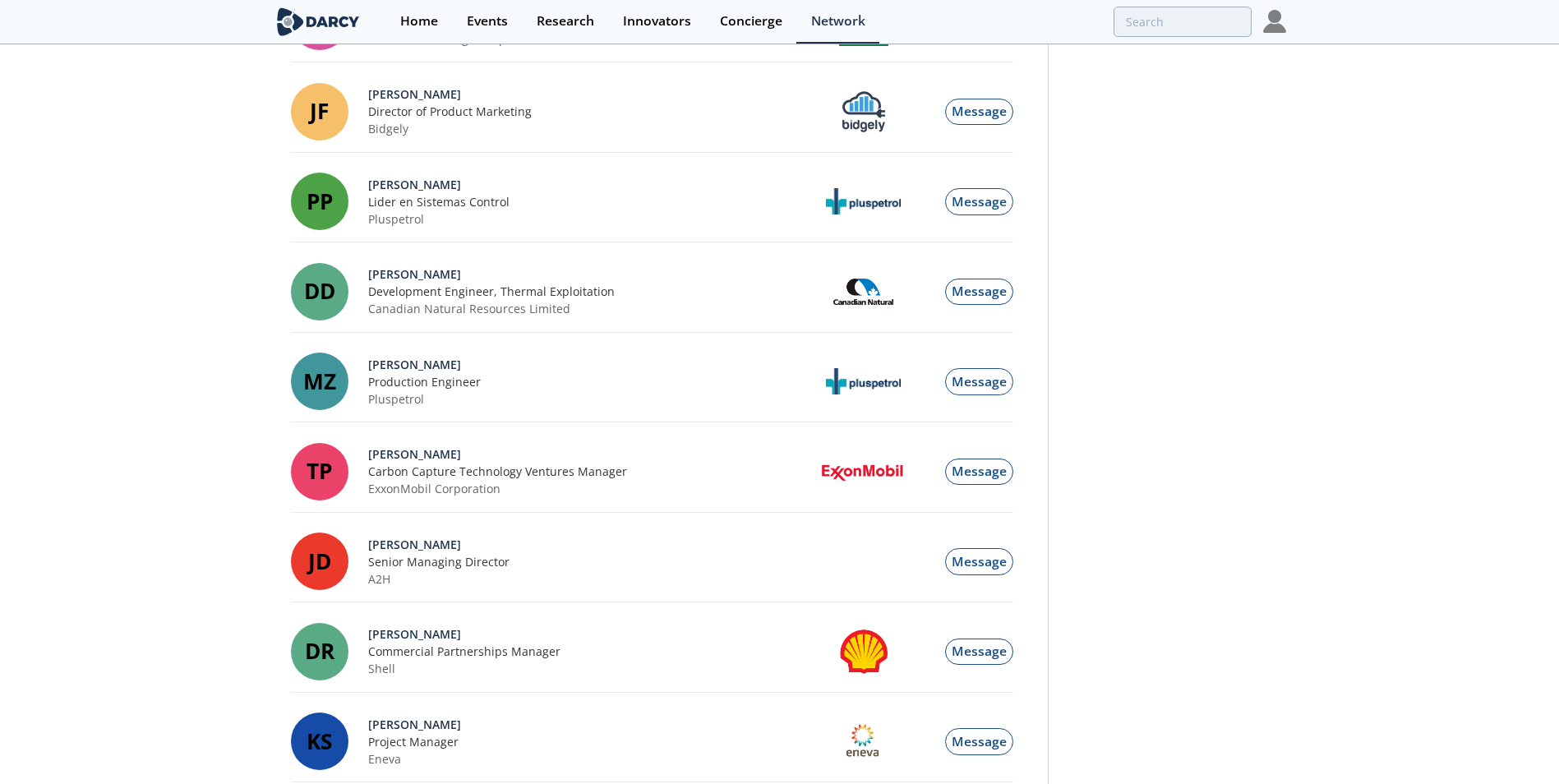 scroll, scrollTop: 3753, scrollLeft: 0, axis: vertical 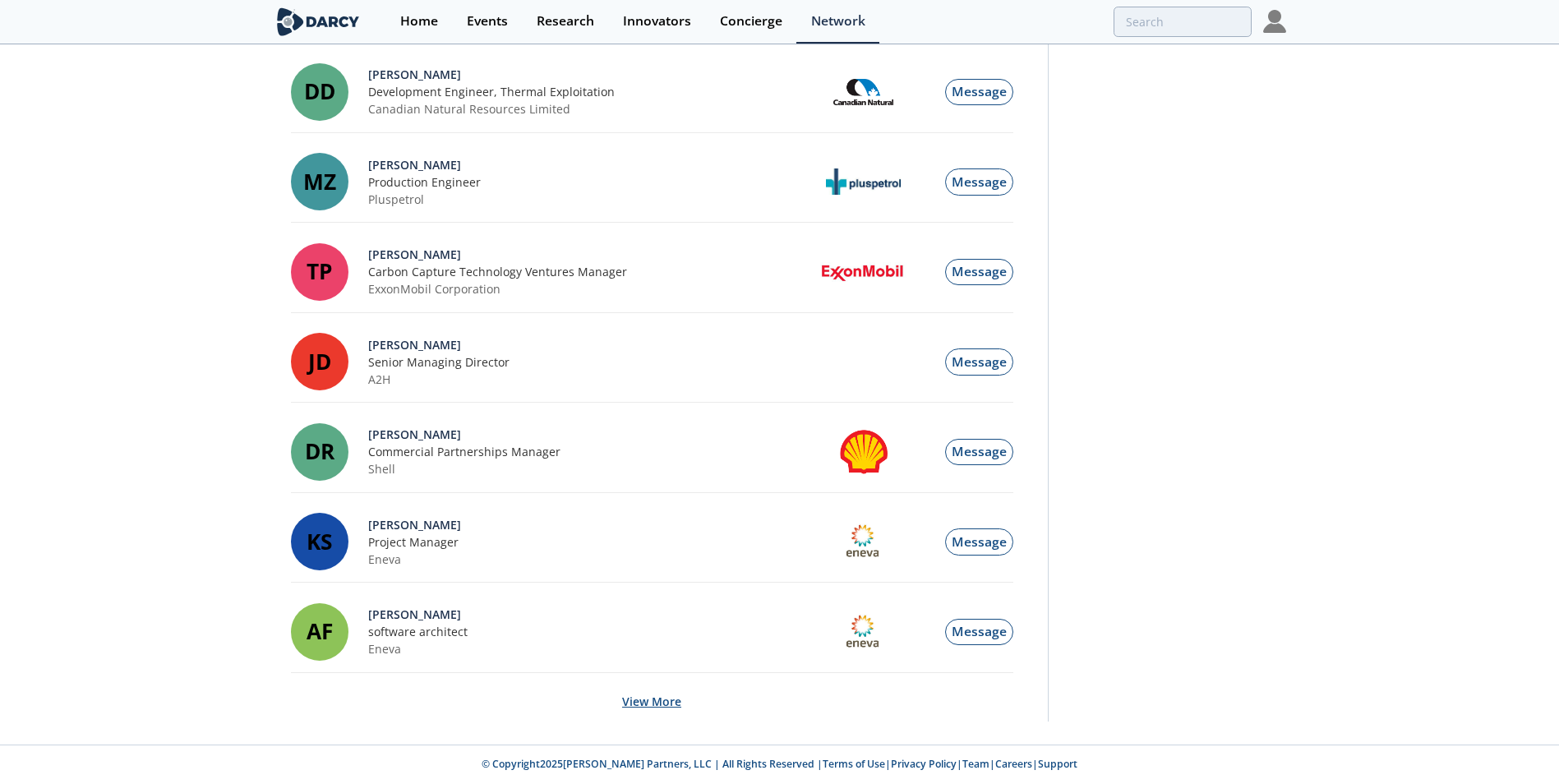 click on "View More" at bounding box center (652, 701) 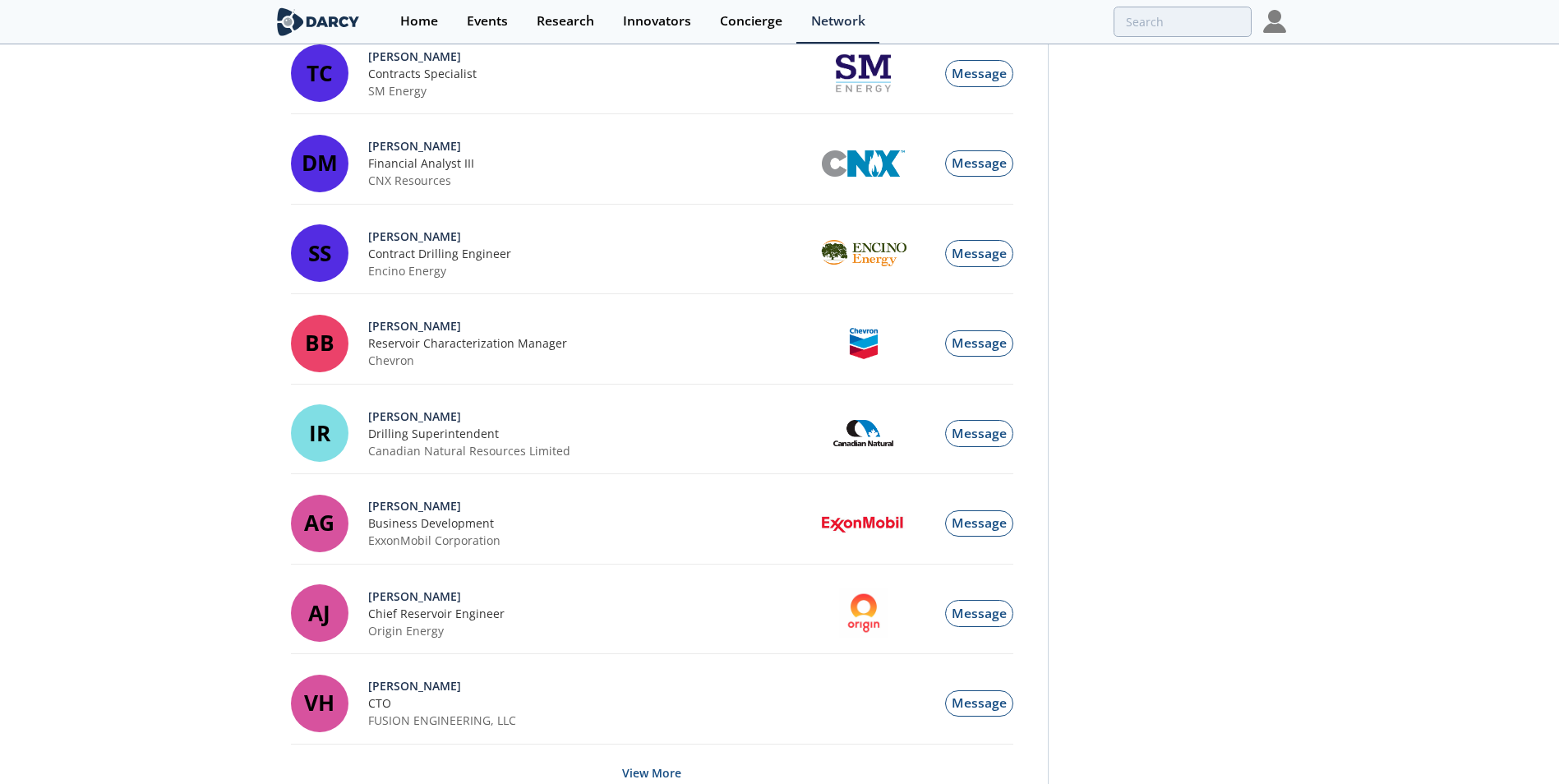 scroll, scrollTop: 5913, scrollLeft: 0, axis: vertical 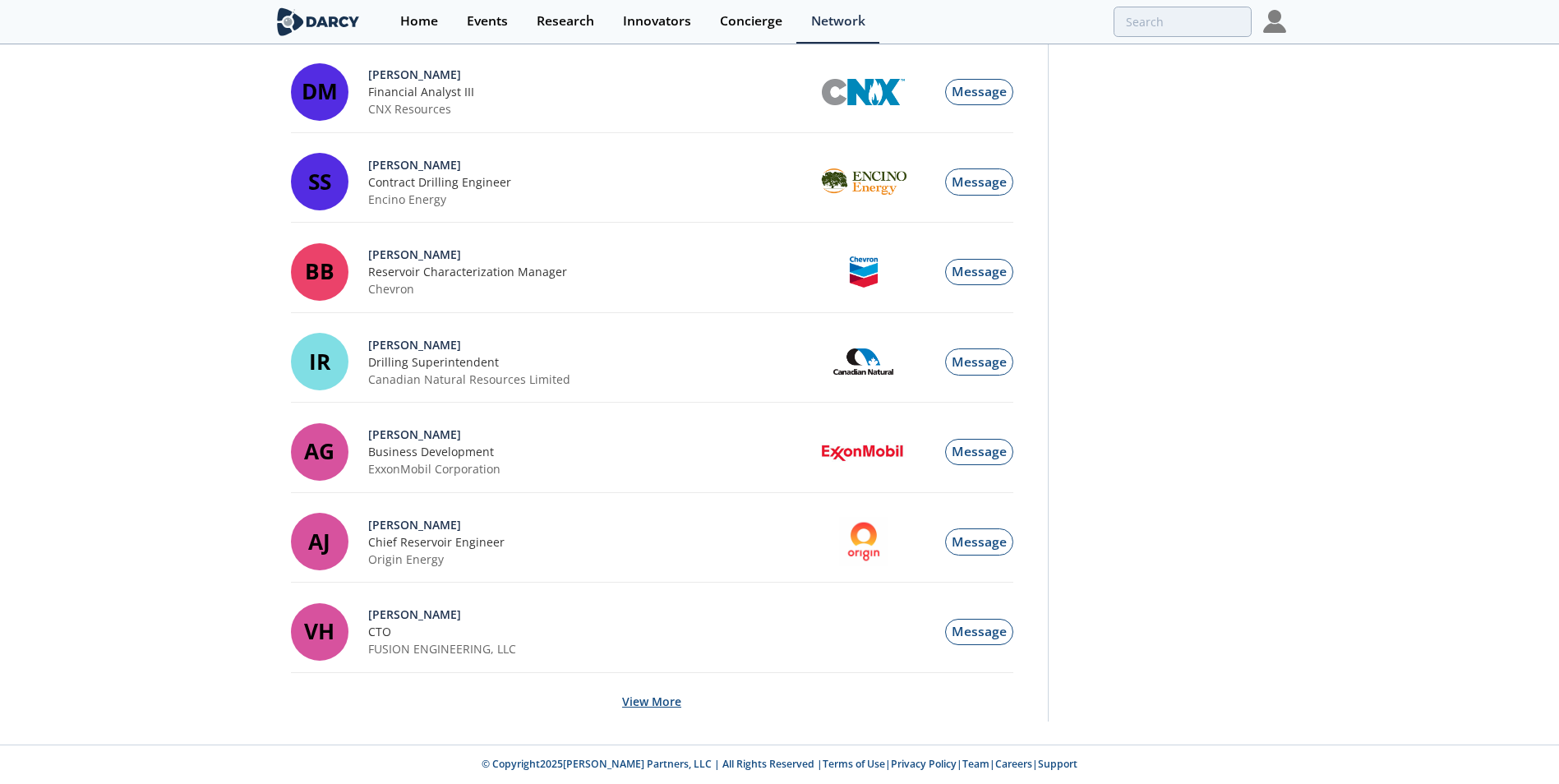 click on "View More" at bounding box center [652, 701] 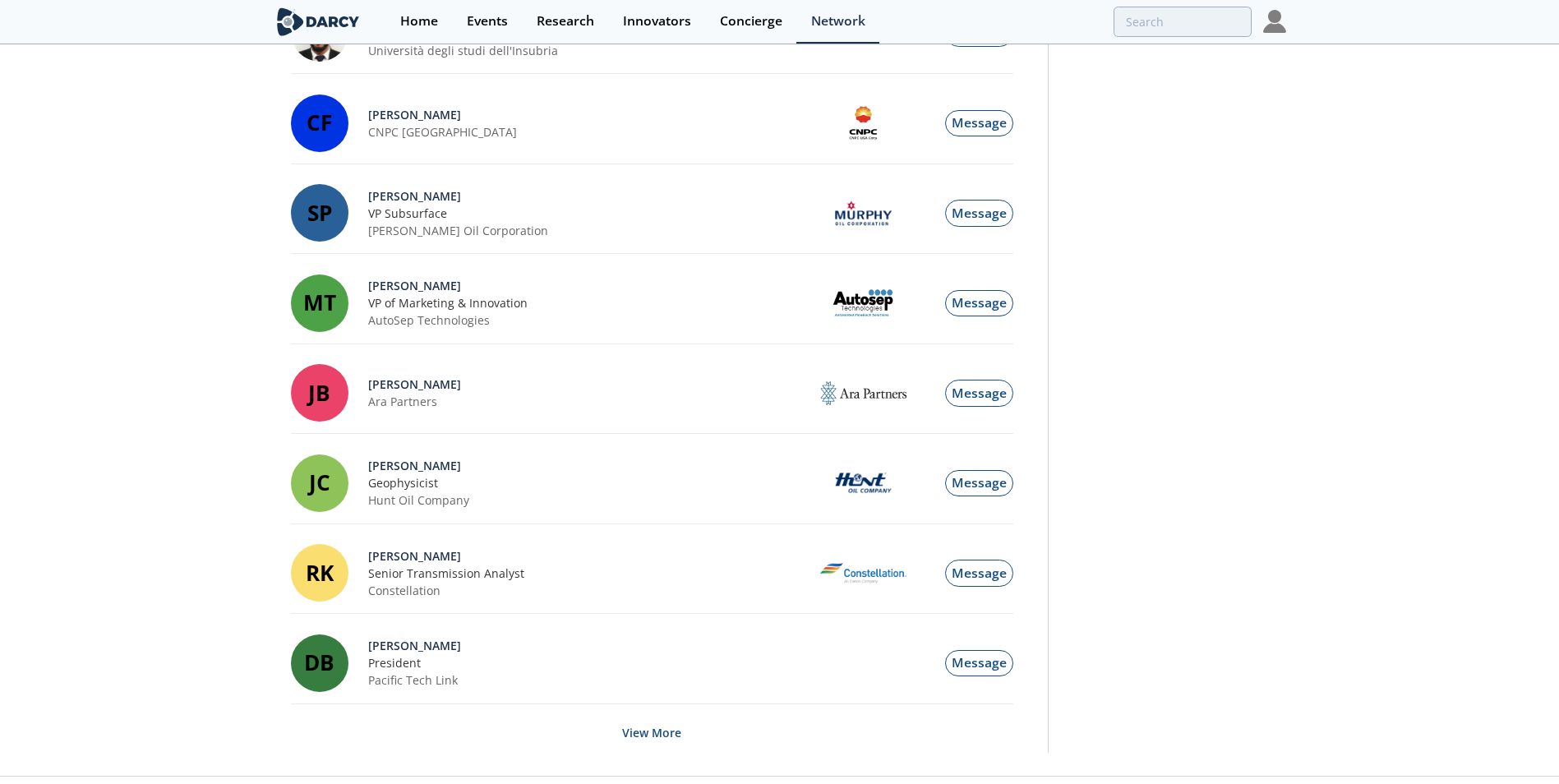 scroll, scrollTop: 8073, scrollLeft: 0, axis: vertical 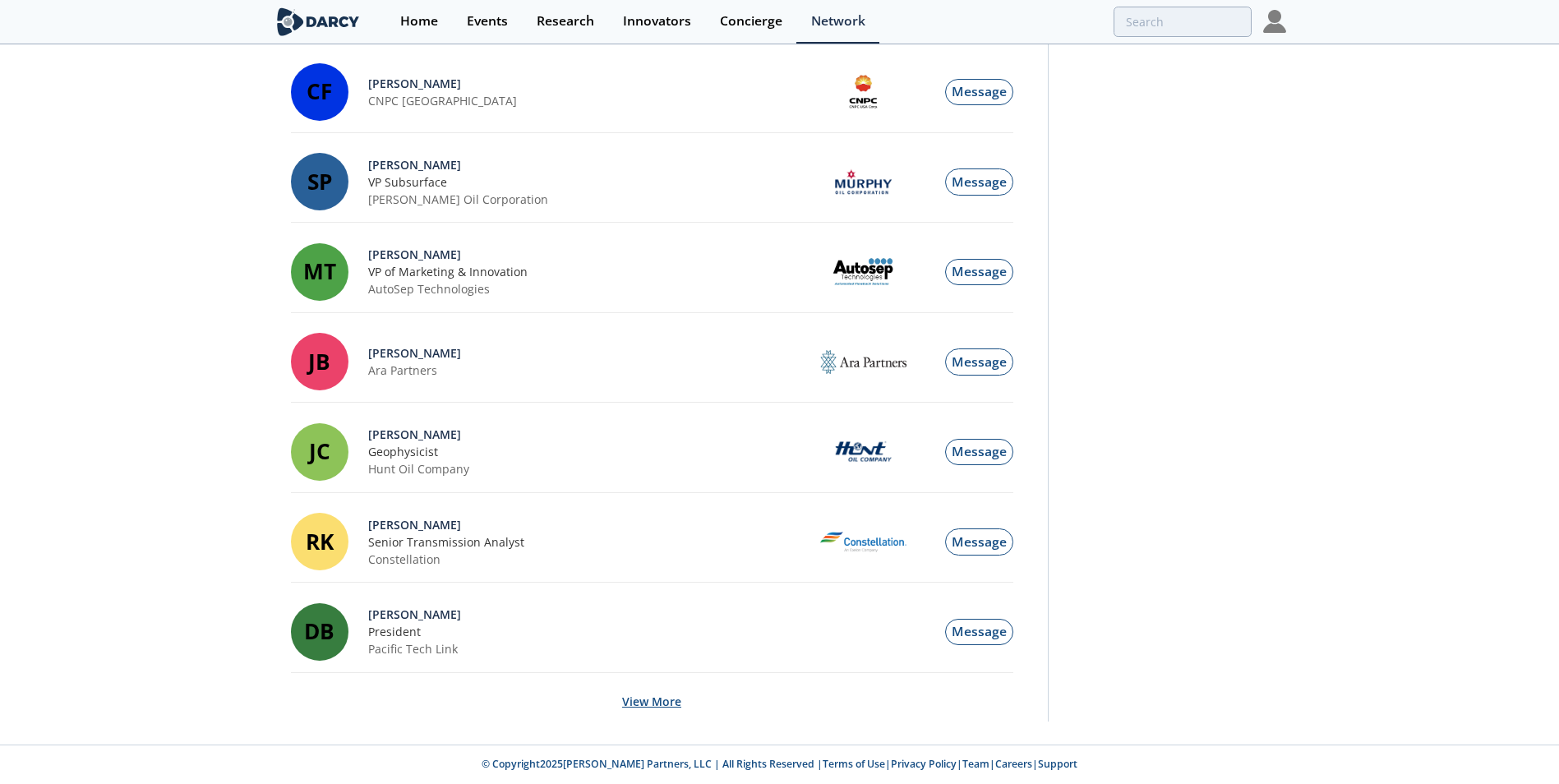 click on "View More" at bounding box center [652, 701] 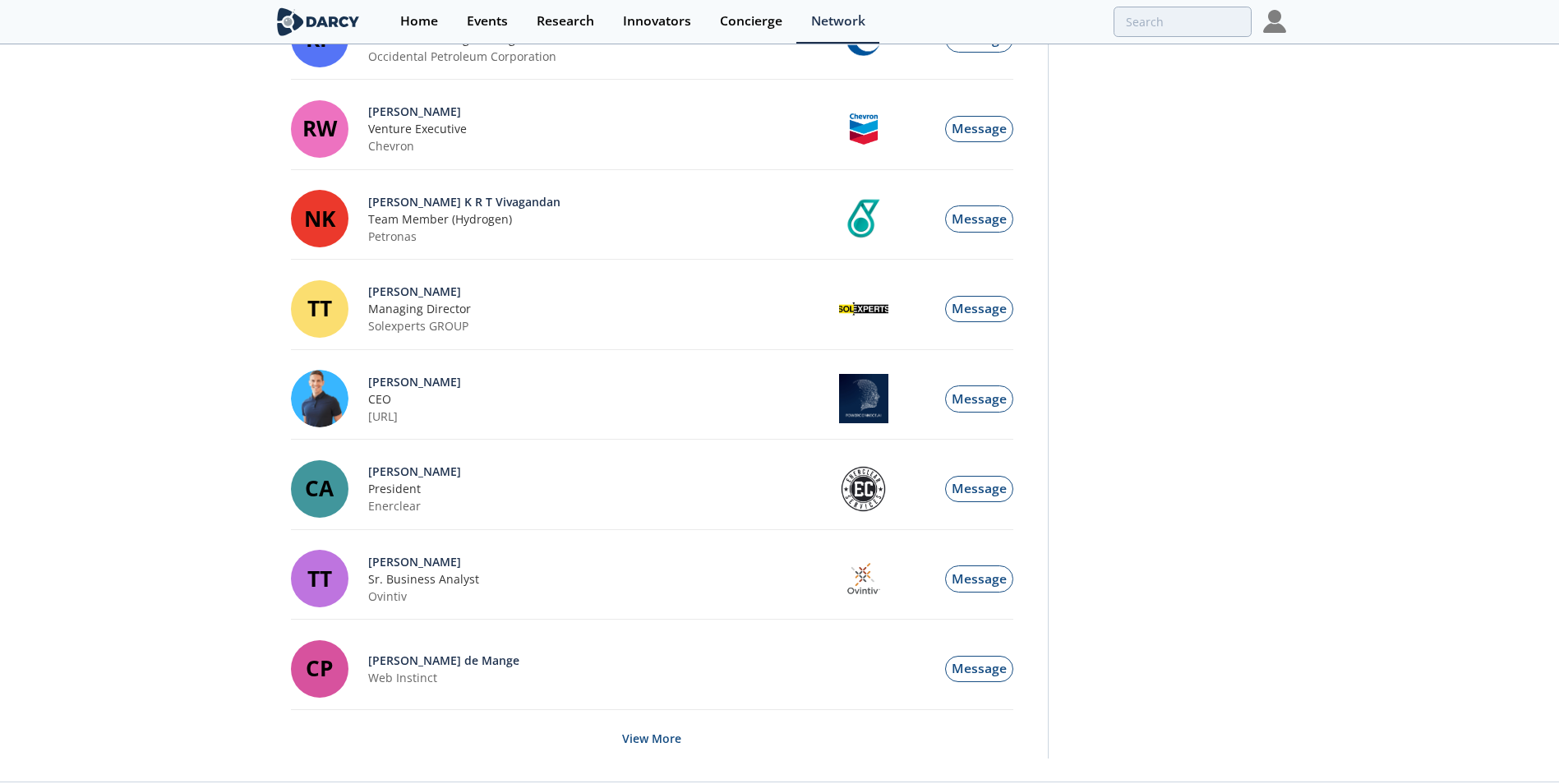 scroll, scrollTop: 10232, scrollLeft: 0, axis: vertical 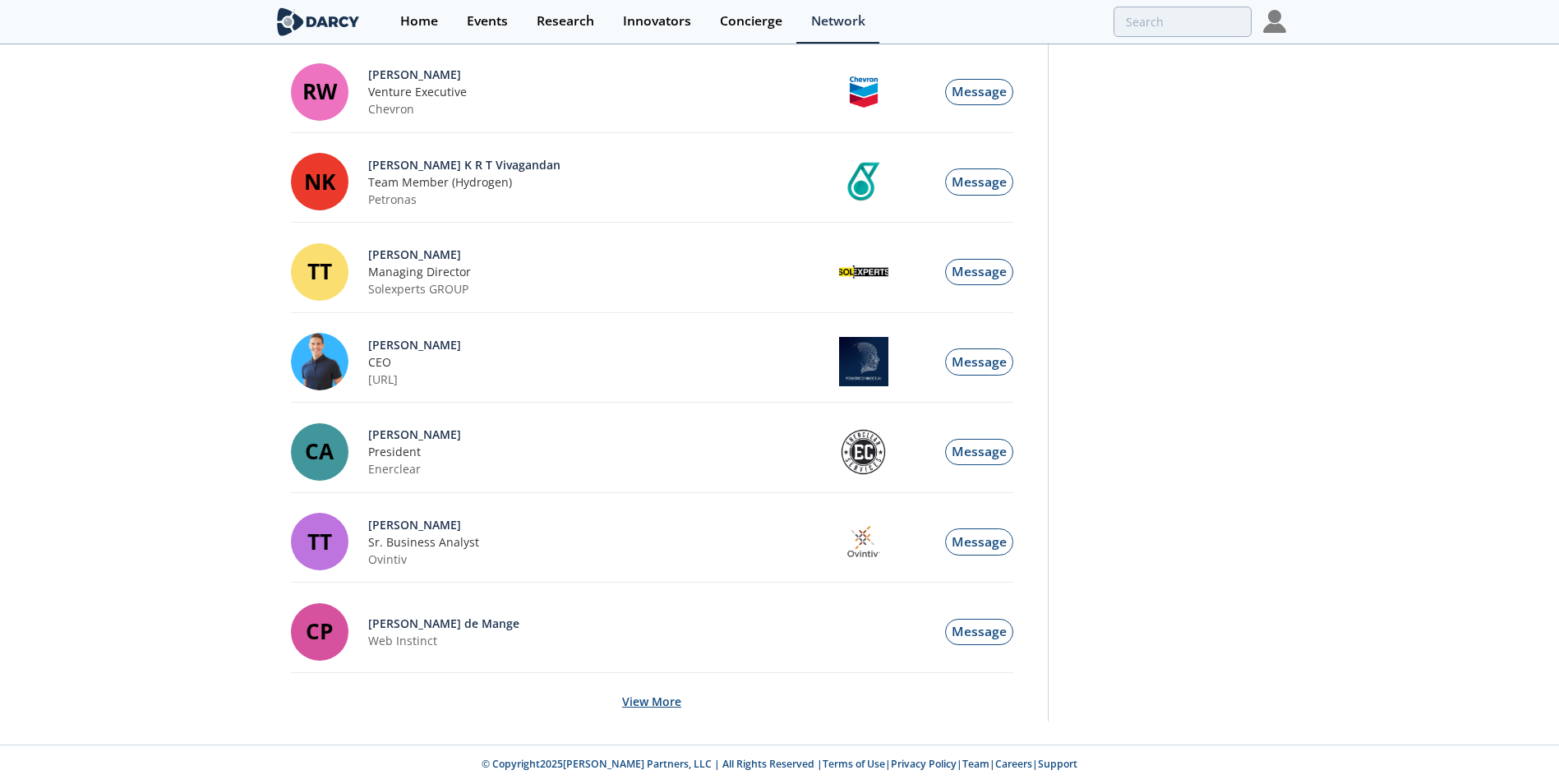 click on "View More" at bounding box center (652, 701) 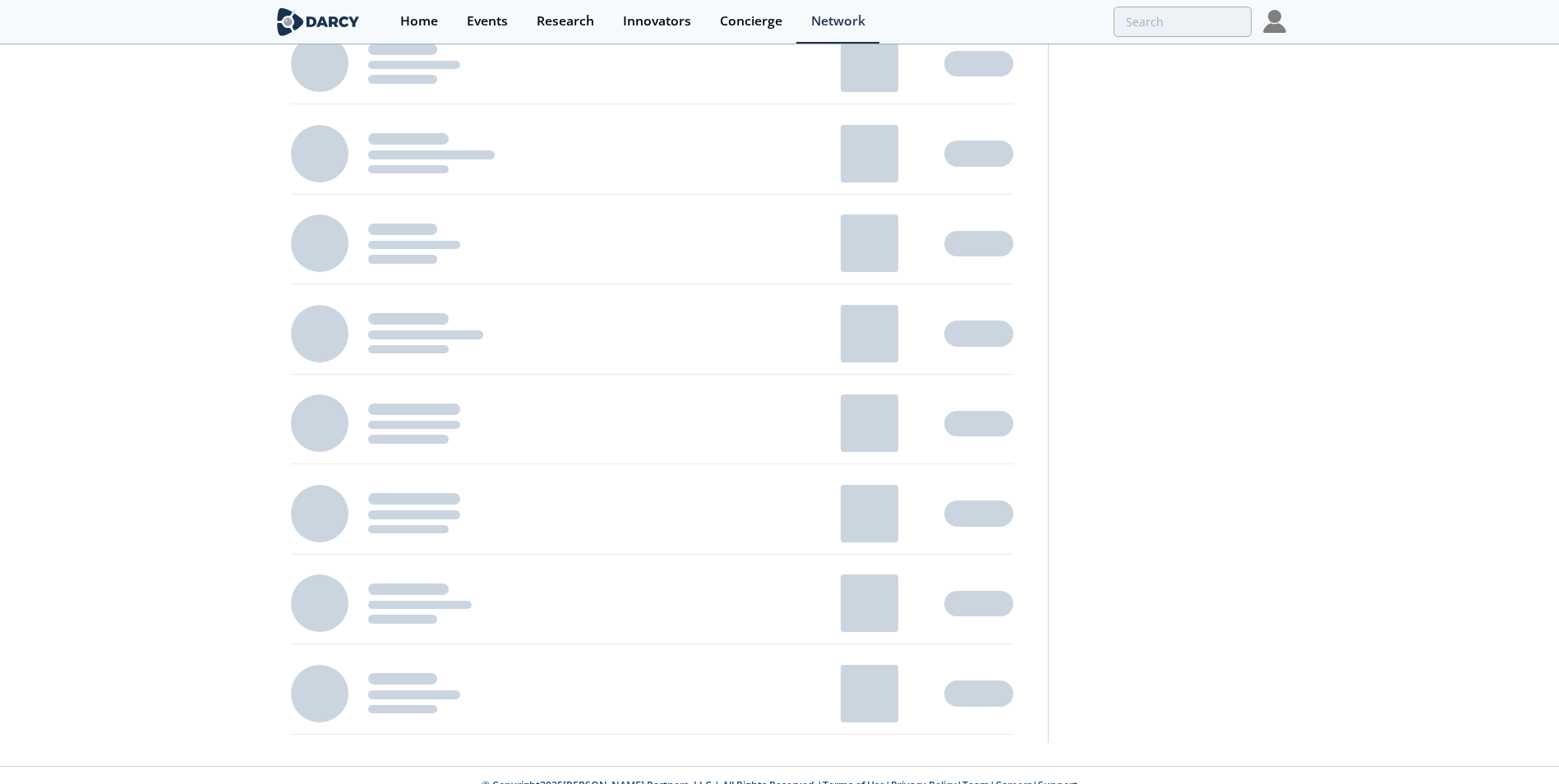 scroll, scrollTop: 11092, scrollLeft: 0, axis: vertical 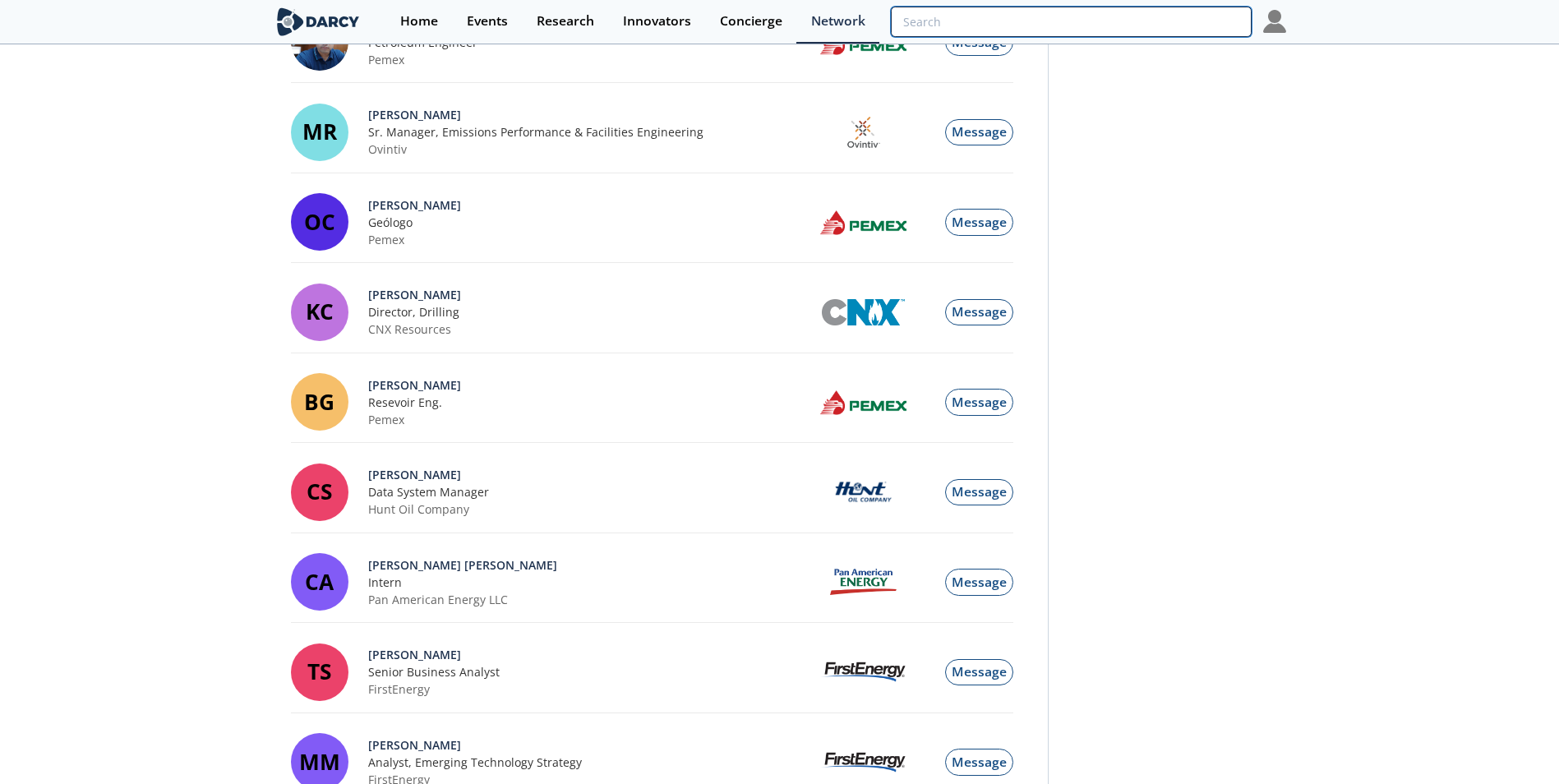 click at bounding box center (1071, 21) 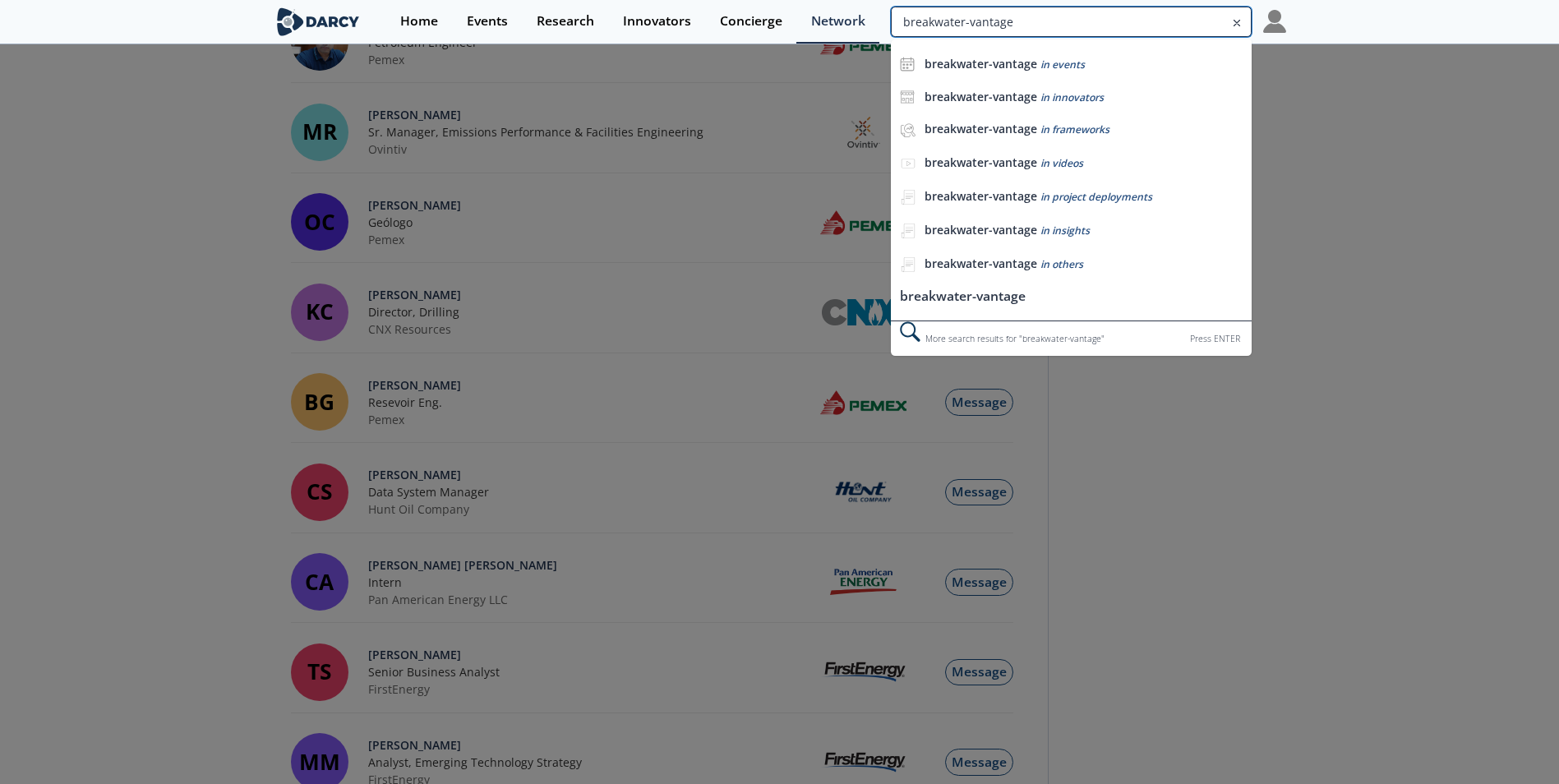 type on "breakwater-vantage" 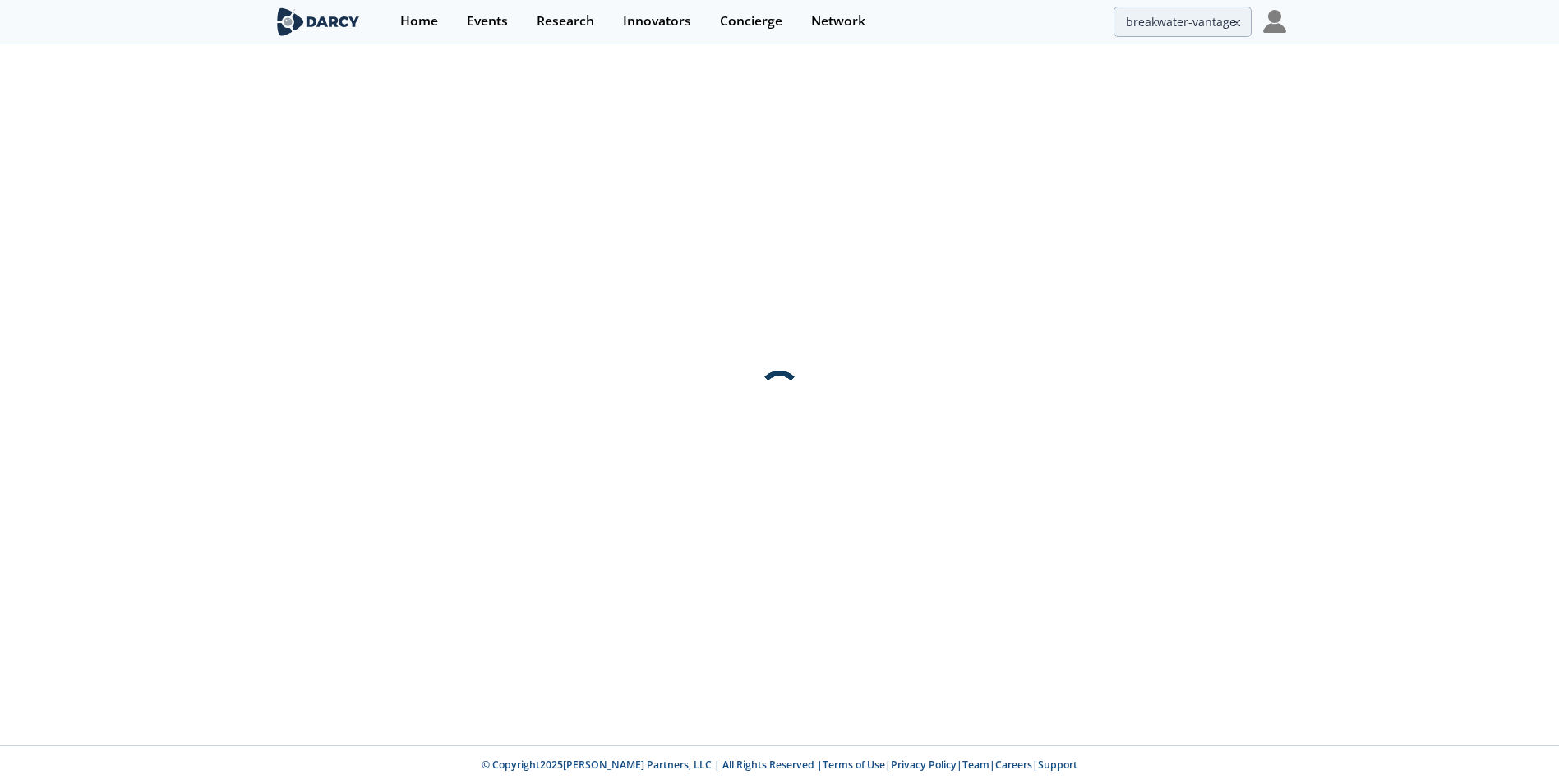 scroll, scrollTop: 0, scrollLeft: 0, axis: both 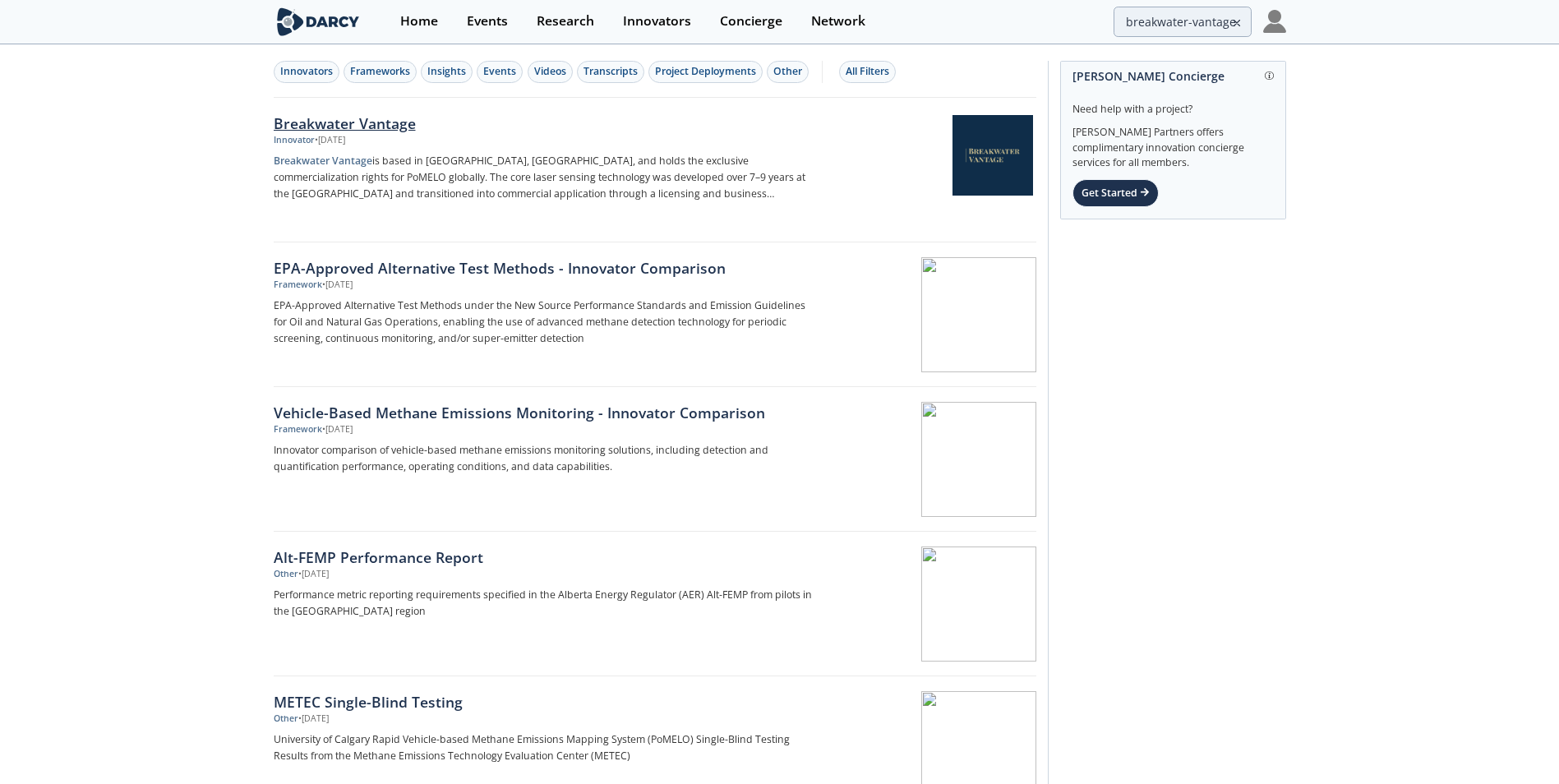 click on "Breakwater Vantage" at bounding box center (546, 123) 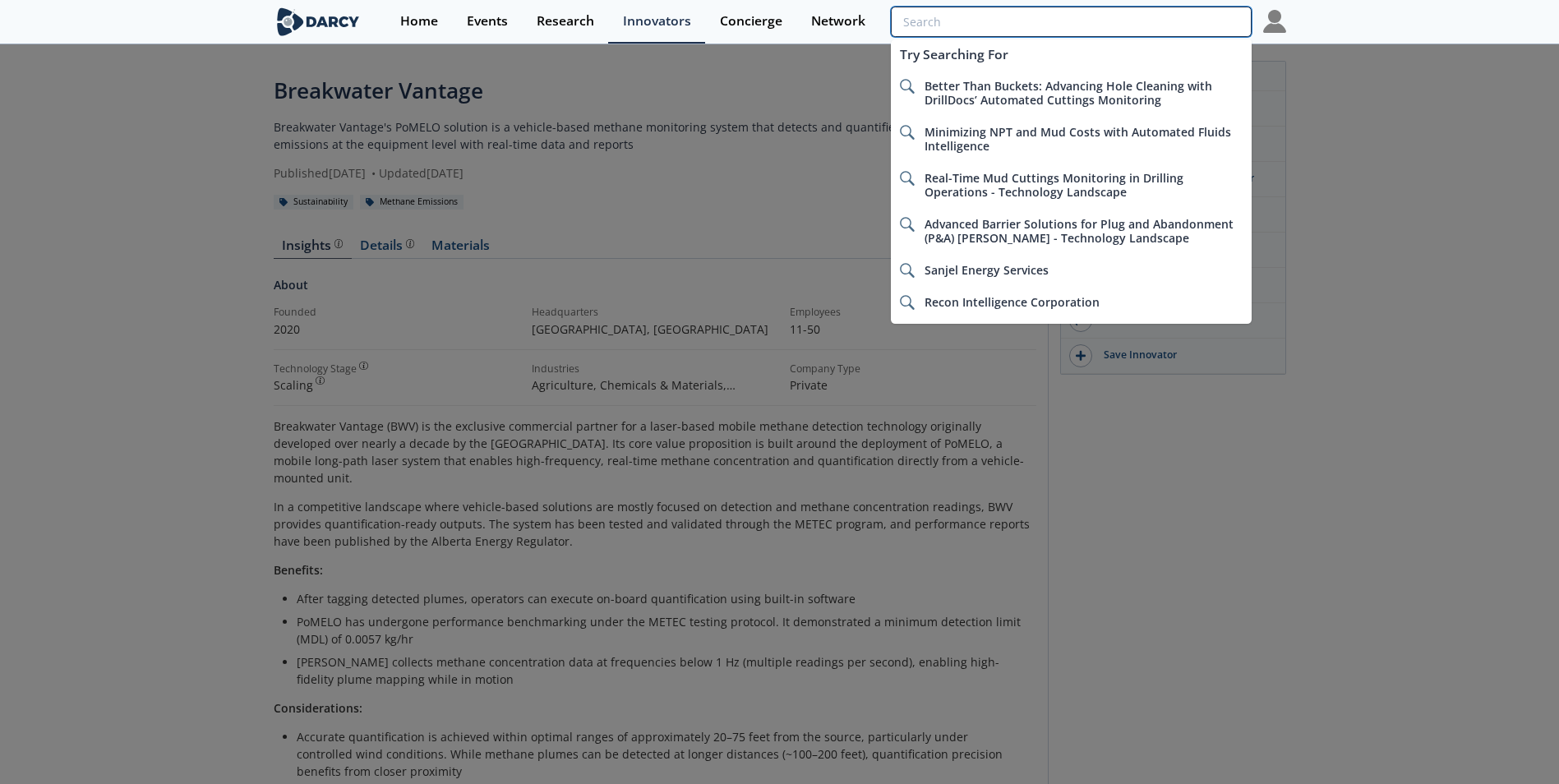 click at bounding box center (1071, 21) 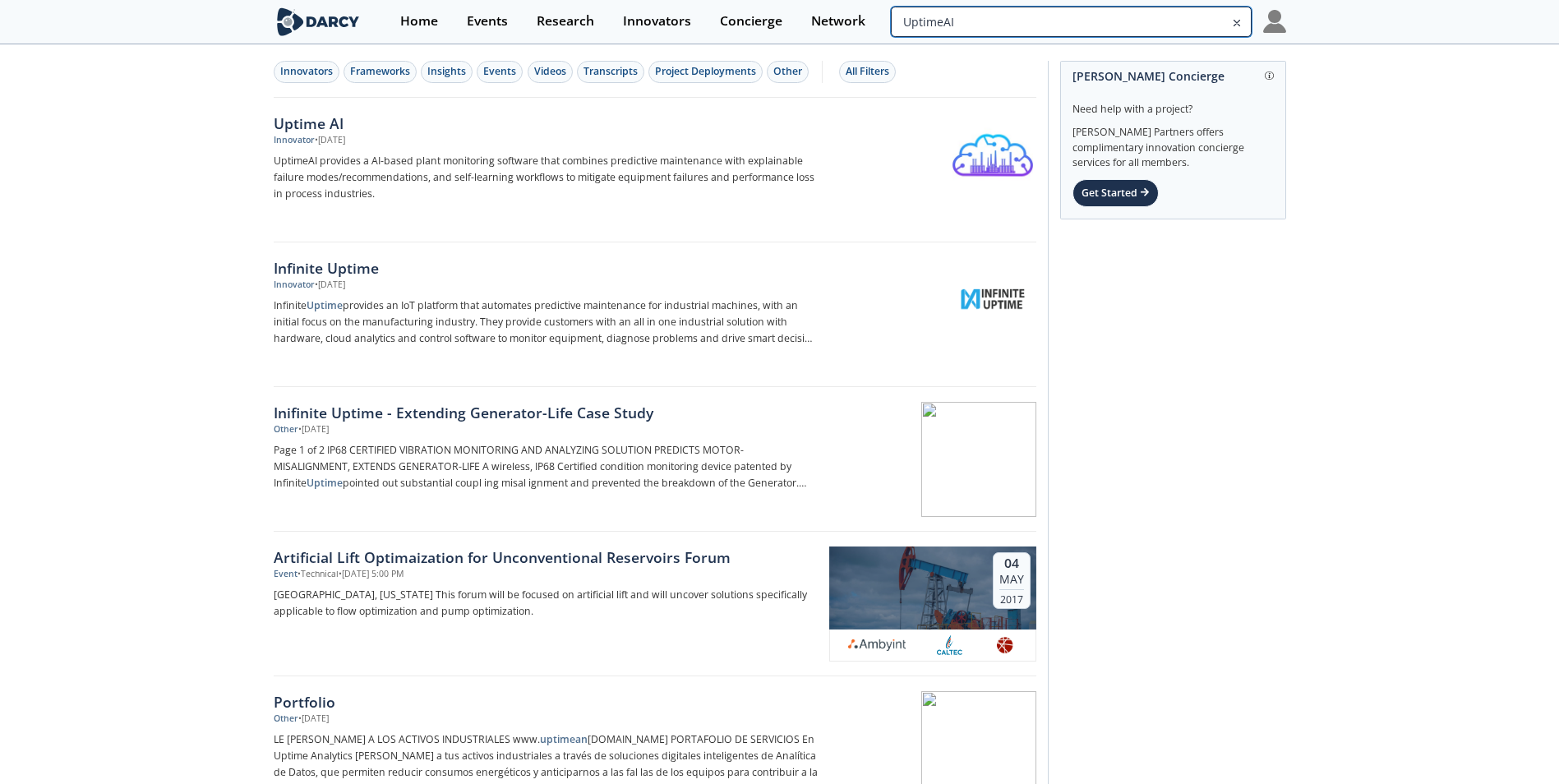 click on "UptimeAI" at bounding box center [1071, 21] 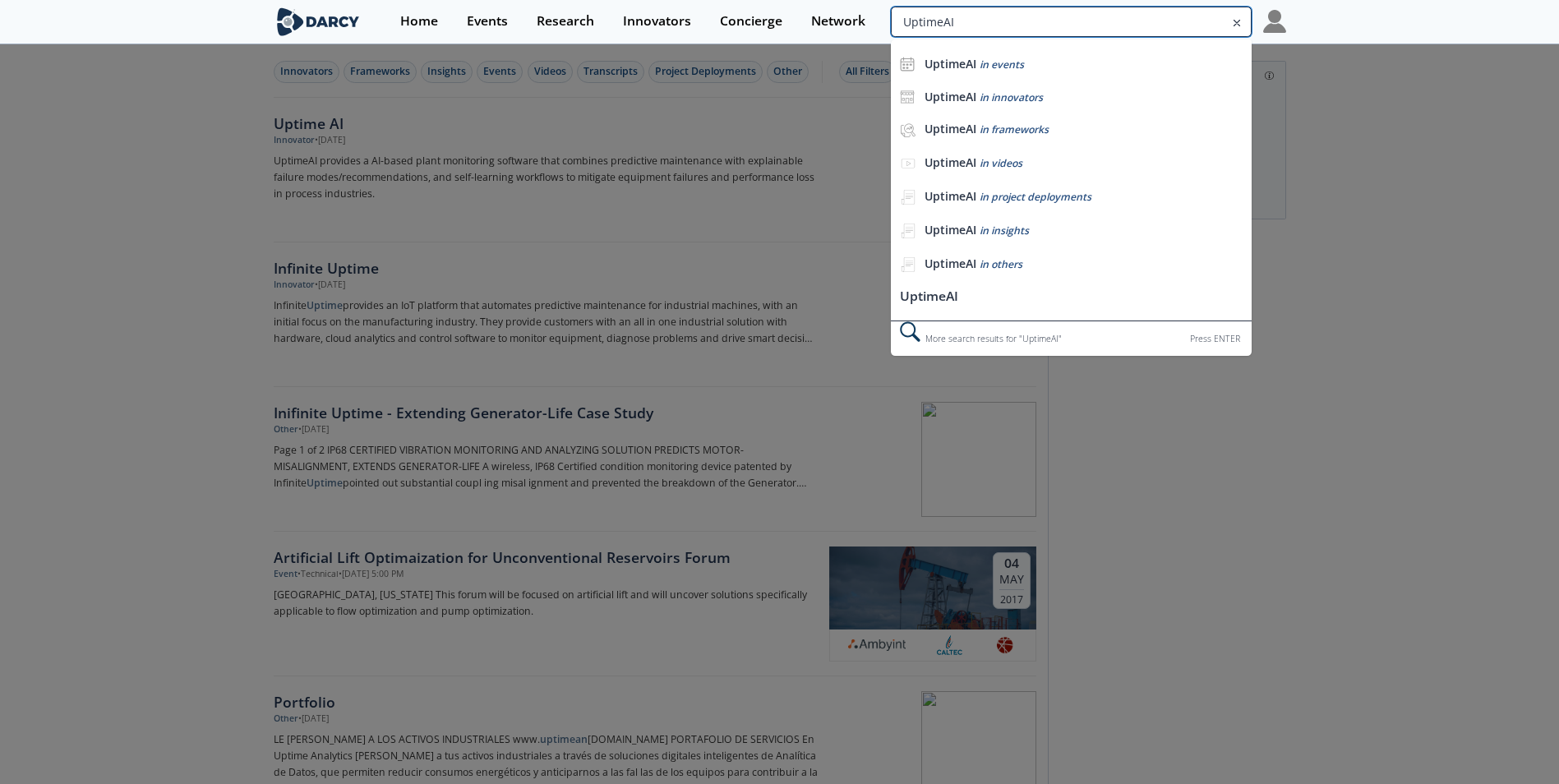drag, startPoint x: 1083, startPoint y: 26, endPoint x: 895, endPoint y: 25, distance: 188.00266 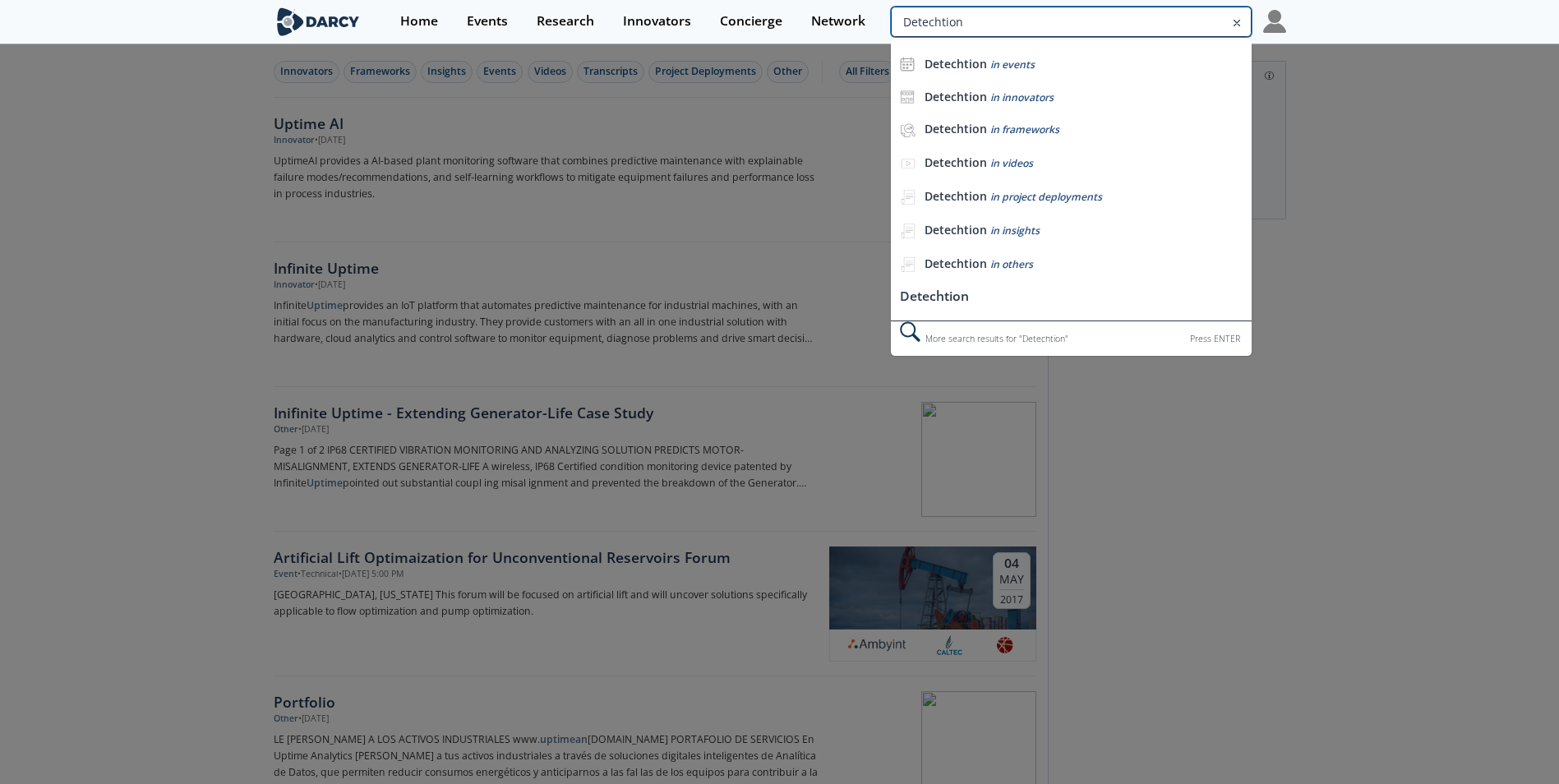 type on "Detechtion" 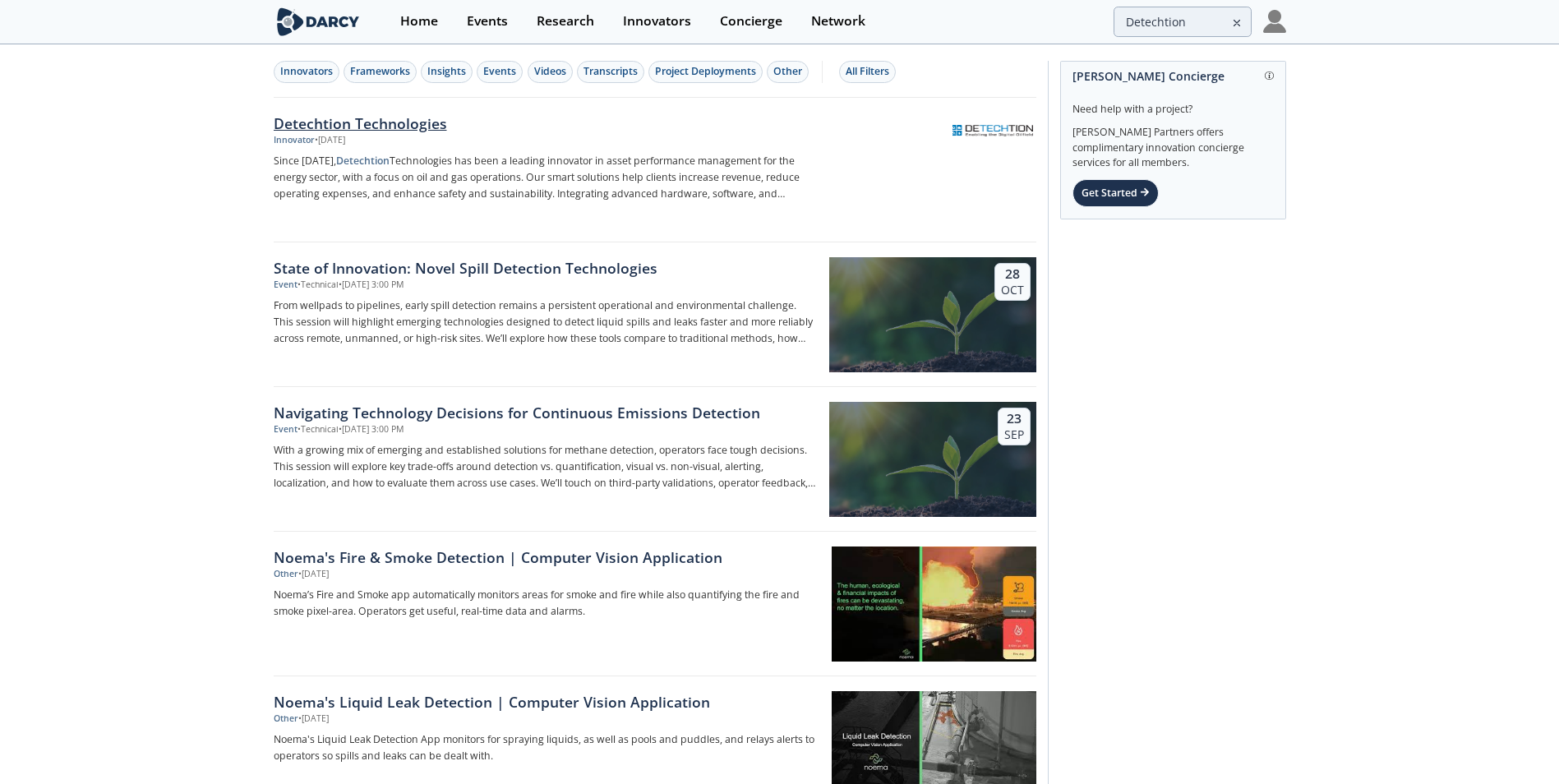 click on "Detechtion Technologies" at bounding box center (546, 123) 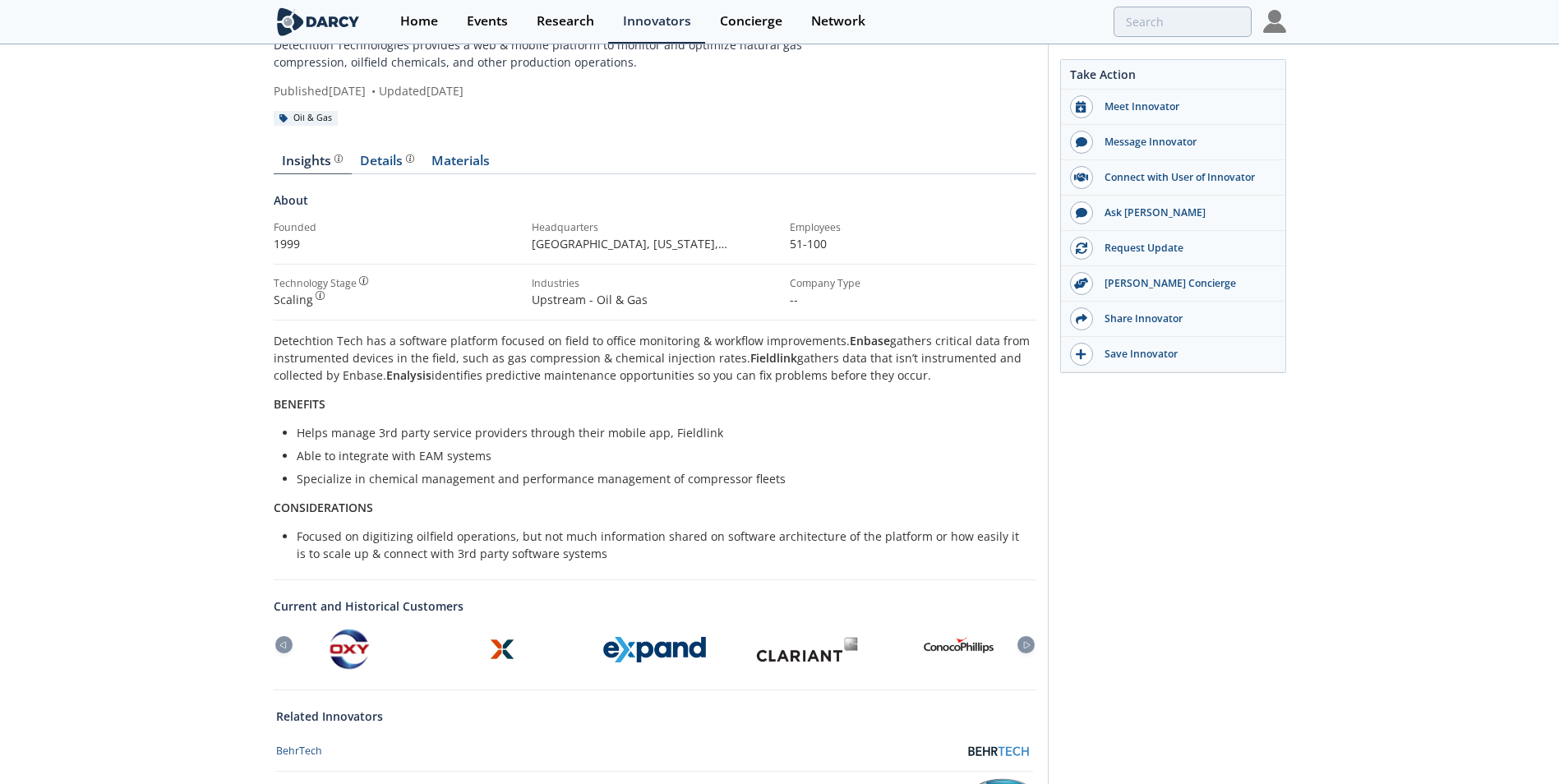scroll, scrollTop: 0, scrollLeft: 0, axis: both 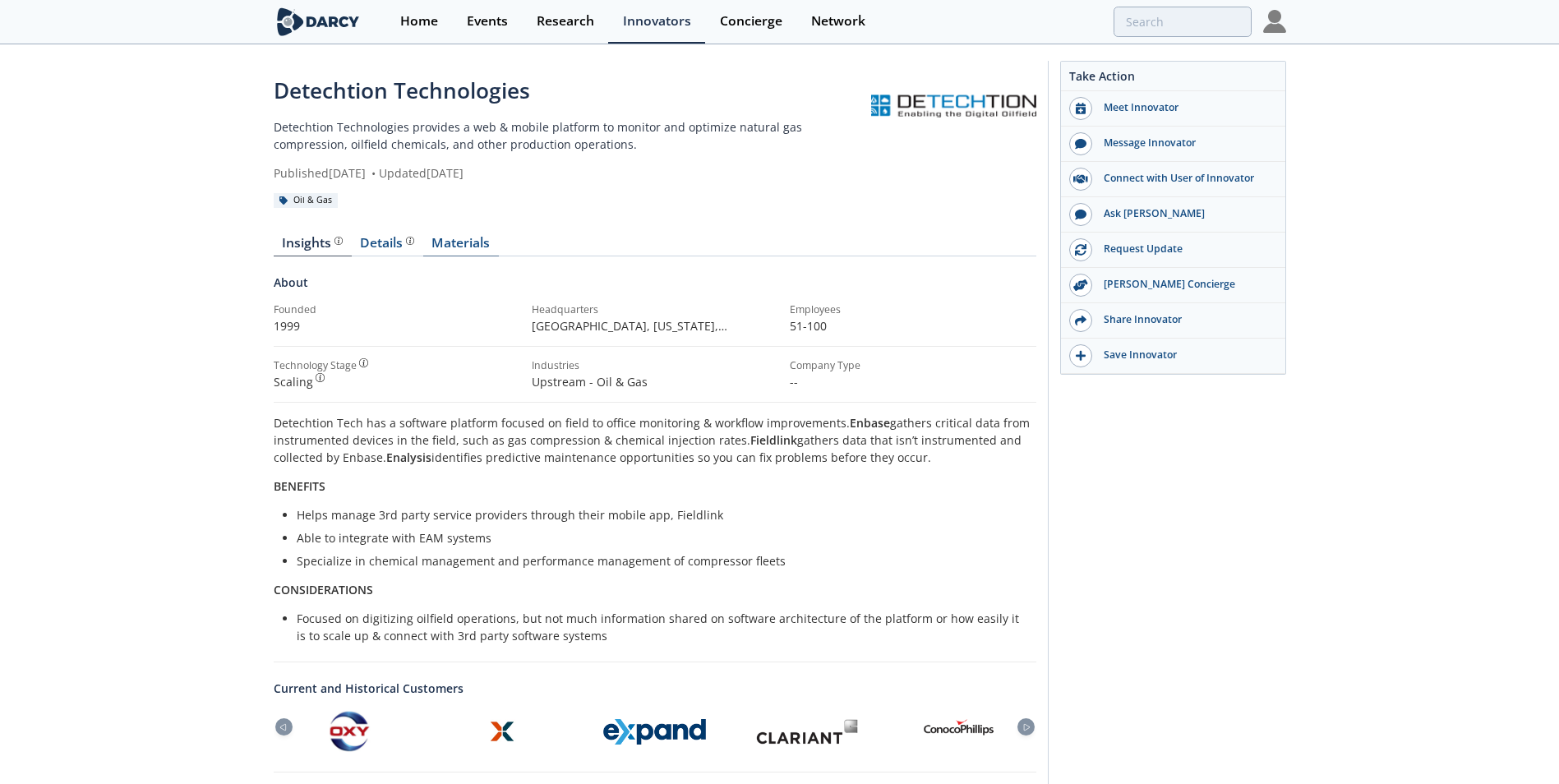 click on "Materials" at bounding box center [461, 247] 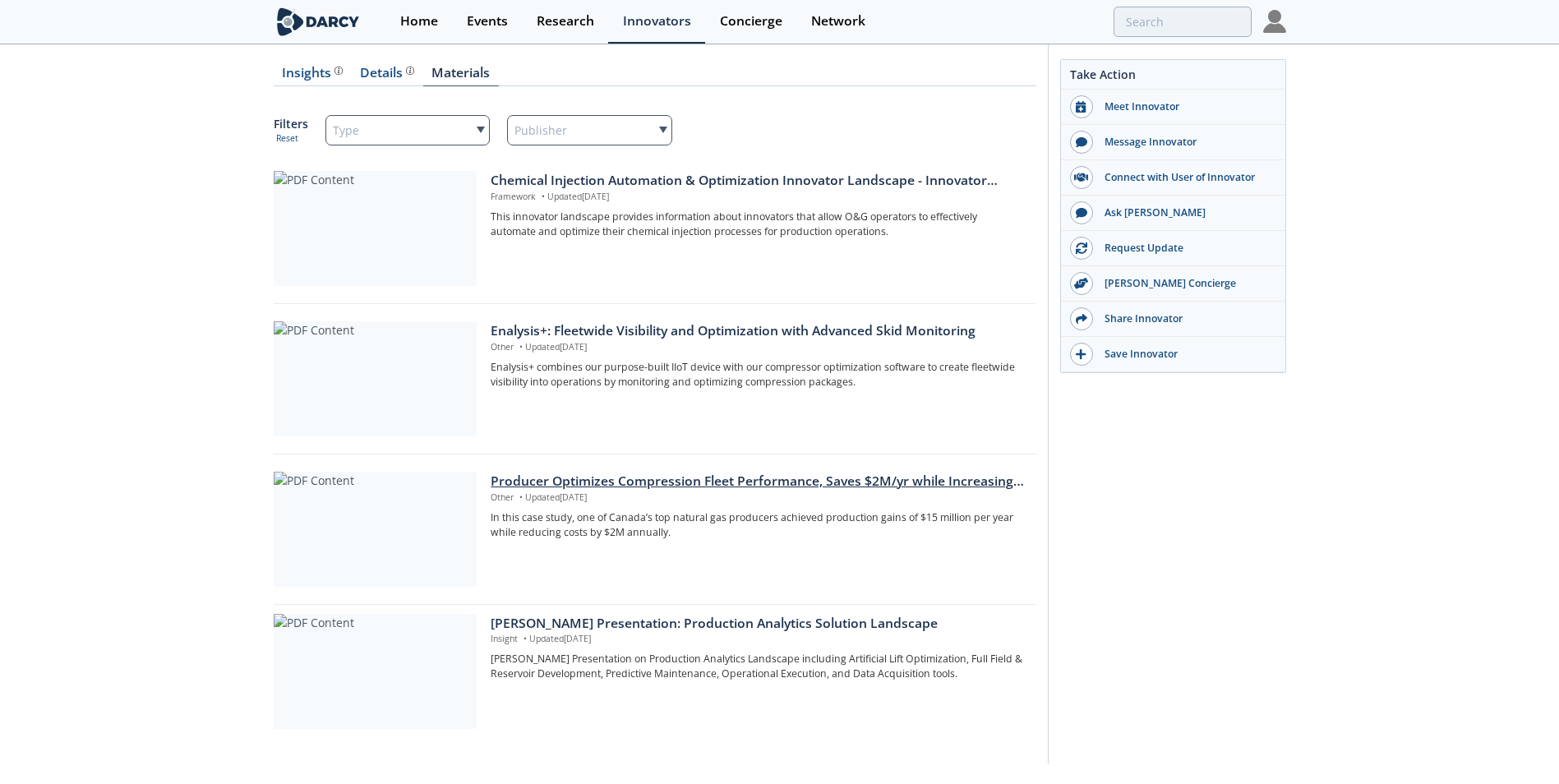 scroll, scrollTop: 211, scrollLeft: 0, axis: vertical 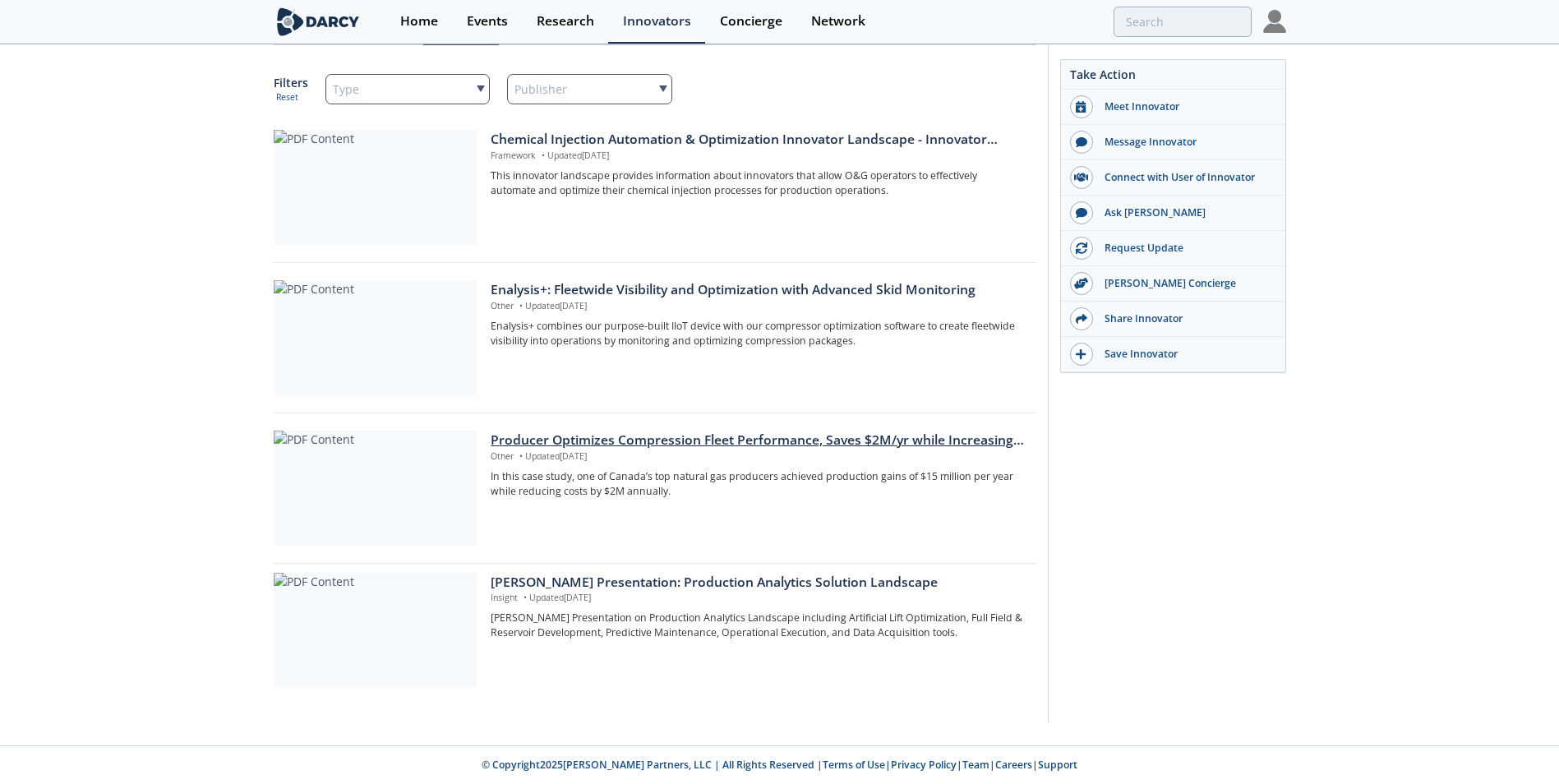 click on "Producer Optimizes Compression Fleet Performance, Saves $2M/yr while Increasing Production by $15M/yr" at bounding box center [757, 440] 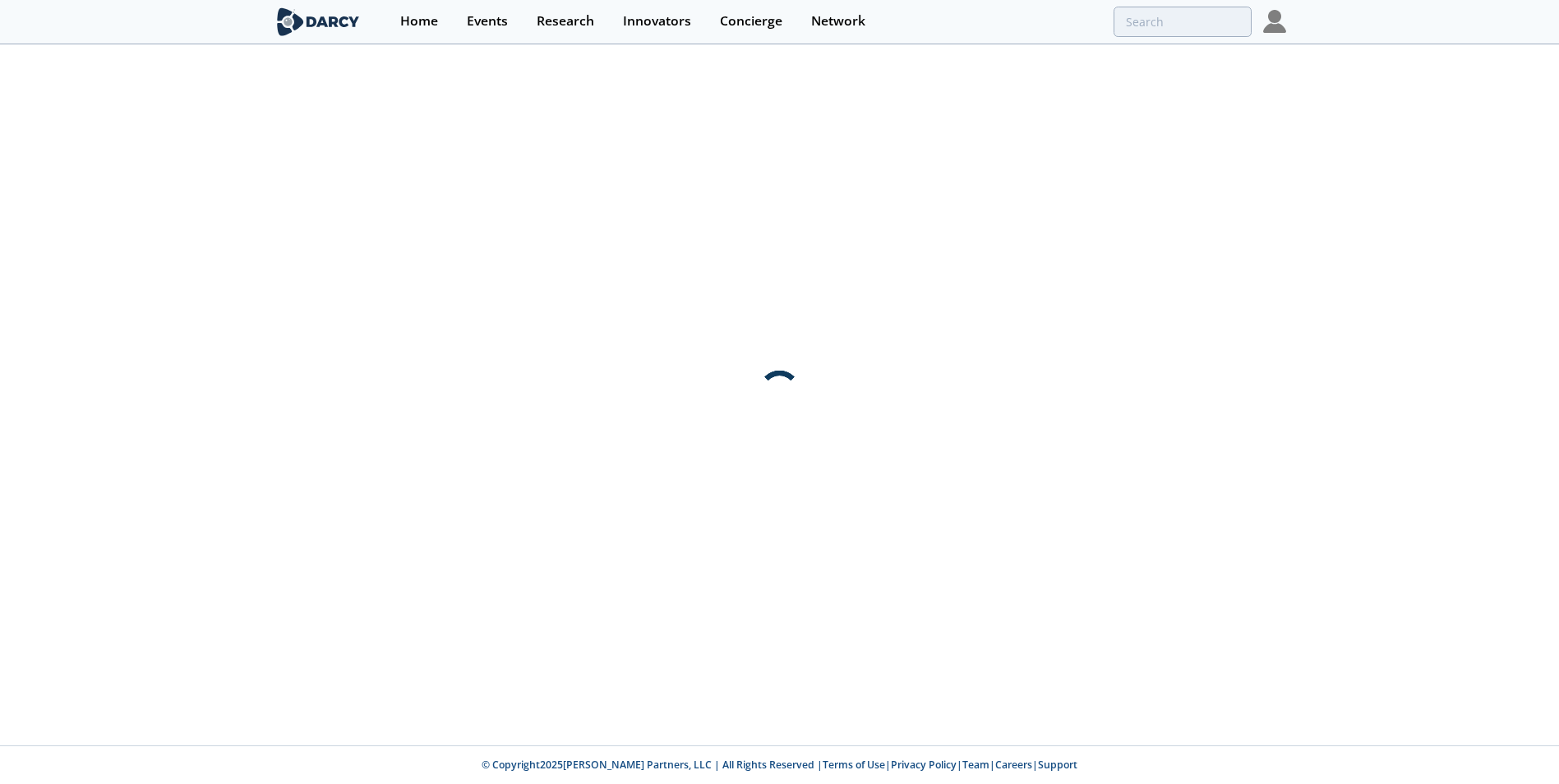 scroll, scrollTop: 0, scrollLeft: 0, axis: both 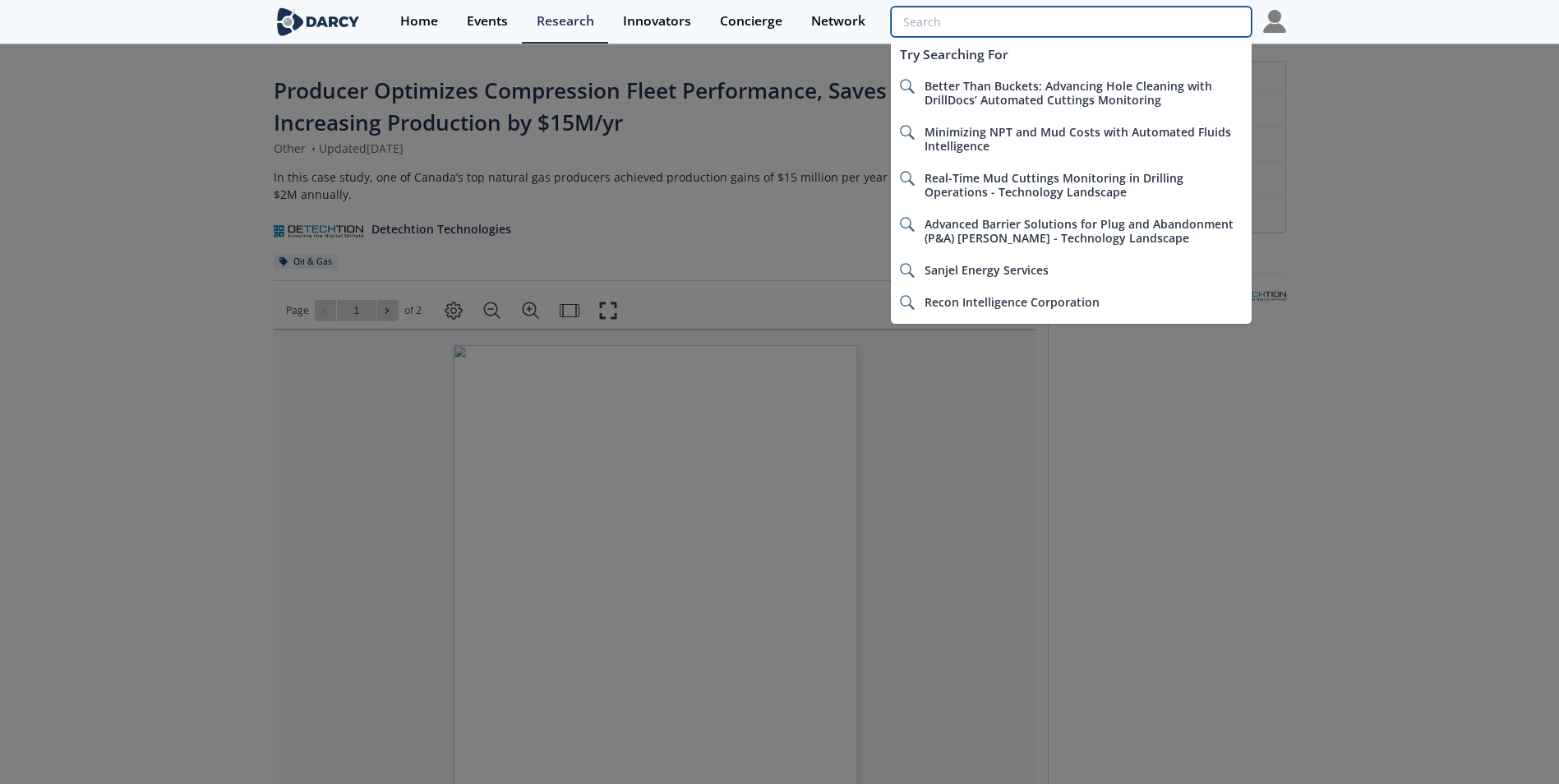 click at bounding box center [1071, 21] 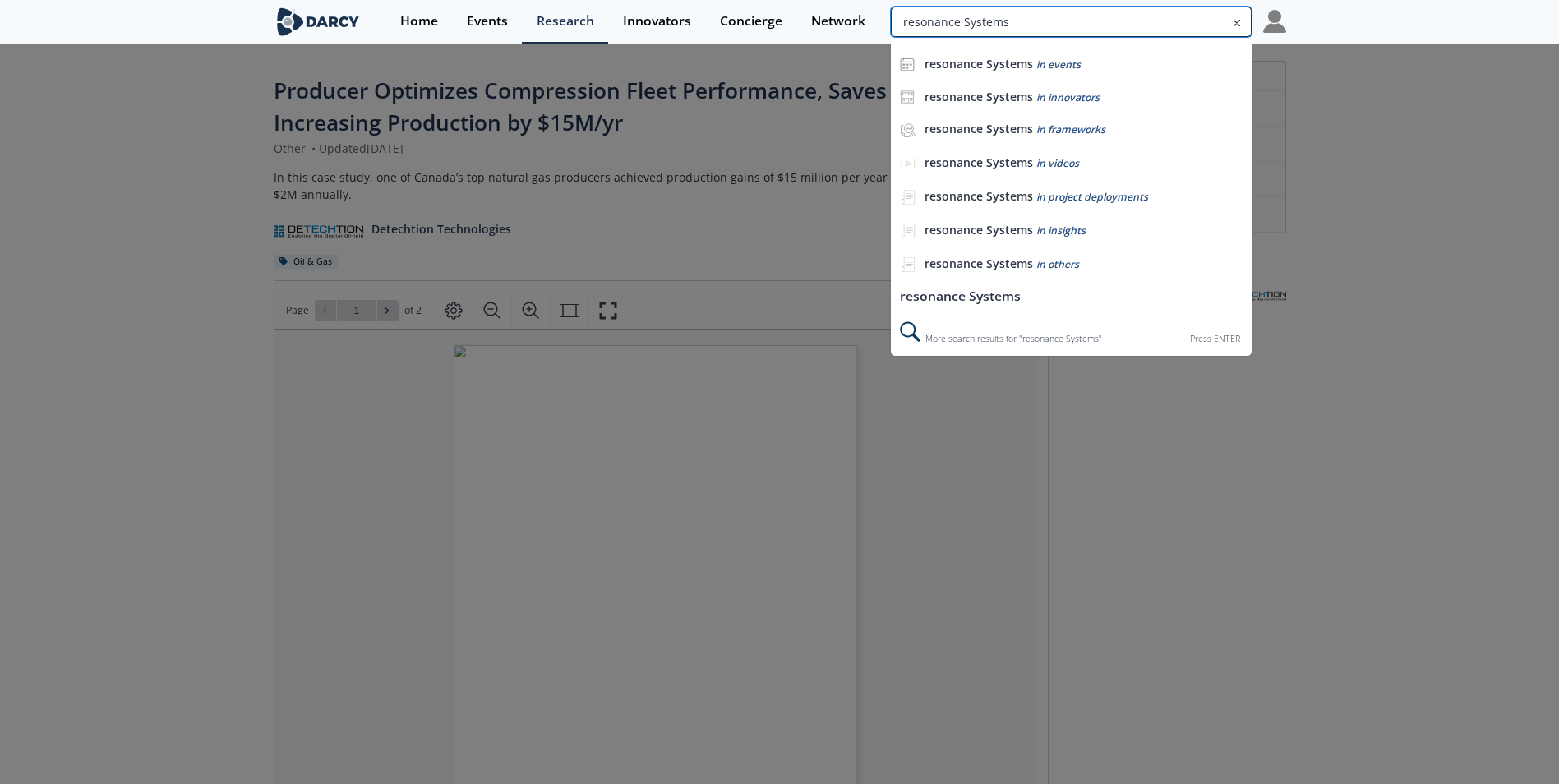 type on "resonance Systems" 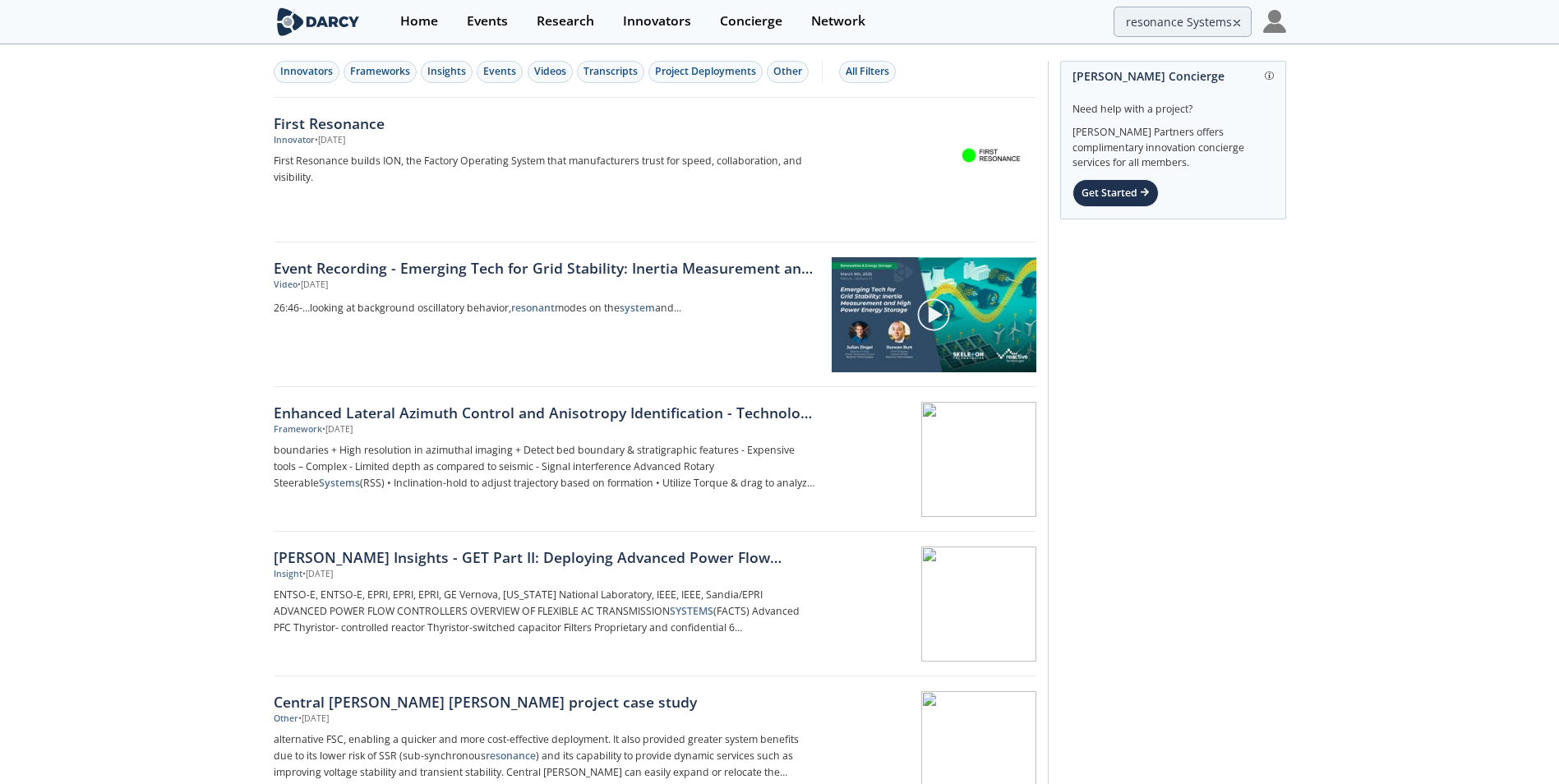 click 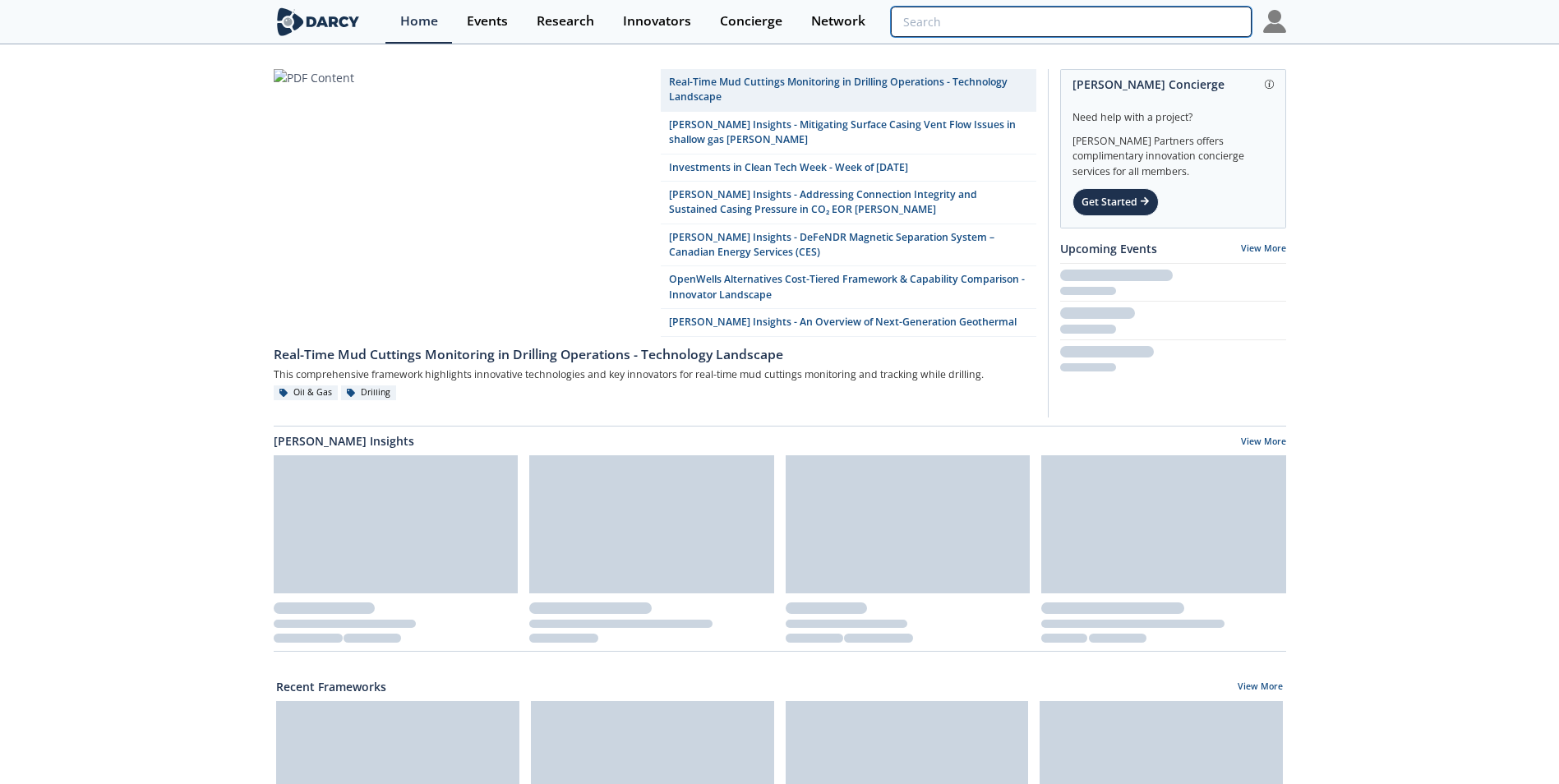 click at bounding box center (1071, 21) 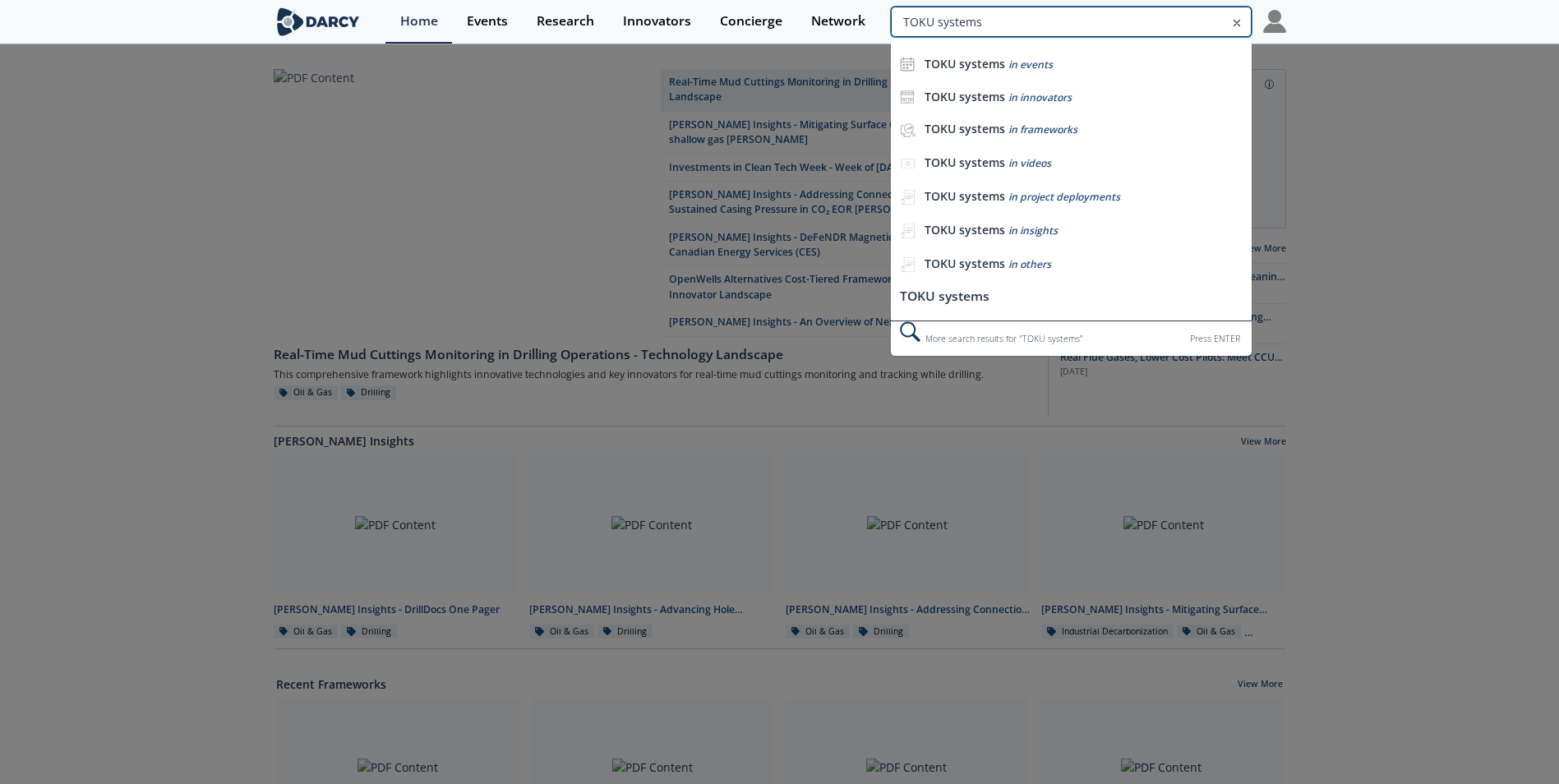 type on "TOKU systems" 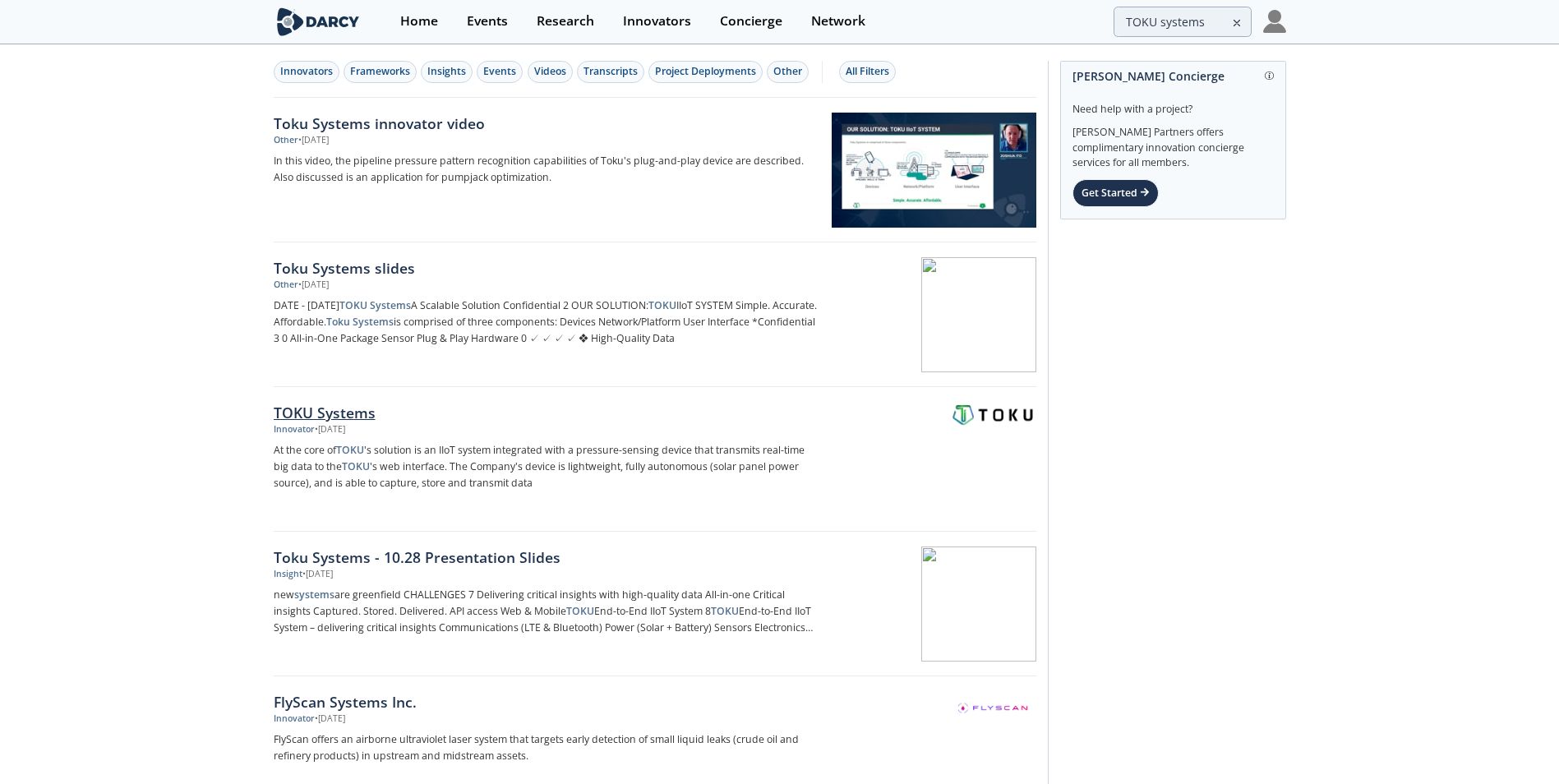 click on "TOKU Systems" at bounding box center (546, 413) 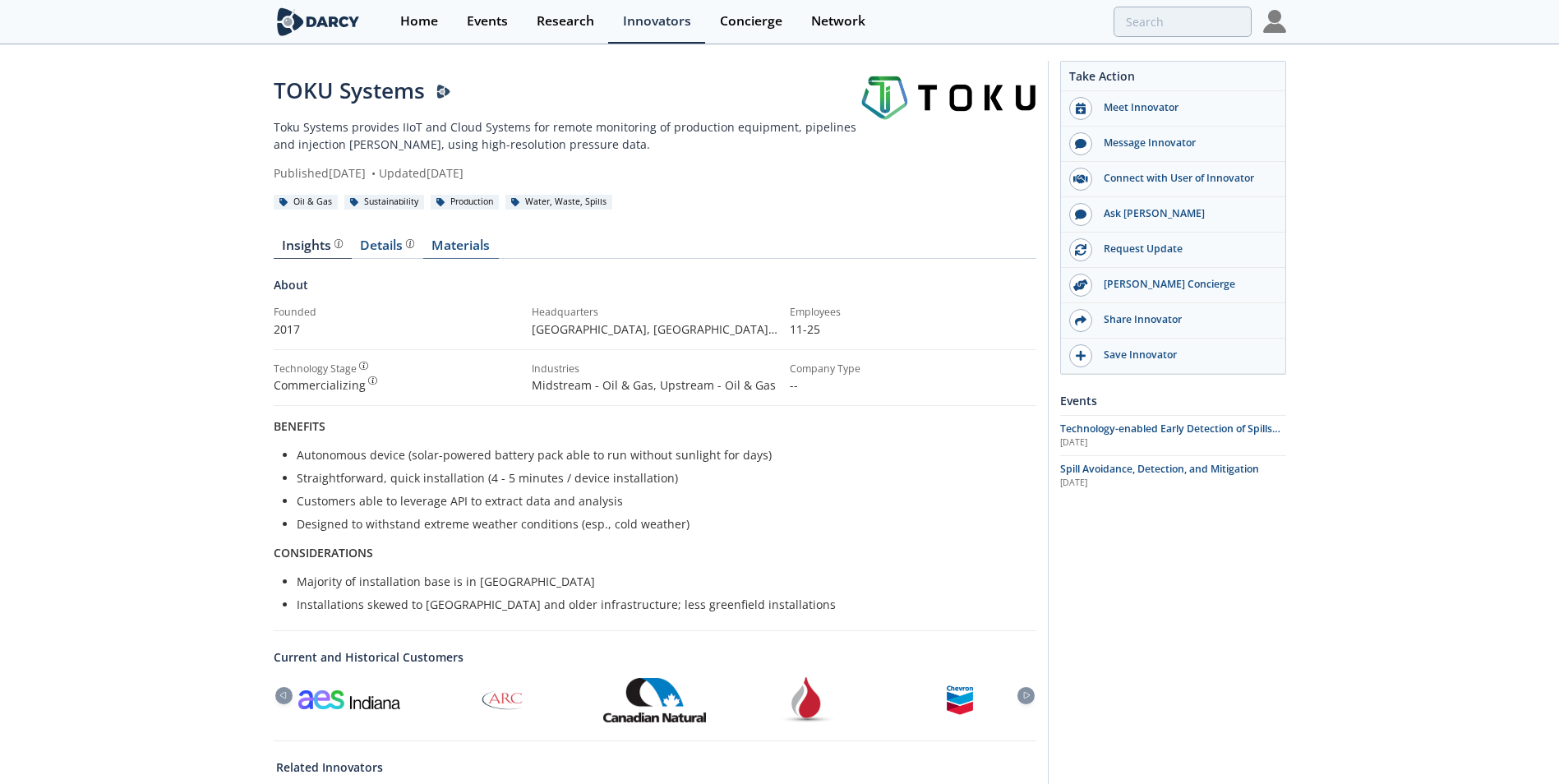click on "Materials" at bounding box center (461, 249) 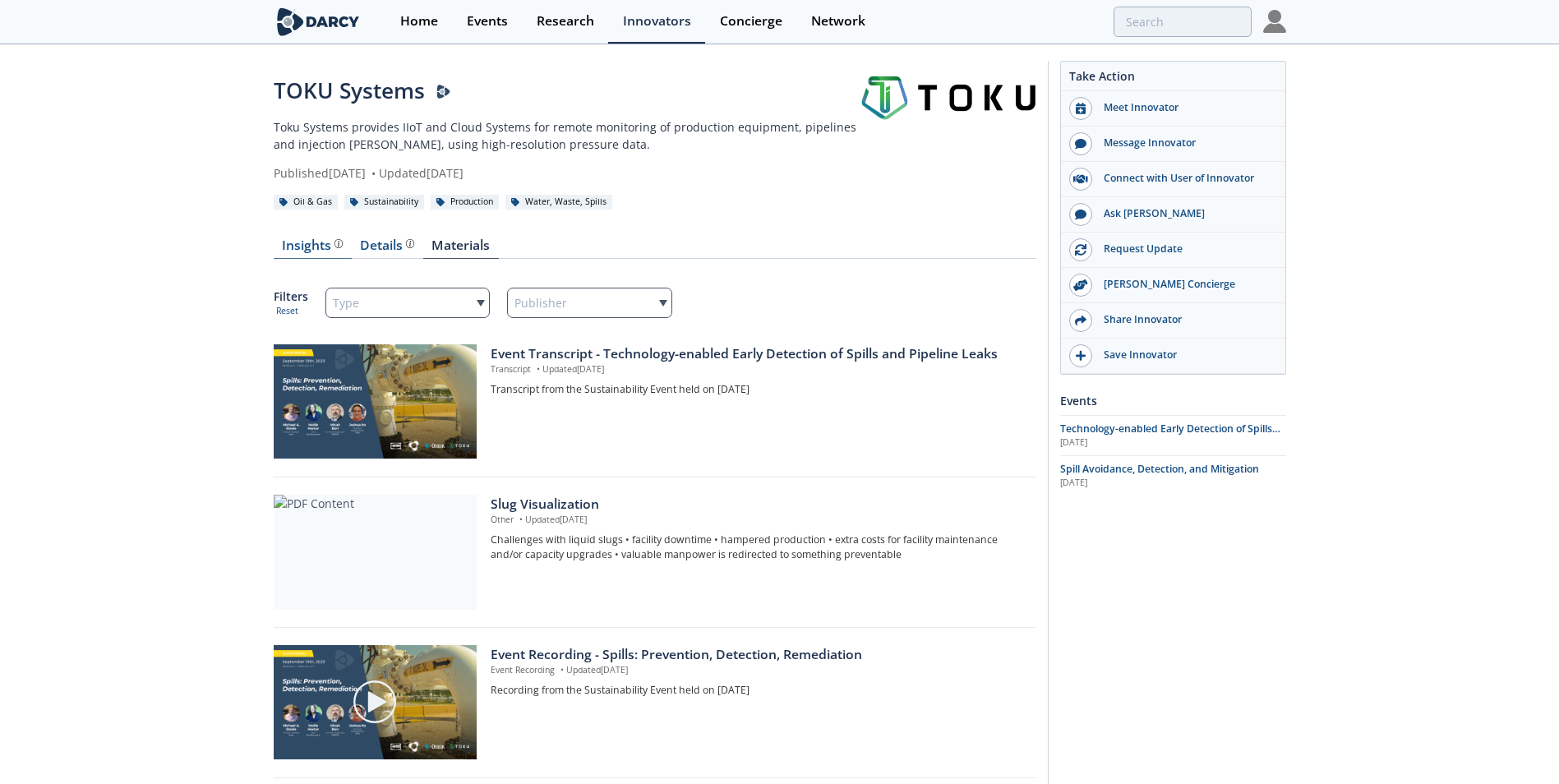 click on "Insights
The Darcy Research team’s summarized opinion of the innovator, the competitive landscape, background information of the innovator and snapshot of the customer base." at bounding box center [312, 246] 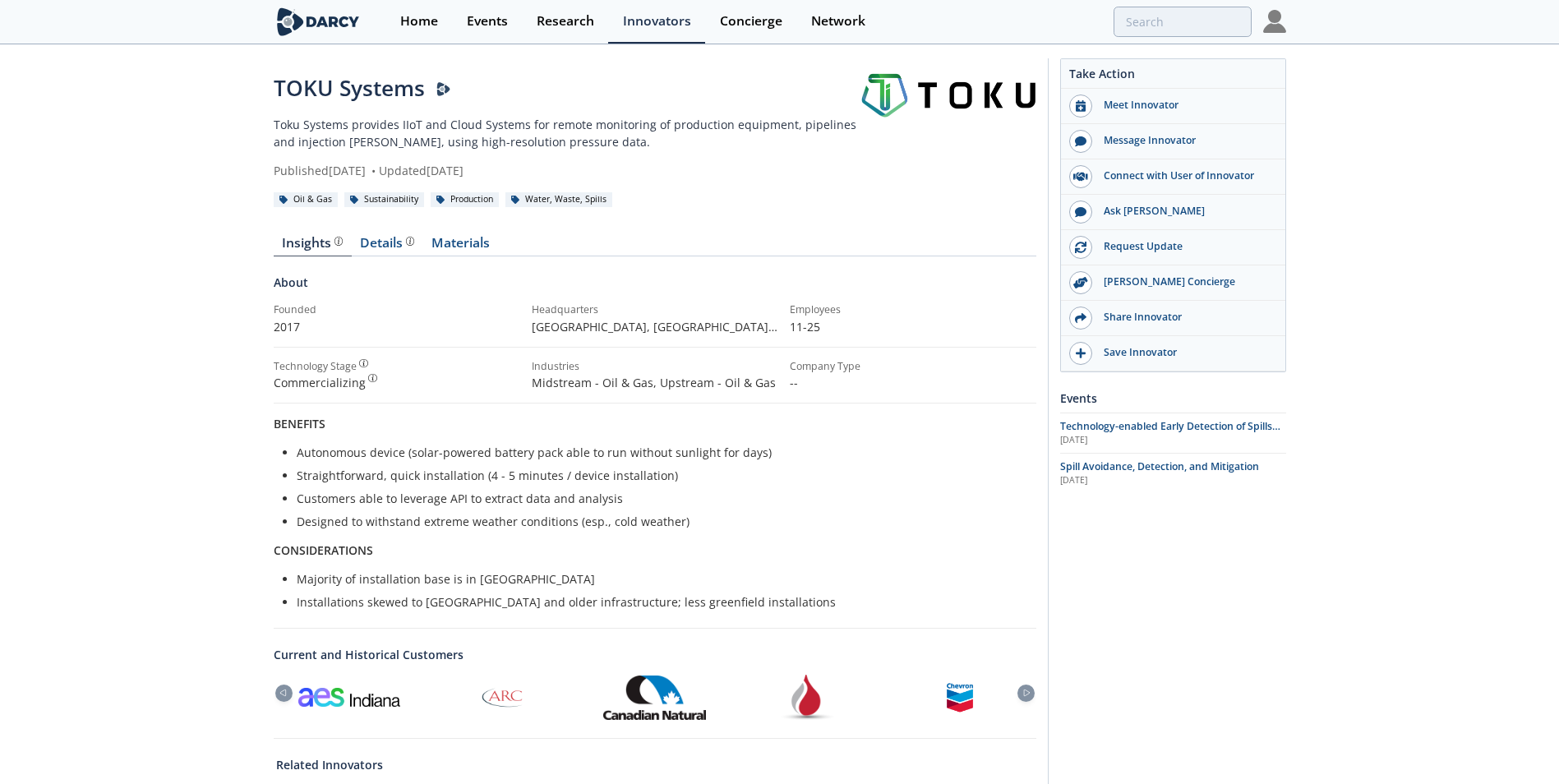 scroll, scrollTop: 0, scrollLeft: 0, axis: both 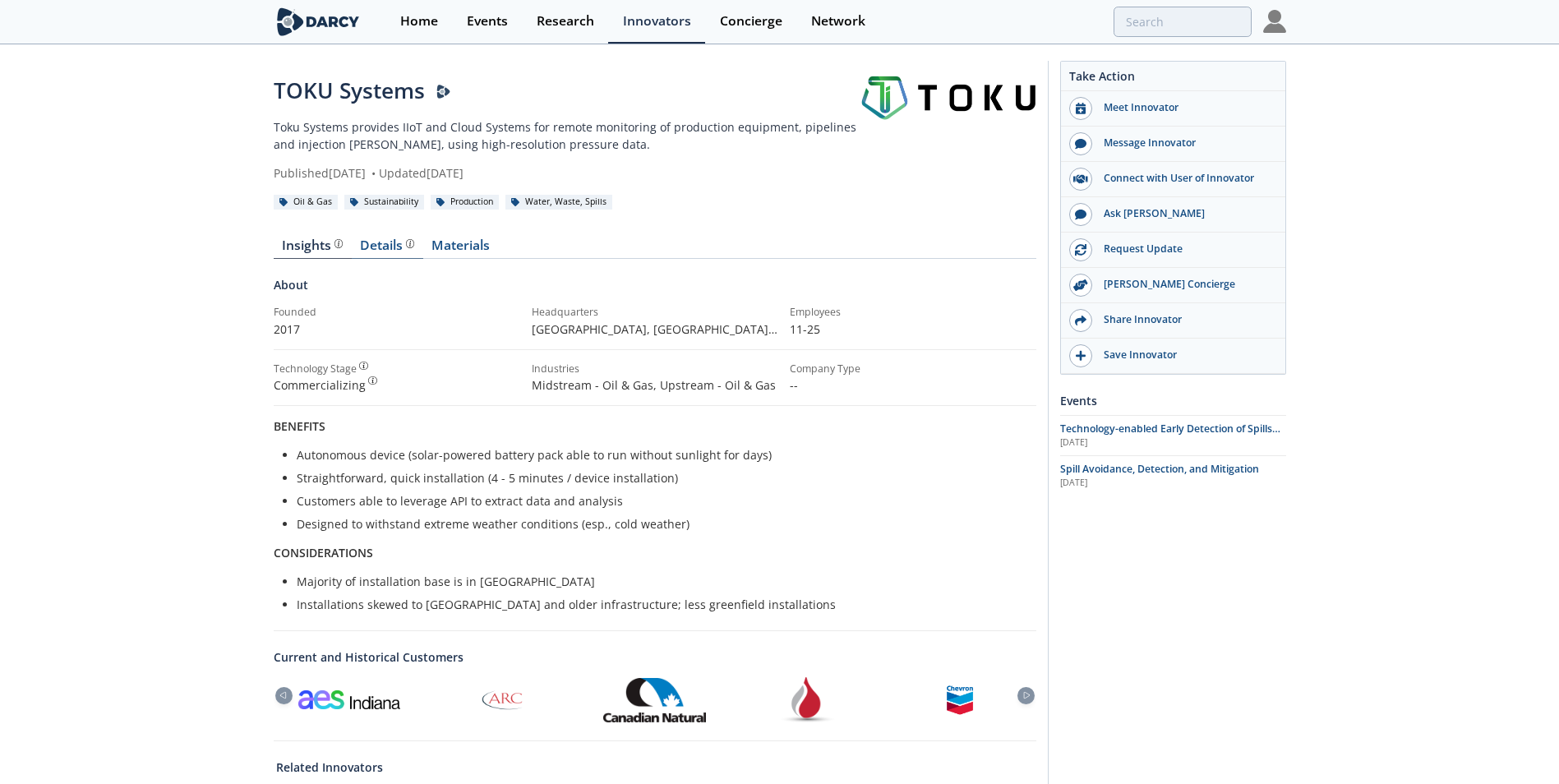 click on "Details
Product overview, business model, technology and applications as added by the TOKU Systems team." at bounding box center (387, 246) 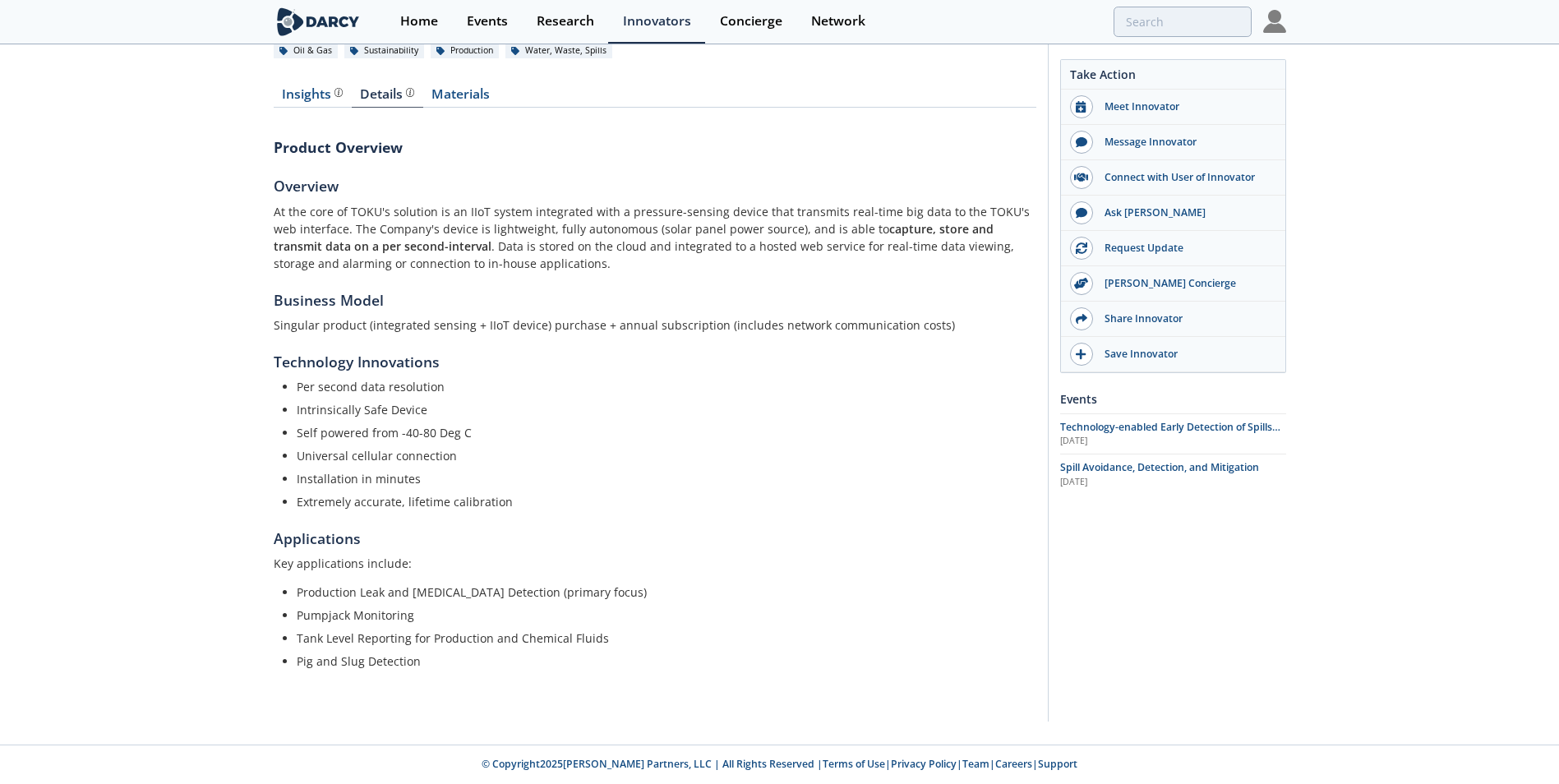 scroll, scrollTop: 0, scrollLeft: 0, axis: both 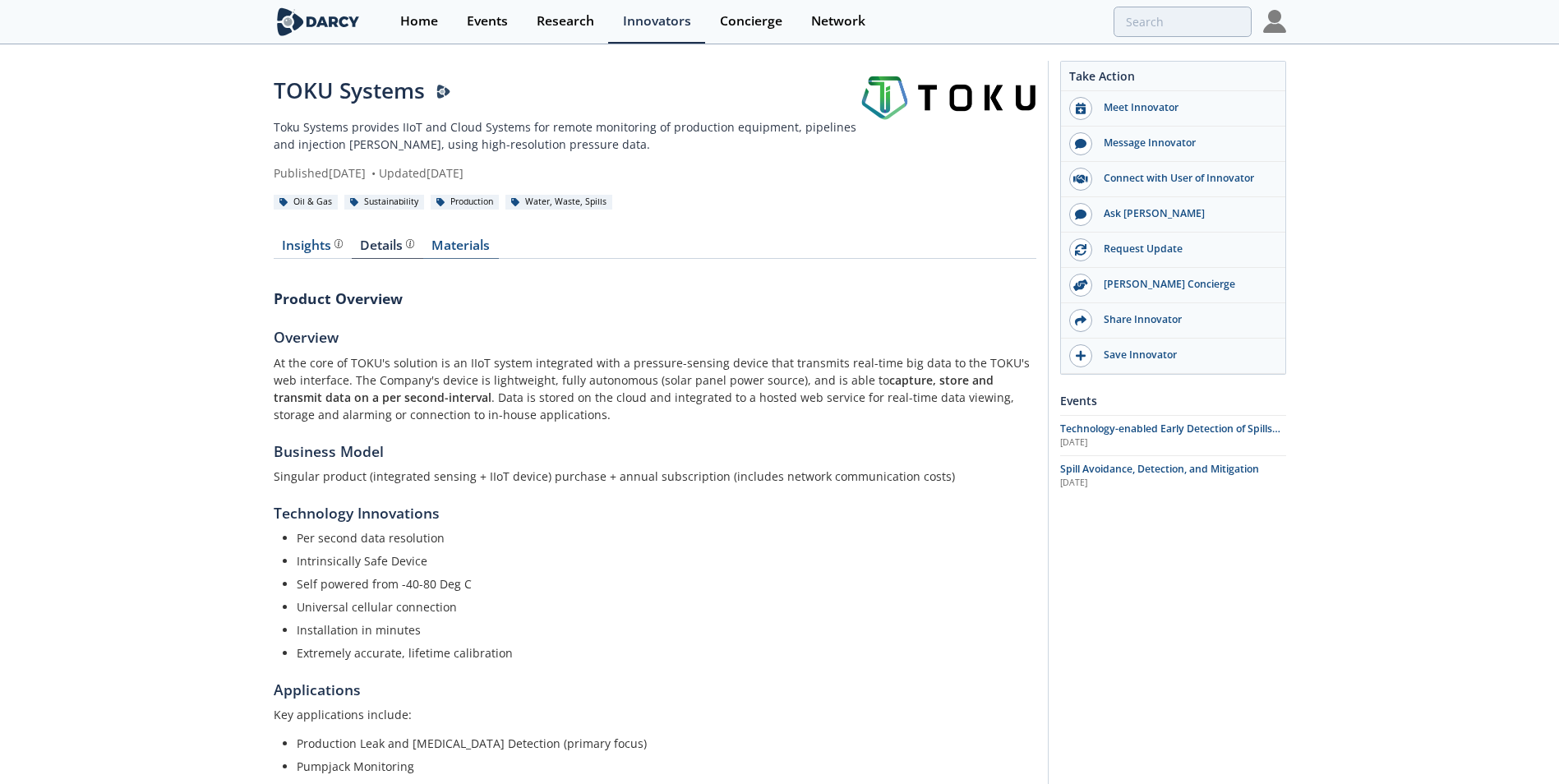 click on "Materials" at bounding box center [461, 249] 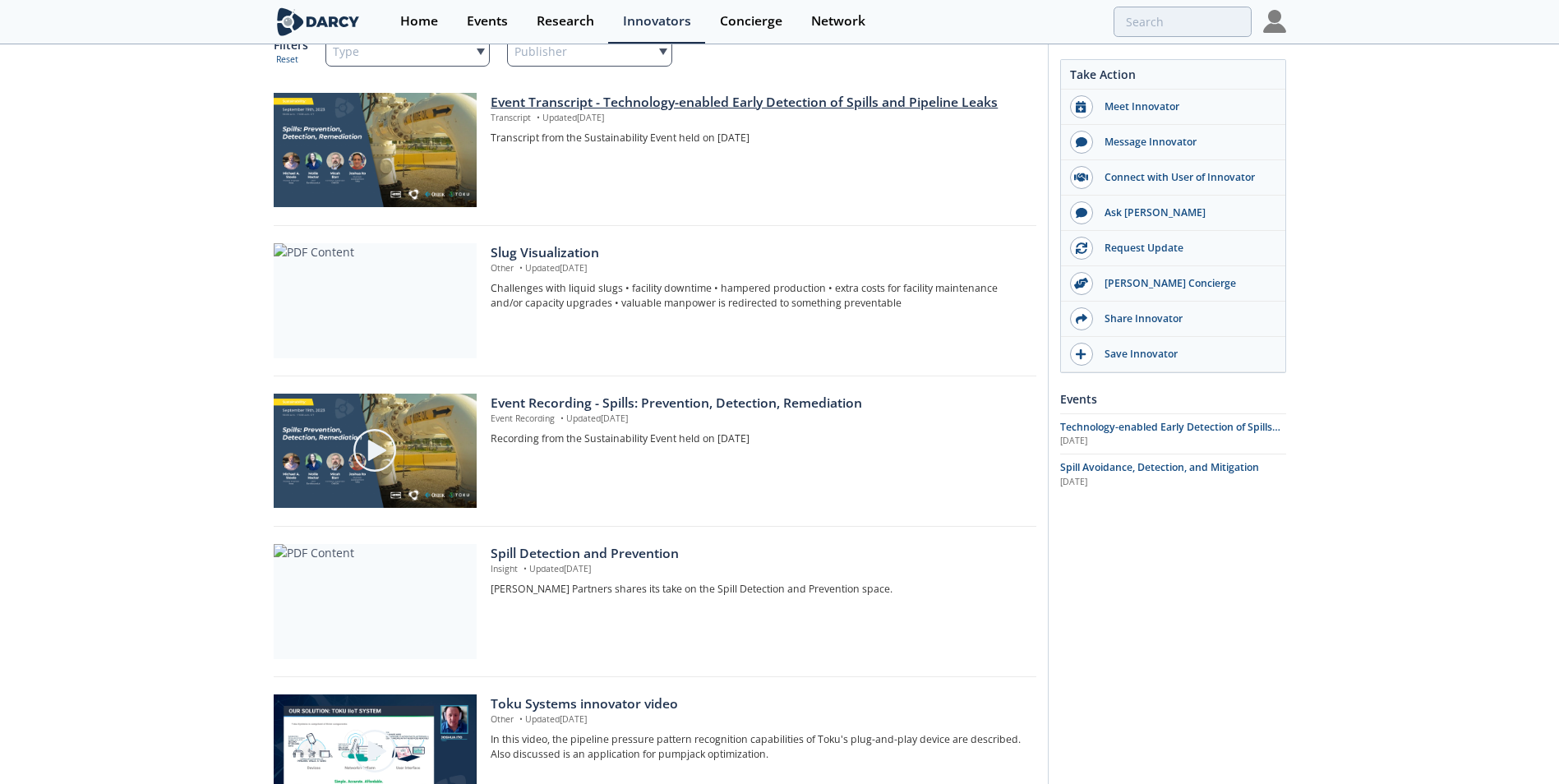 scroll, scrollTop: 493, scrollLeft: 0, axis: vertical 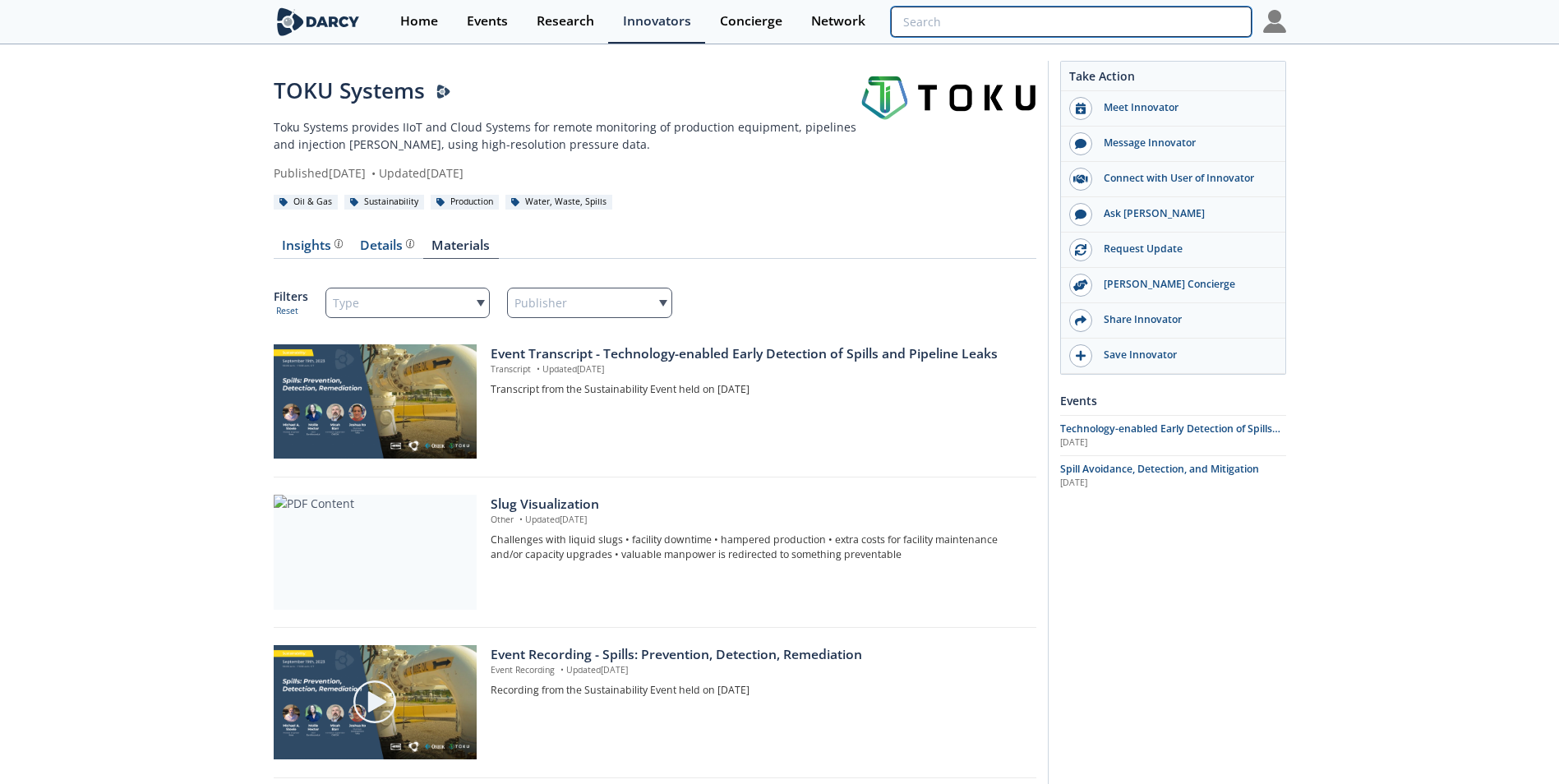 click at bounding box center (1071, 21) 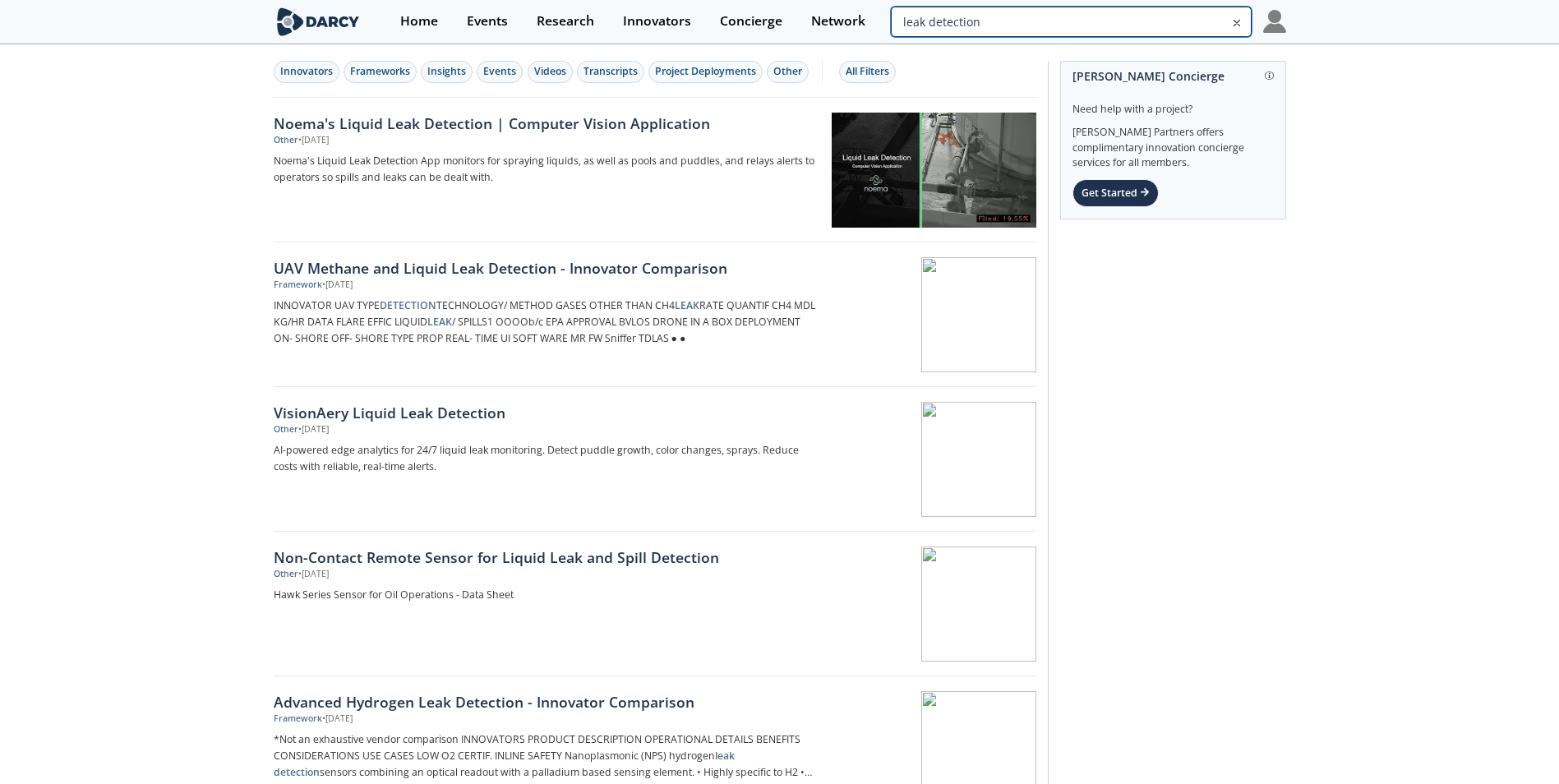 click on "leak detection" at bounding box center (1071, 21) 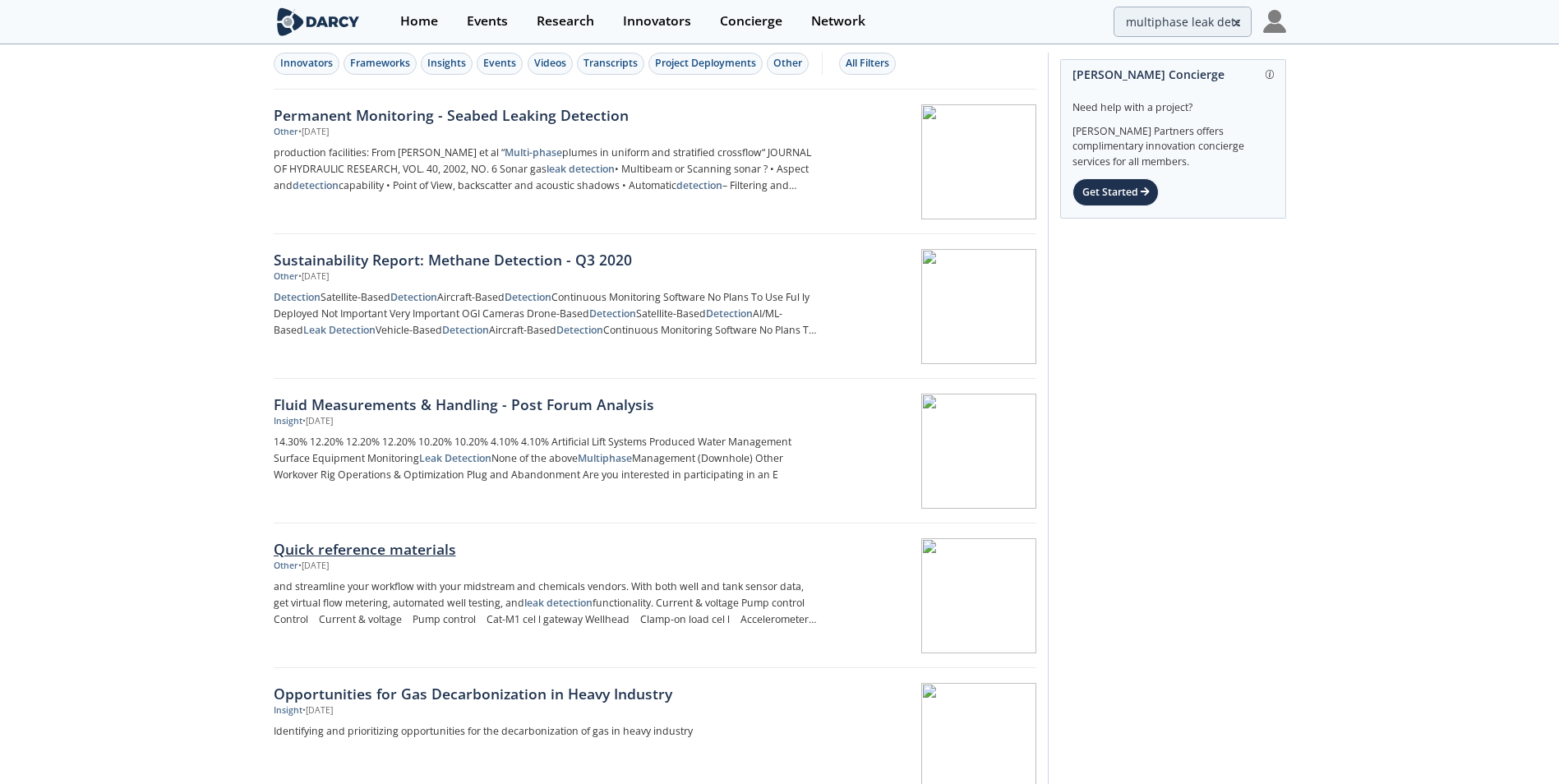 scroll, scrollTop: 0, scrollLeft: 0, axis: both 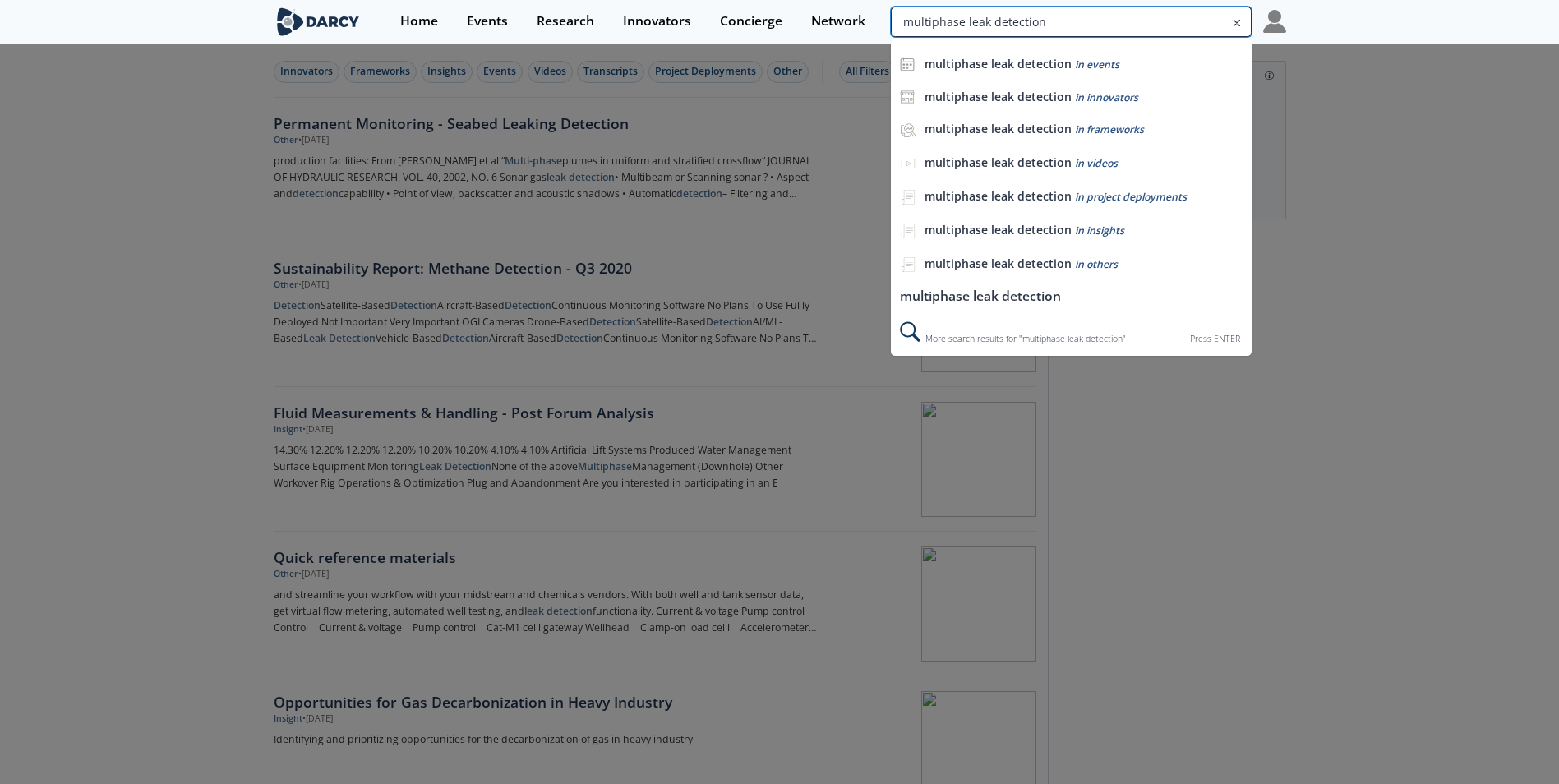 click on "multiphase leak detection" at bounding box center (1071, 21) 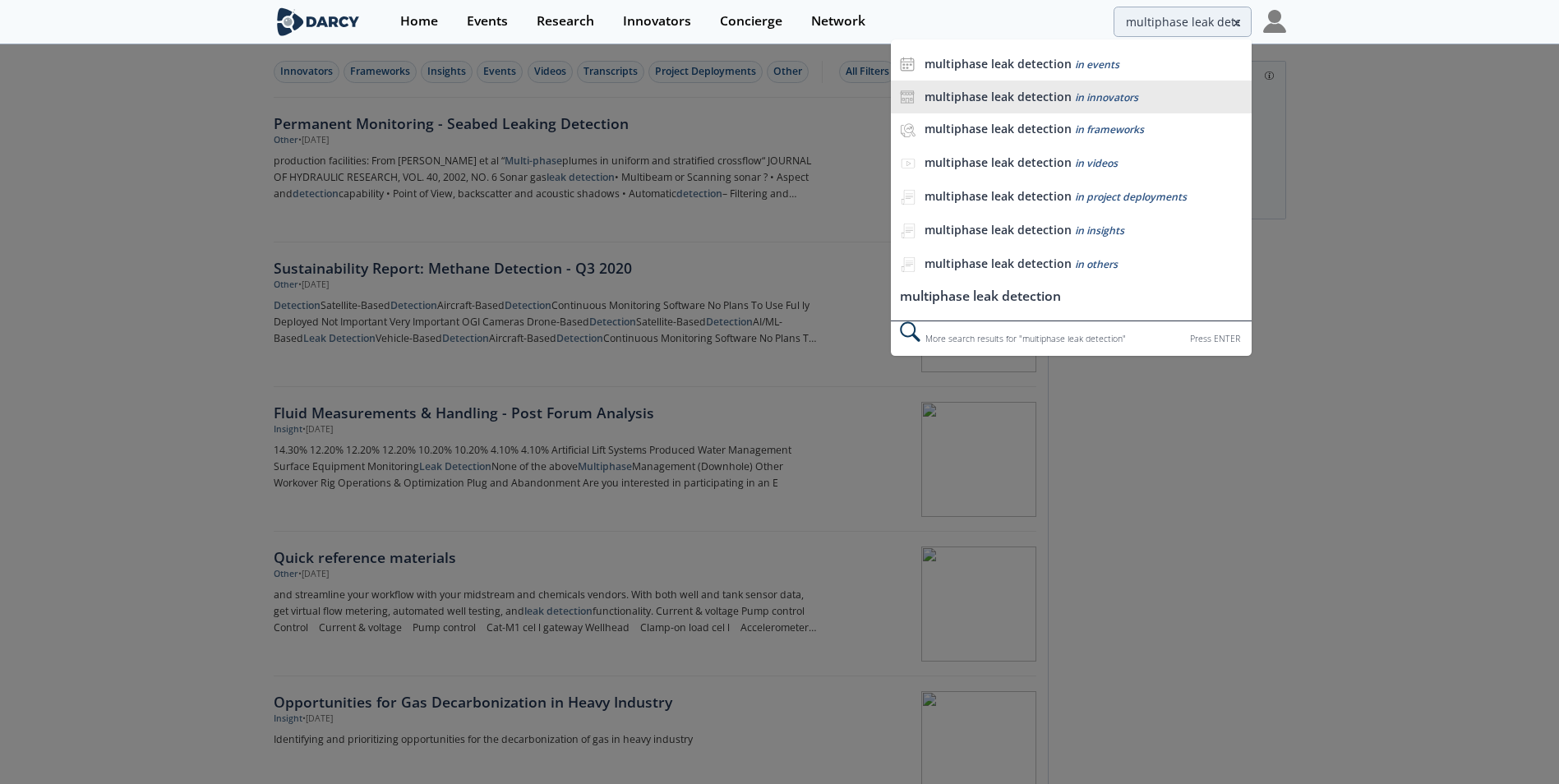 click on "in innovators" at bounding box center (1106, 97) 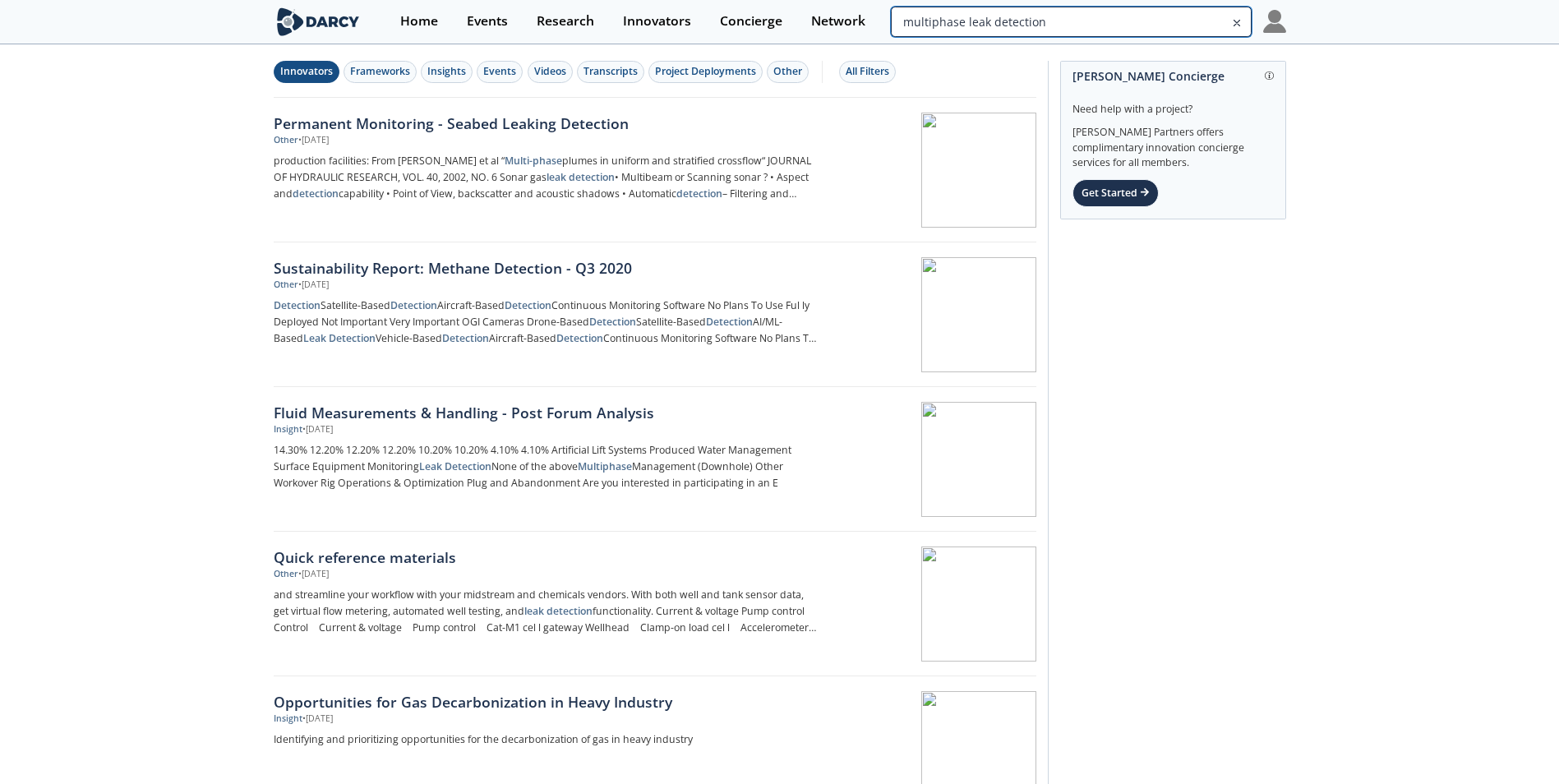 click on "multiphase leak detection" at bounding box center [1071, 21] 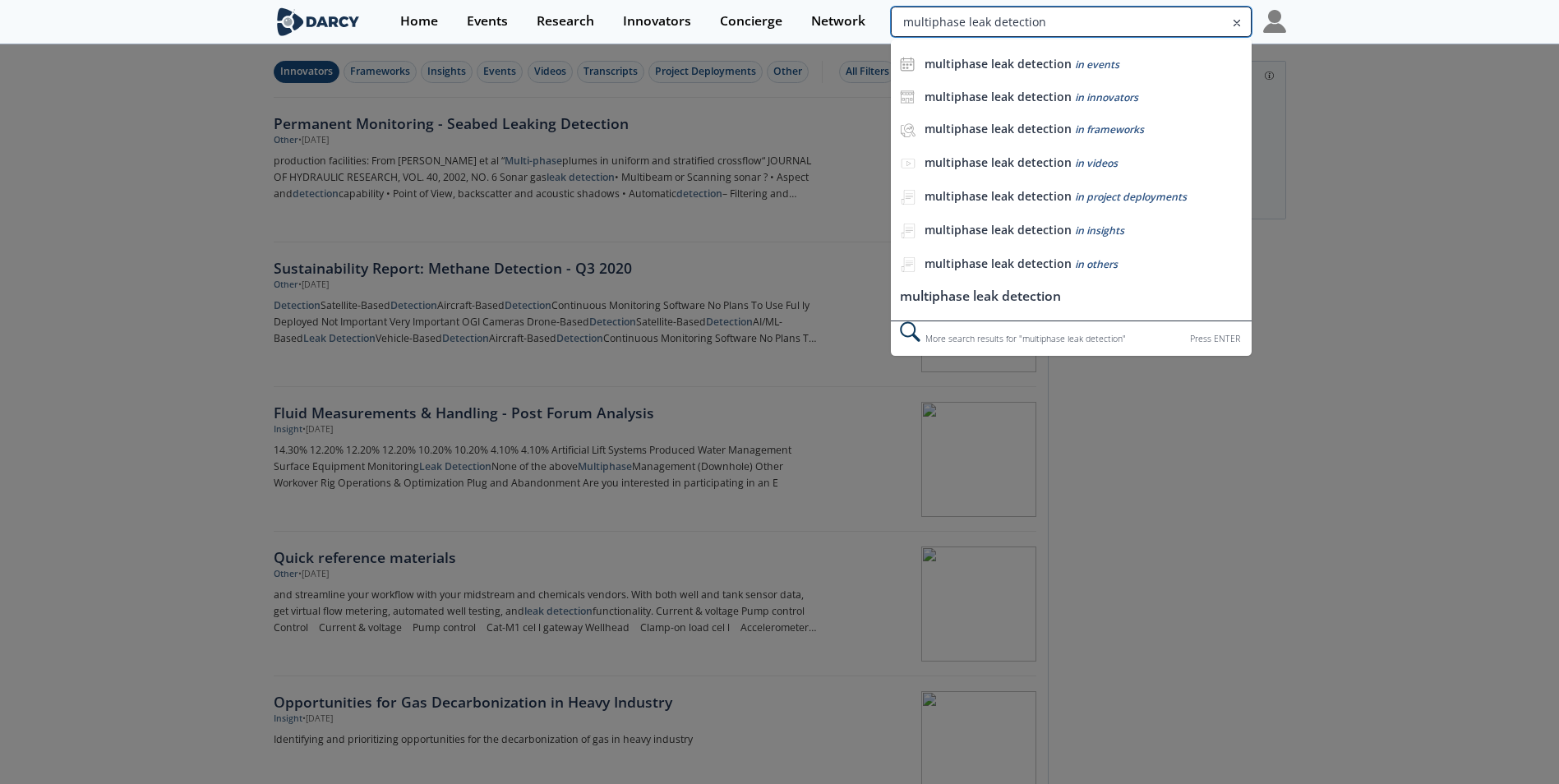 click on "multiphase leak detection" at bounding box center [1071, 21] 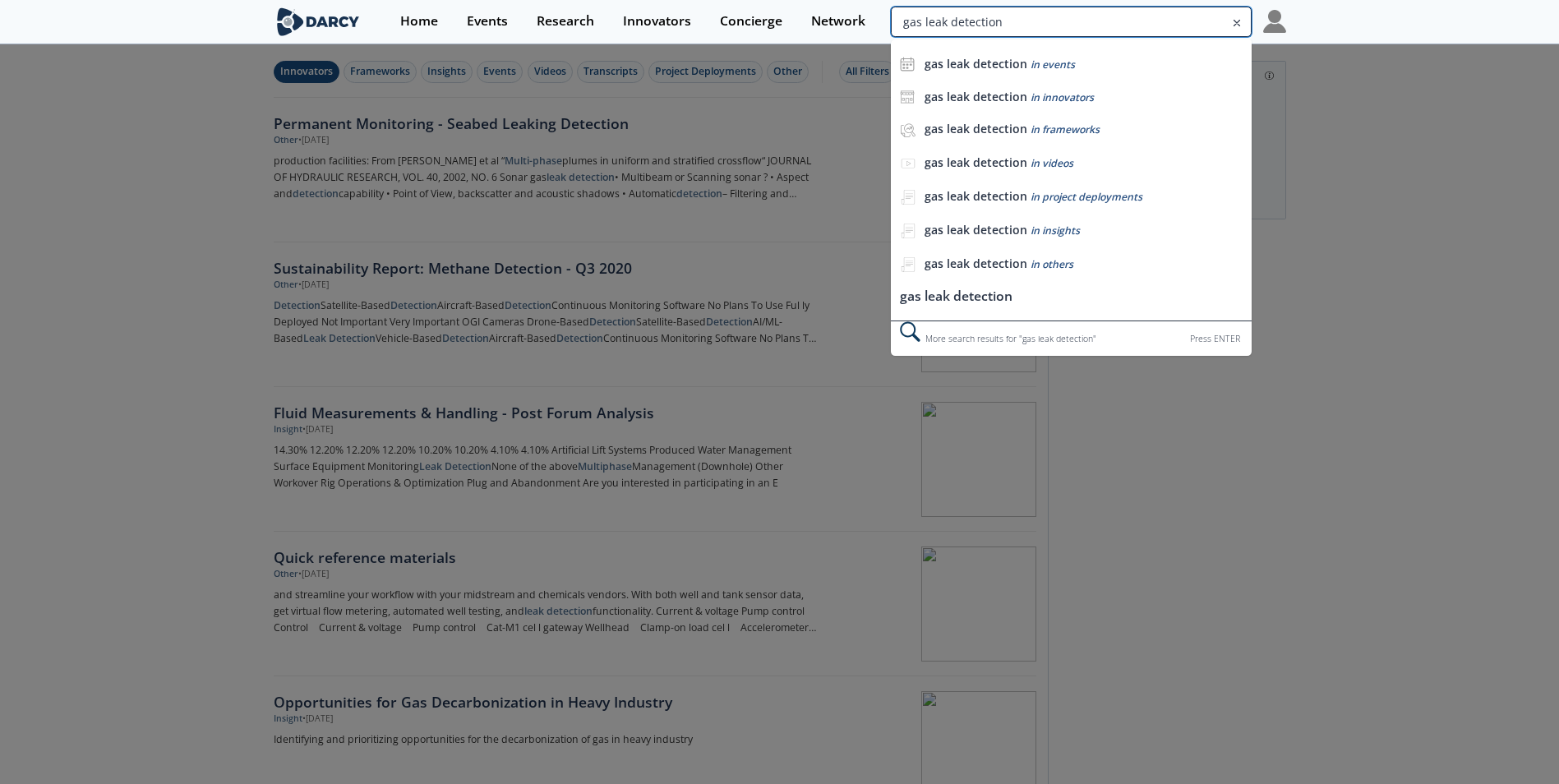 type on "gas leak detection" 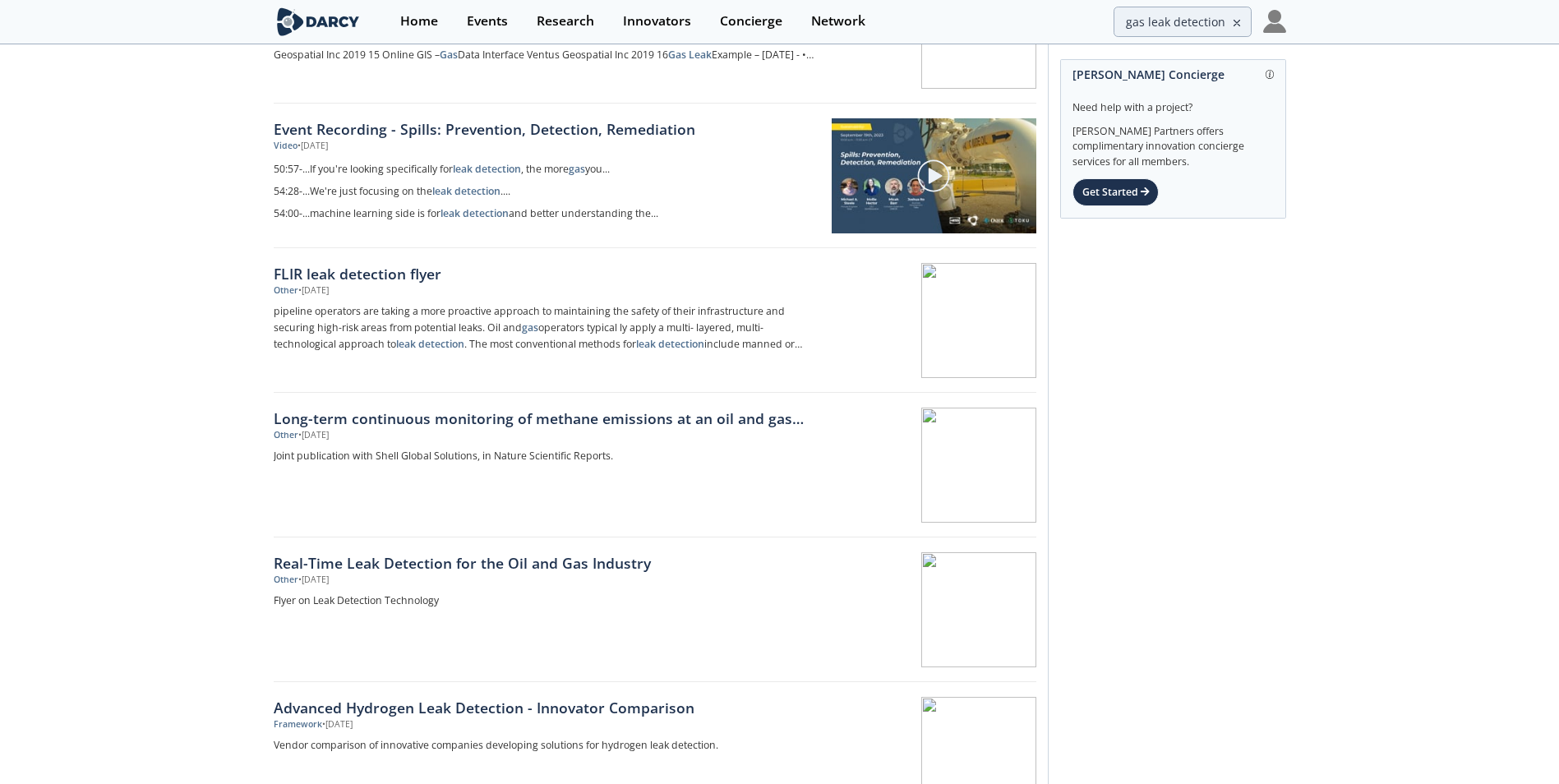 scroll, scrollTop: 575, scrollLeft: 0, axis: vertical 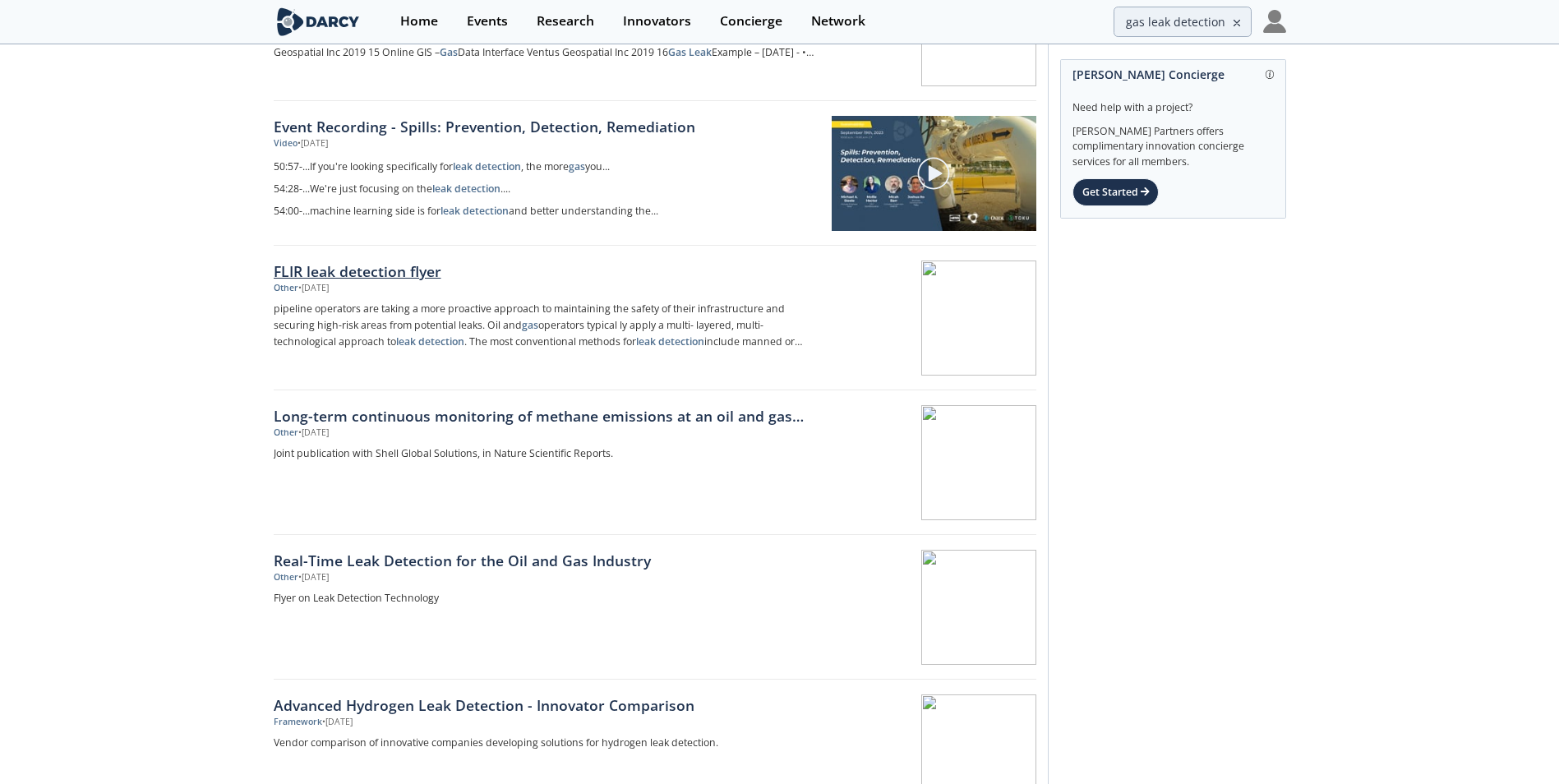 click on "Other
•  Oct 27, 2020" at bounding box center [546, 288] 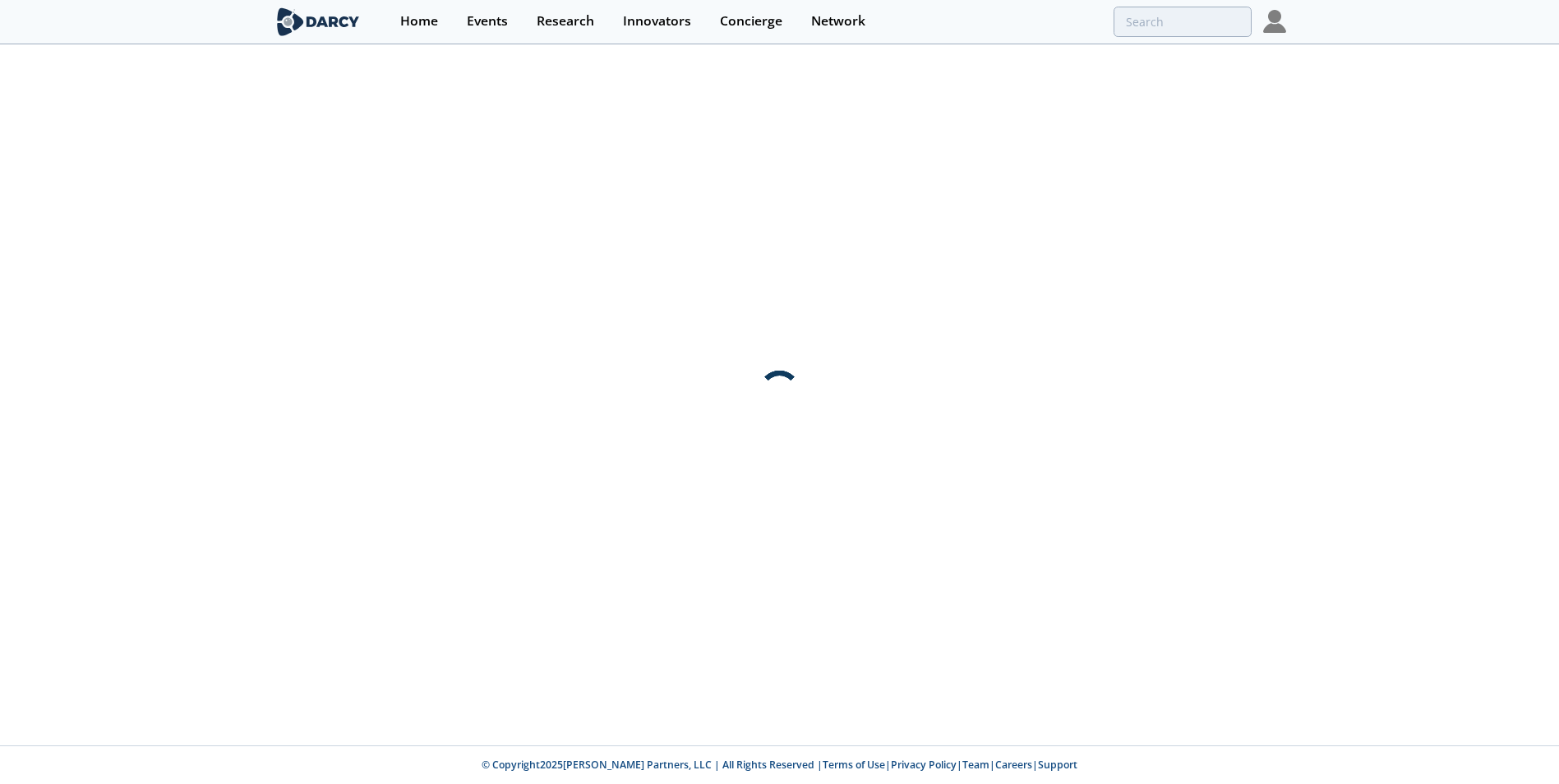 scroll, scrollTop: 0, scrollLeft: 0, axis: both 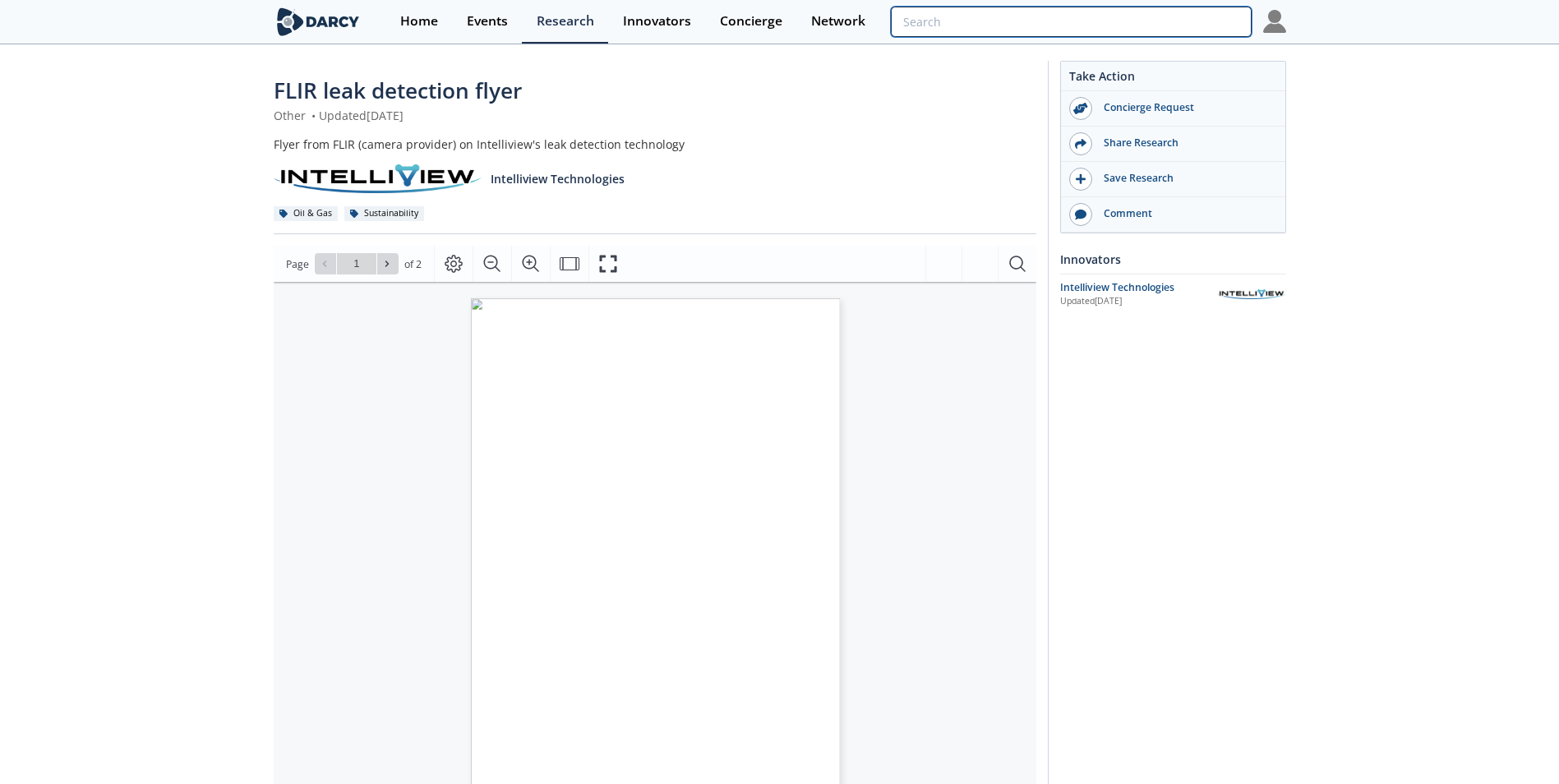 click at bounding box center [1071, 21] 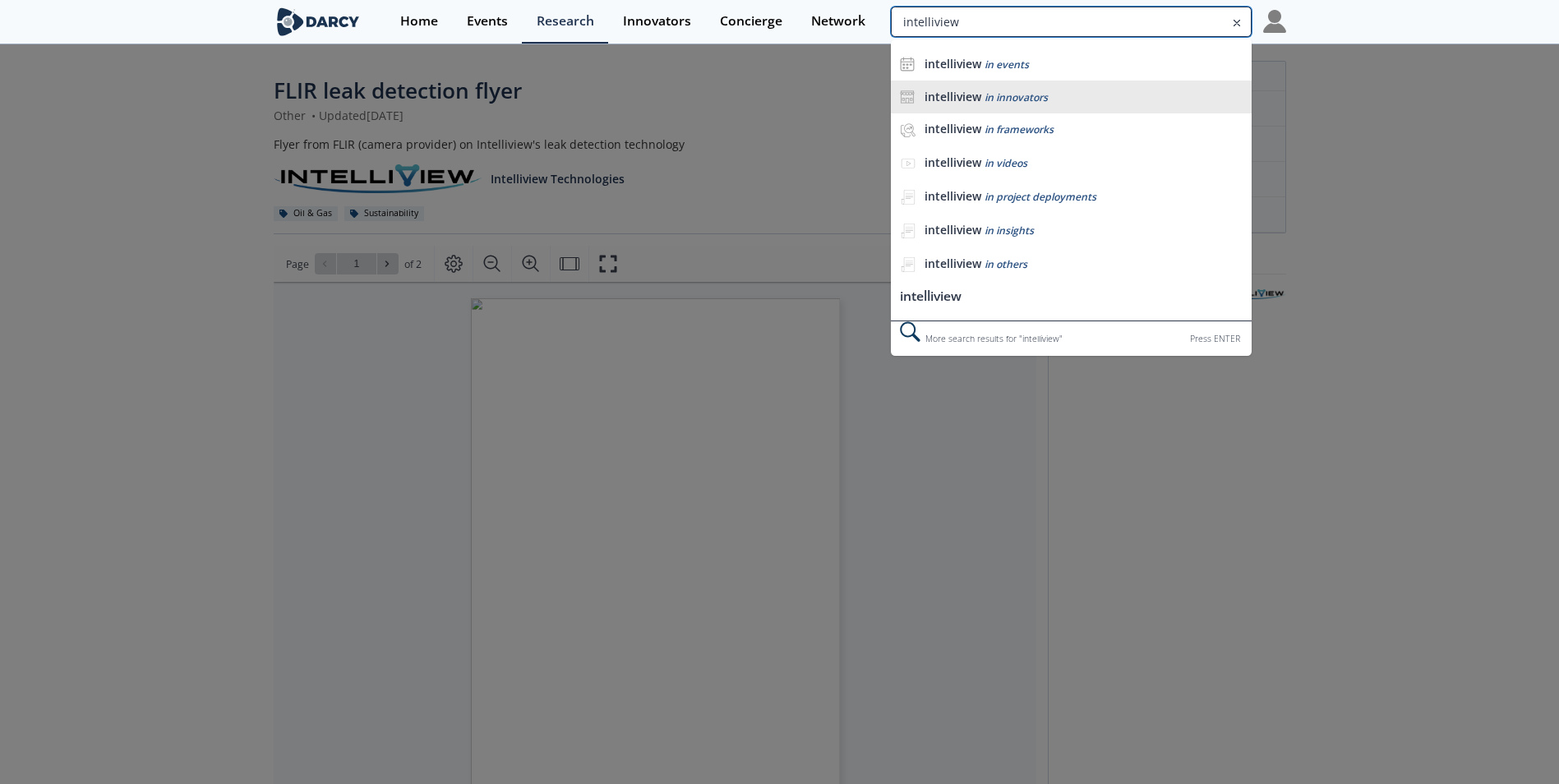 type on "intelliview" 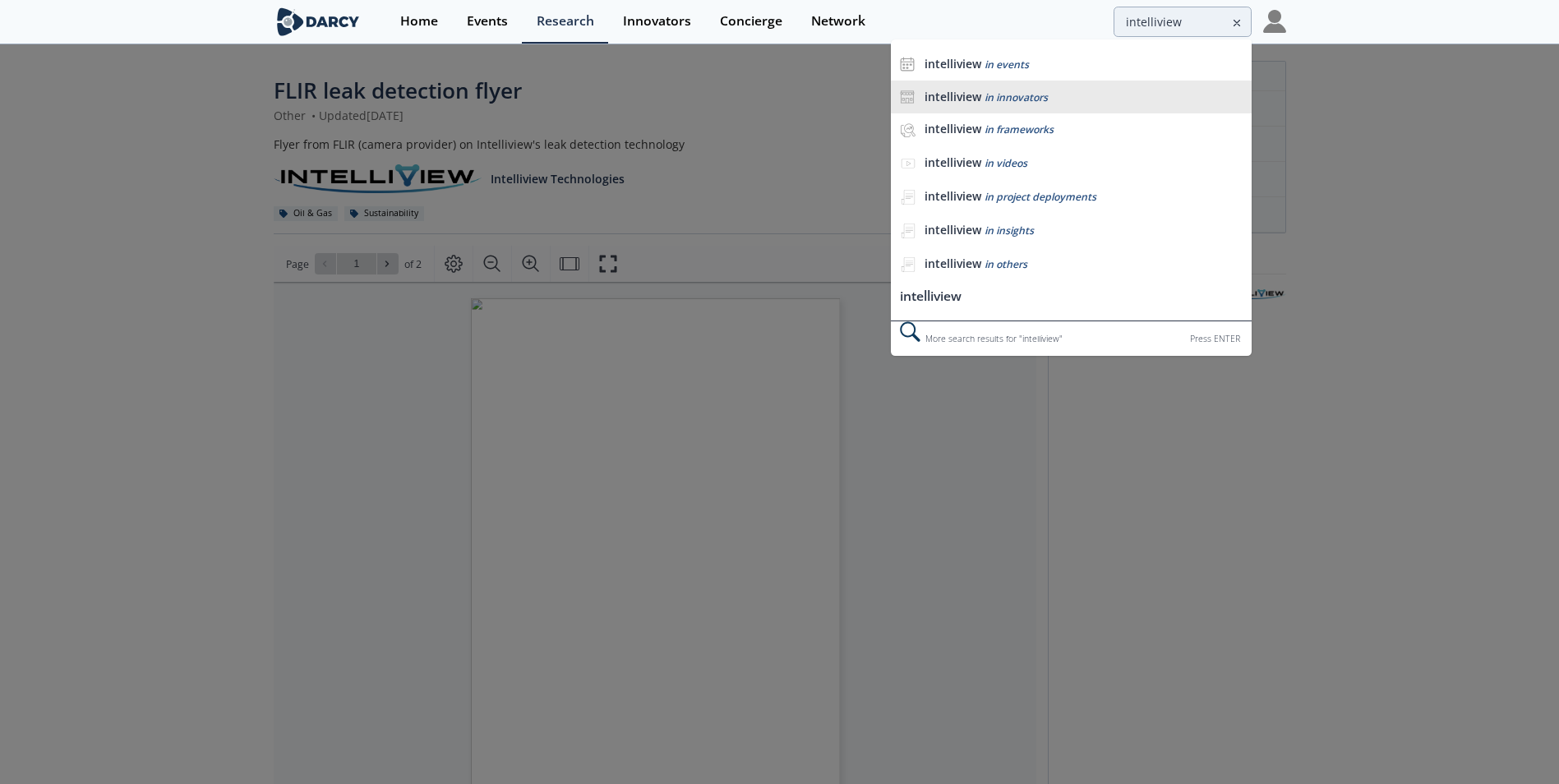 click on "in innovators" at bounding box center [1016, 97] 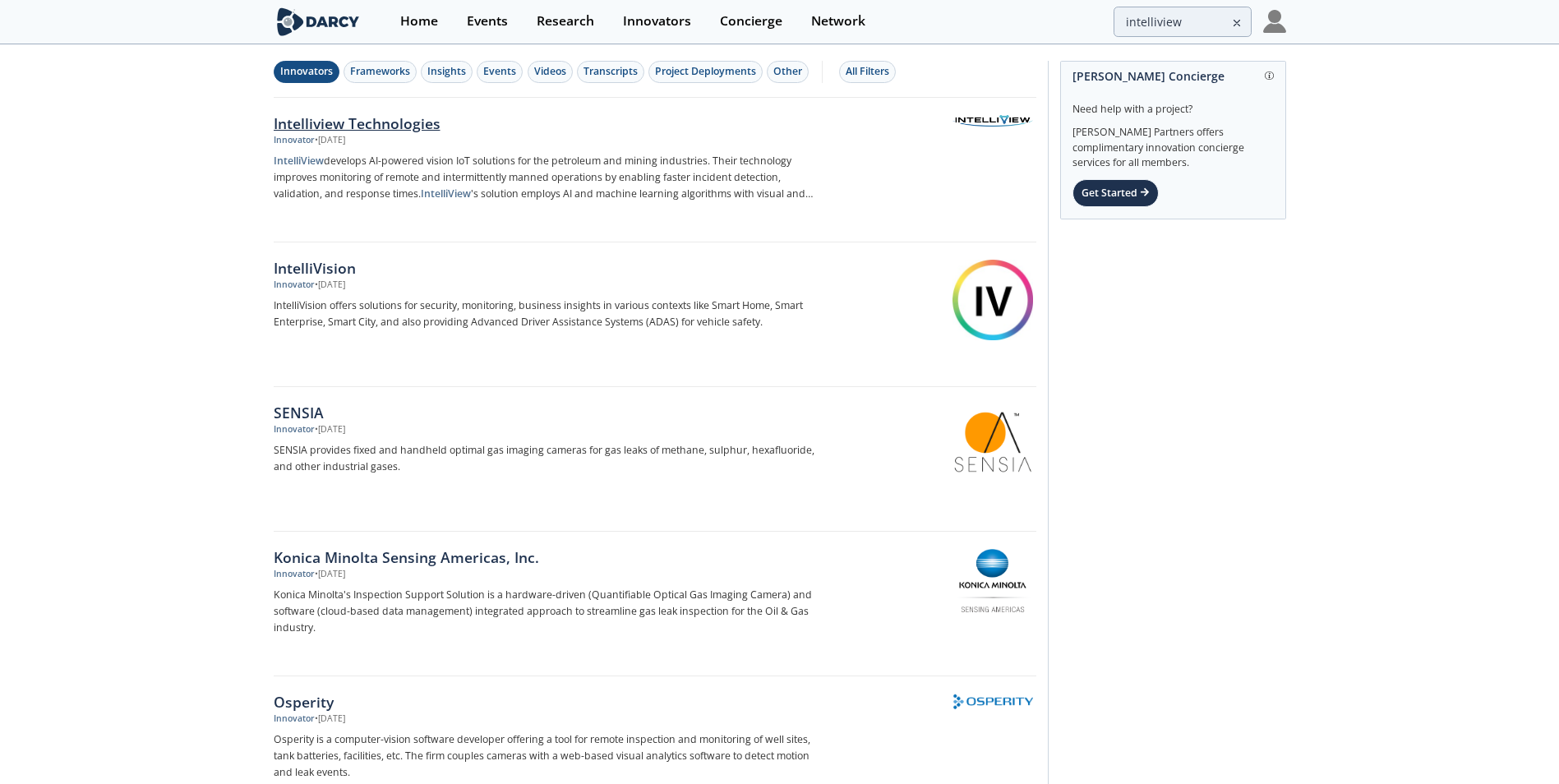 click on "Intelliview Technologies" at bounding box center (546, 123) 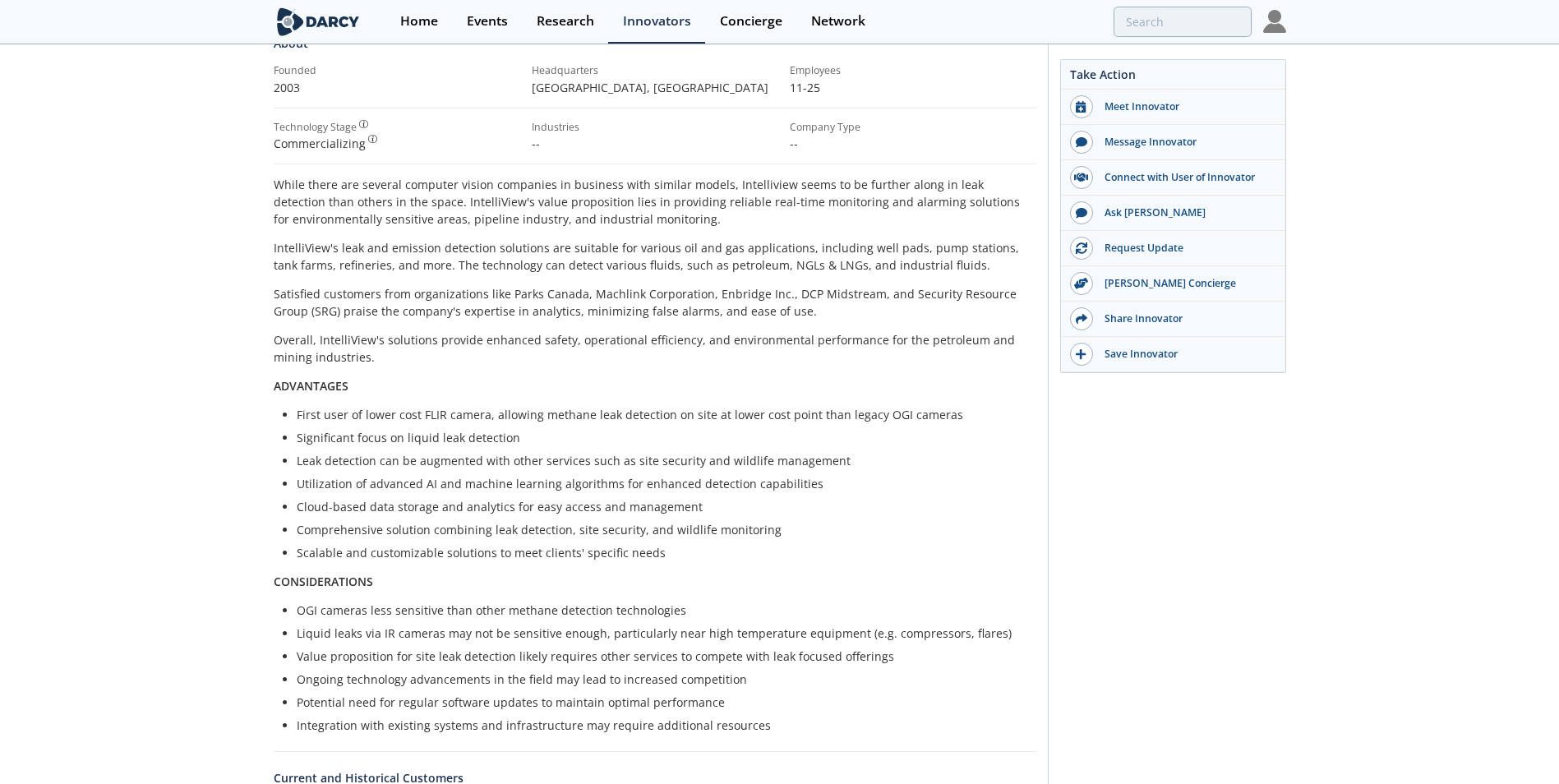 scroll, scrollTop: 0, scrollLeft: 0, axis: both 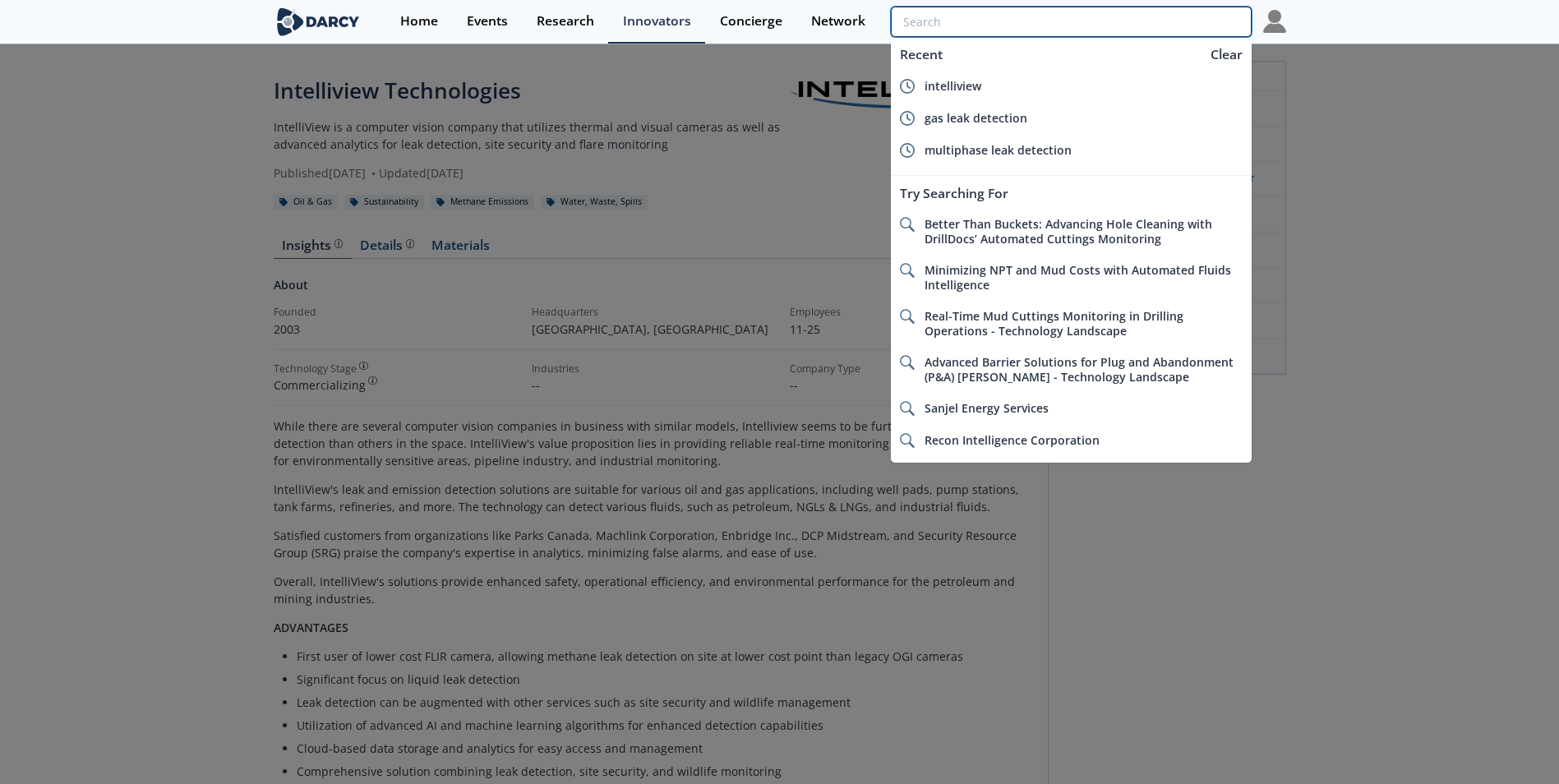 click at bounding box center [1071, 21] 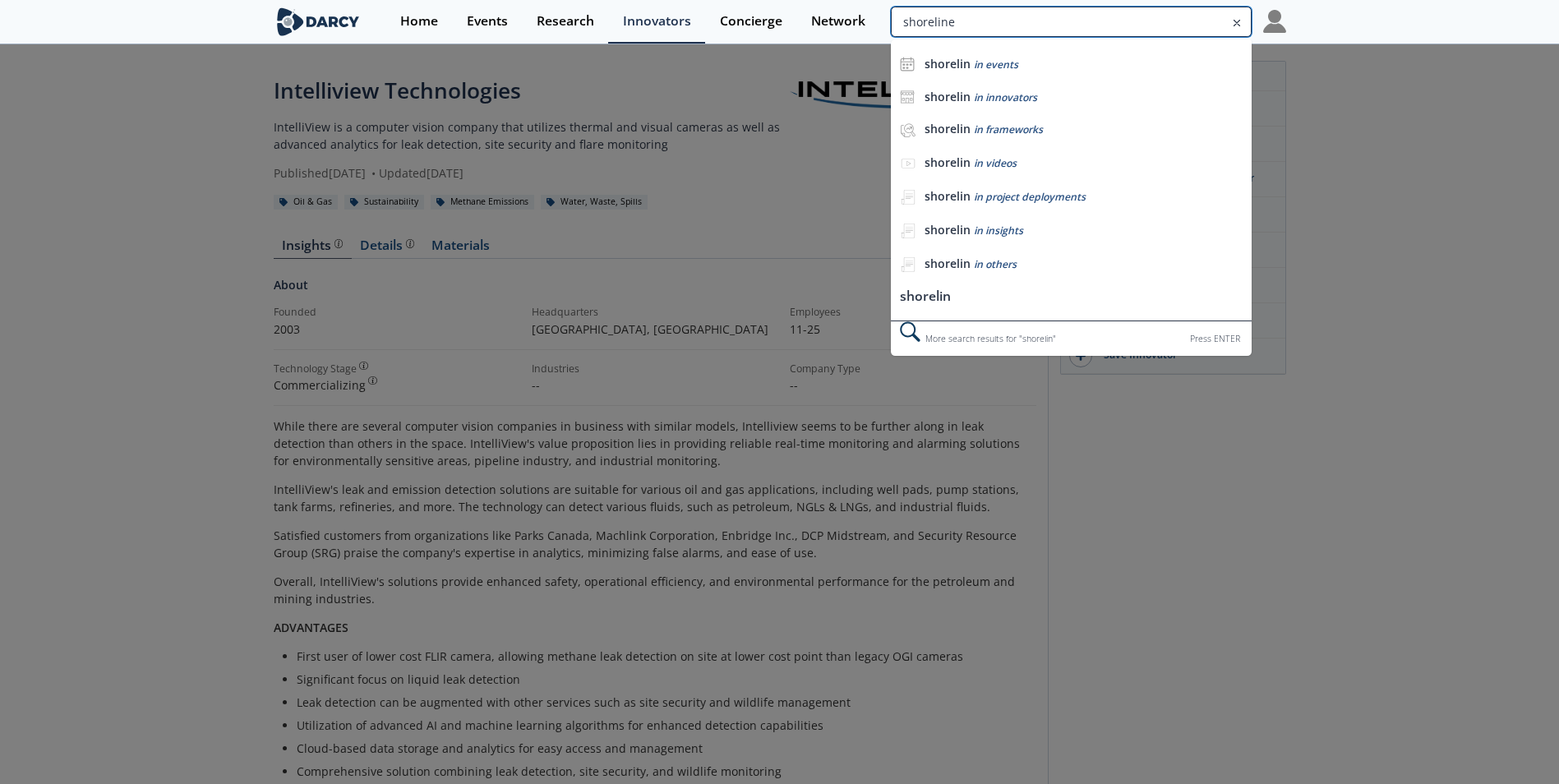 type on "shoreline" 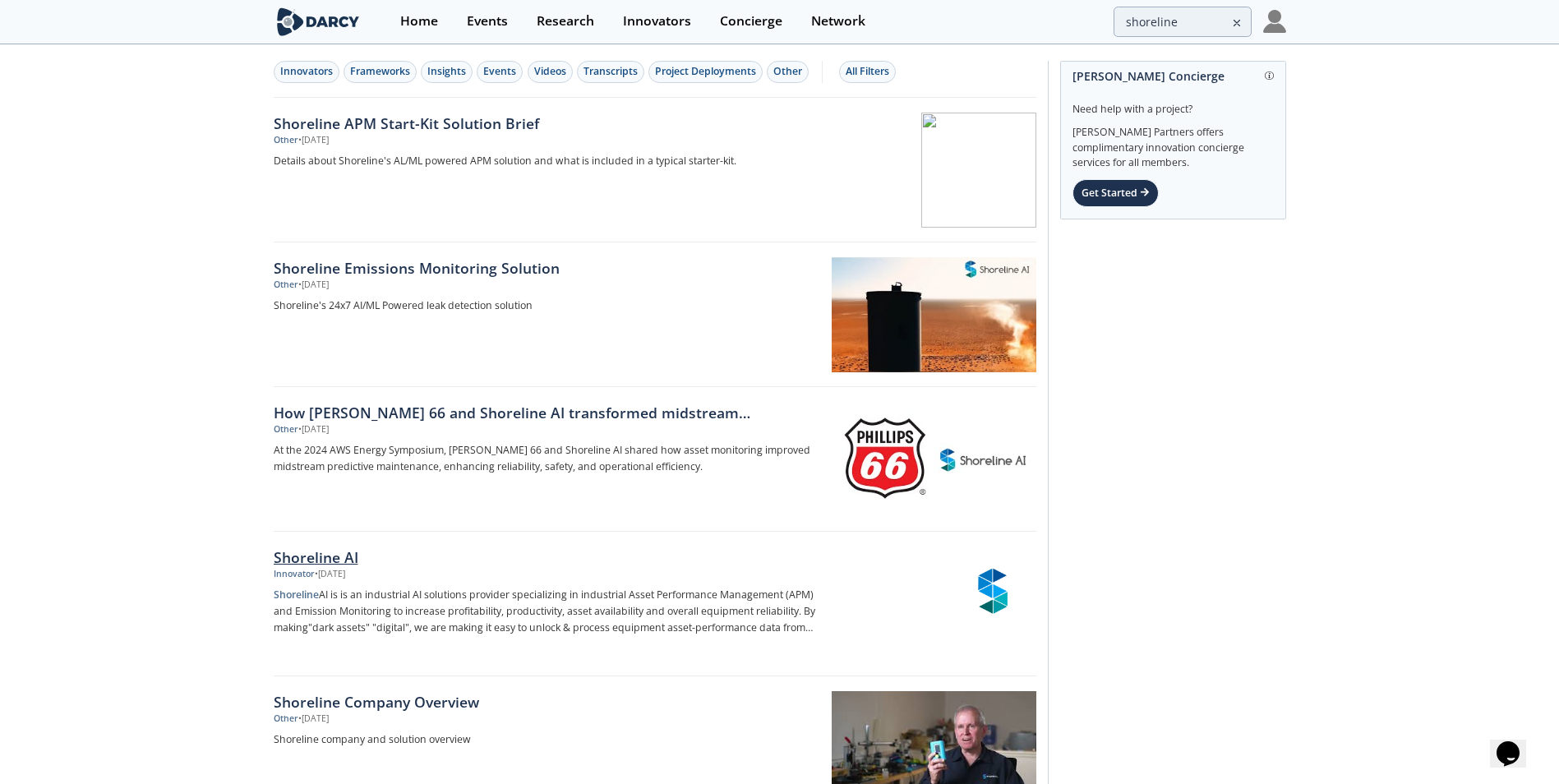 scroll, scrollTop: 0, scrollLeft: 0, axis: both 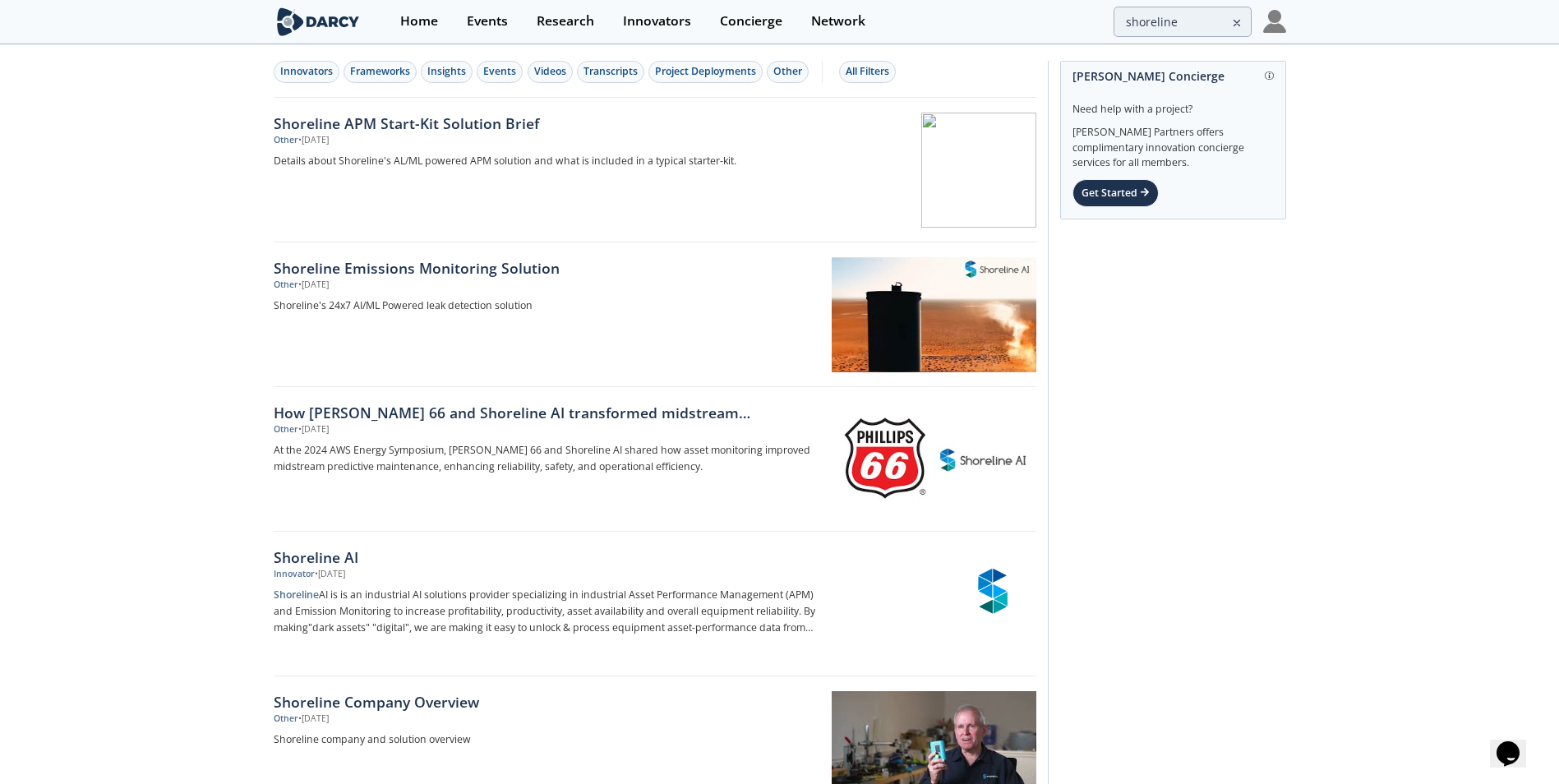 click on "Shoreline AI" at bounding box center [546, 557] 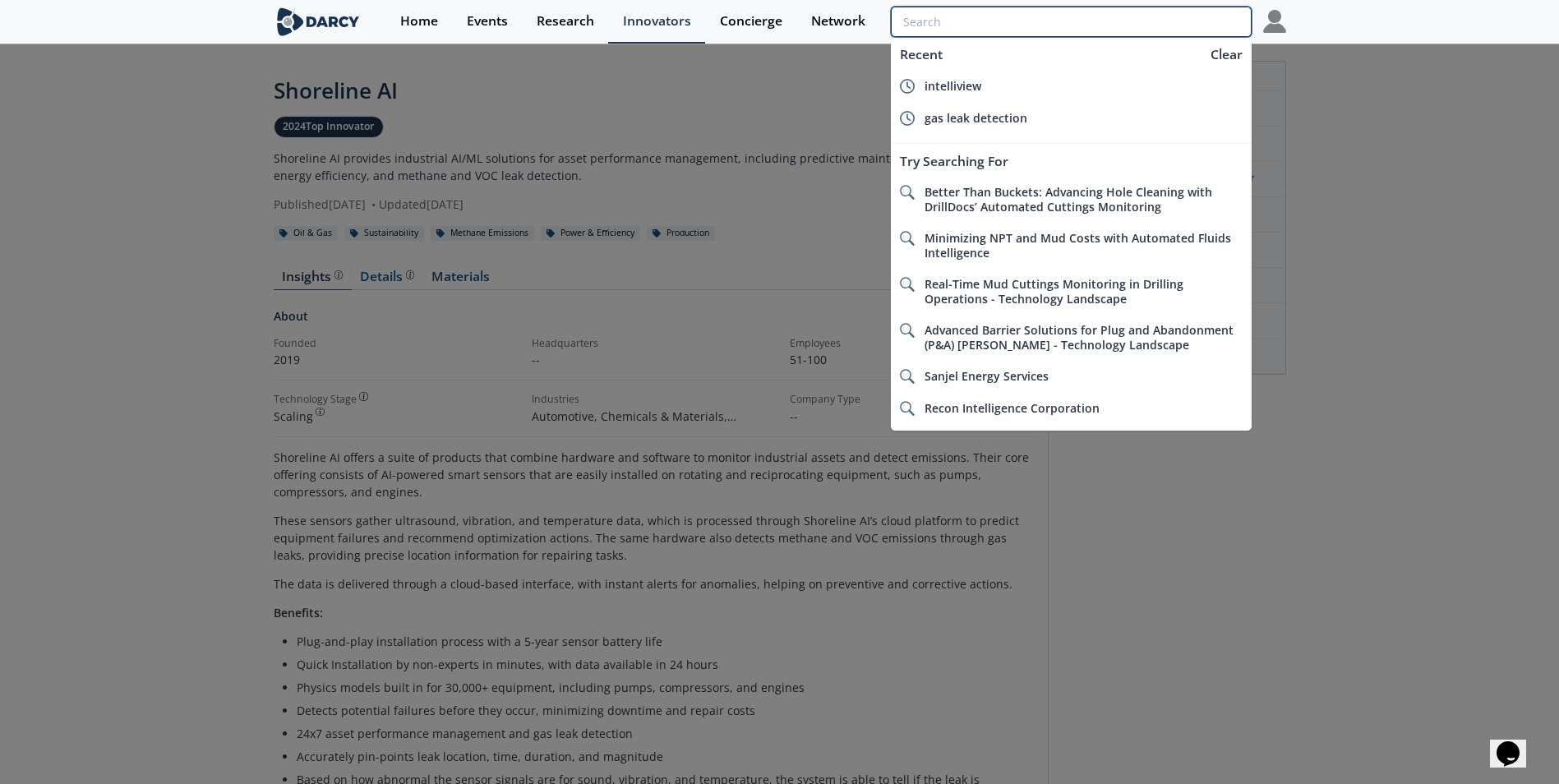 click at bounding box center (1071, 21) 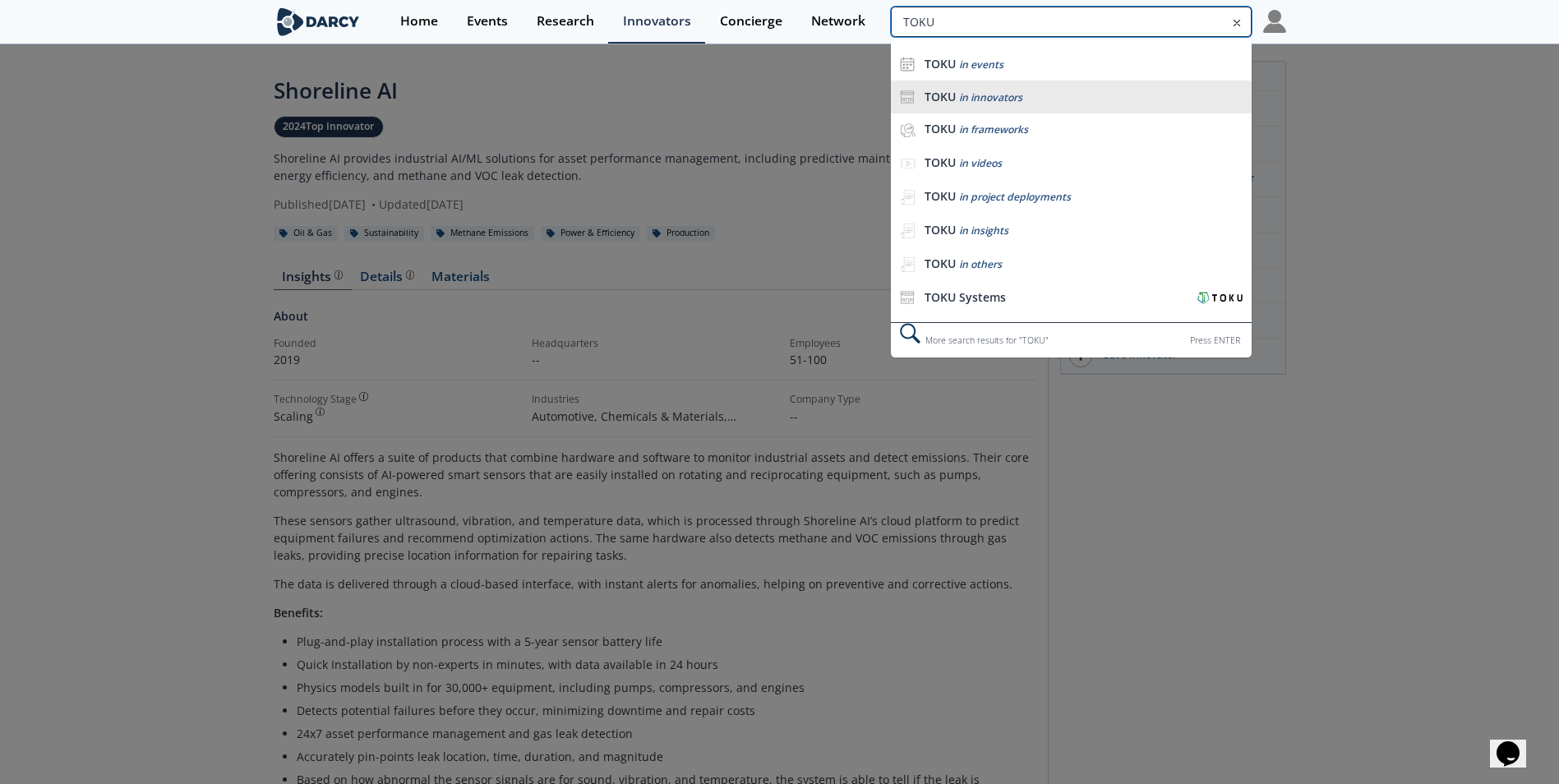 type on "TOKU" 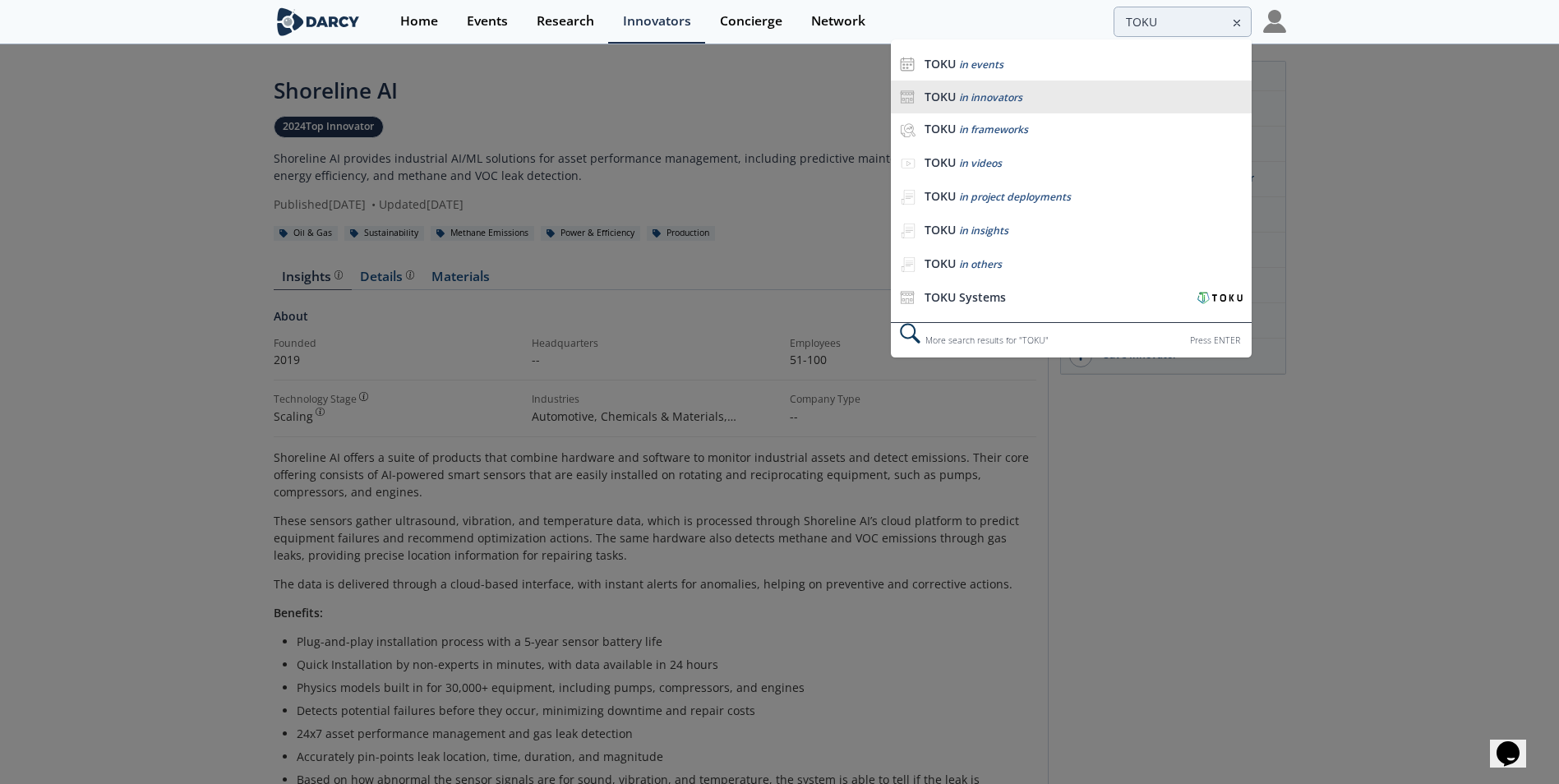 click on "TOKU
in innovators" at bounding box center (1083, 97) 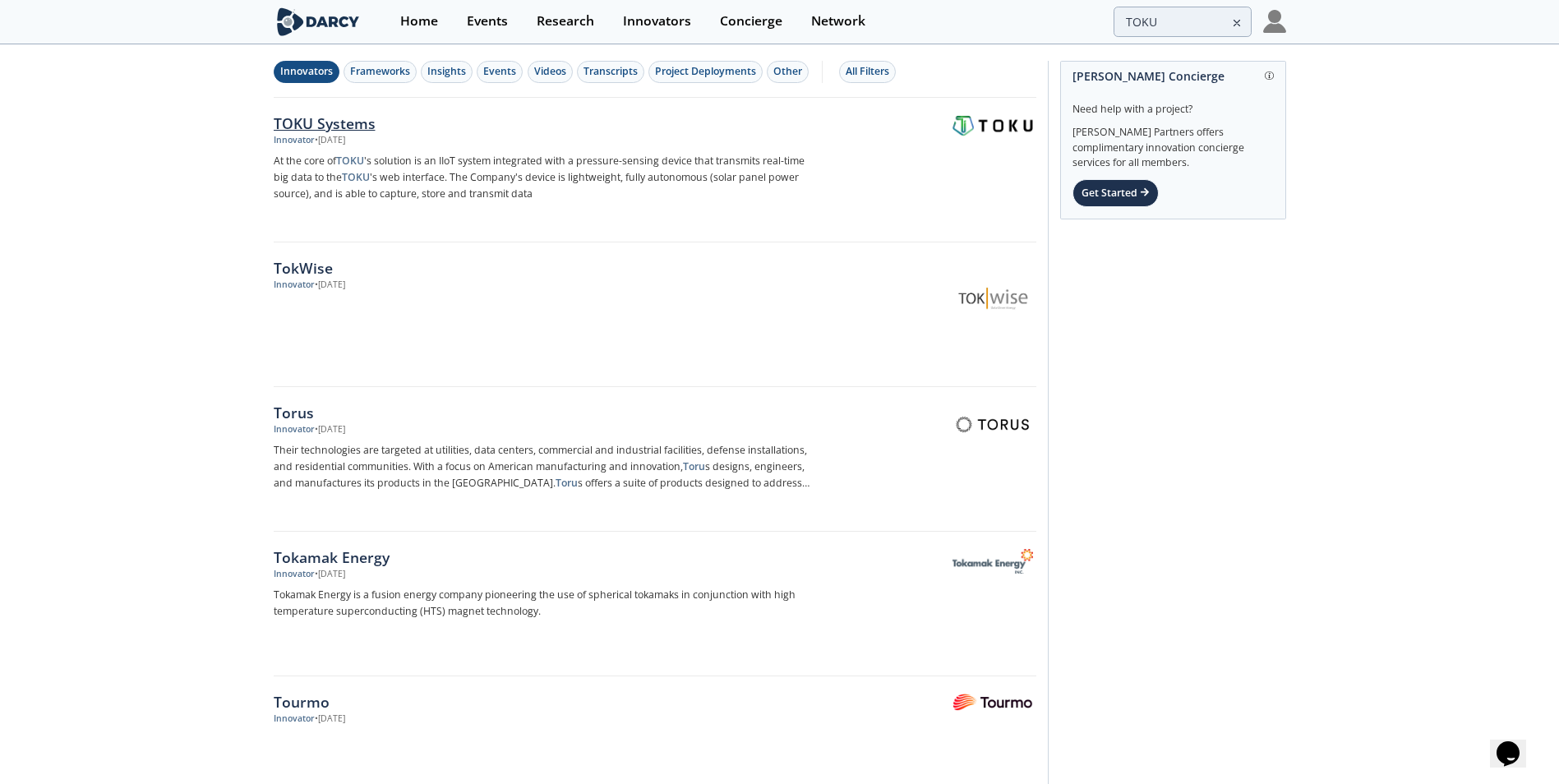 click on "TOKU Systems" at bounding box center (546, 123) 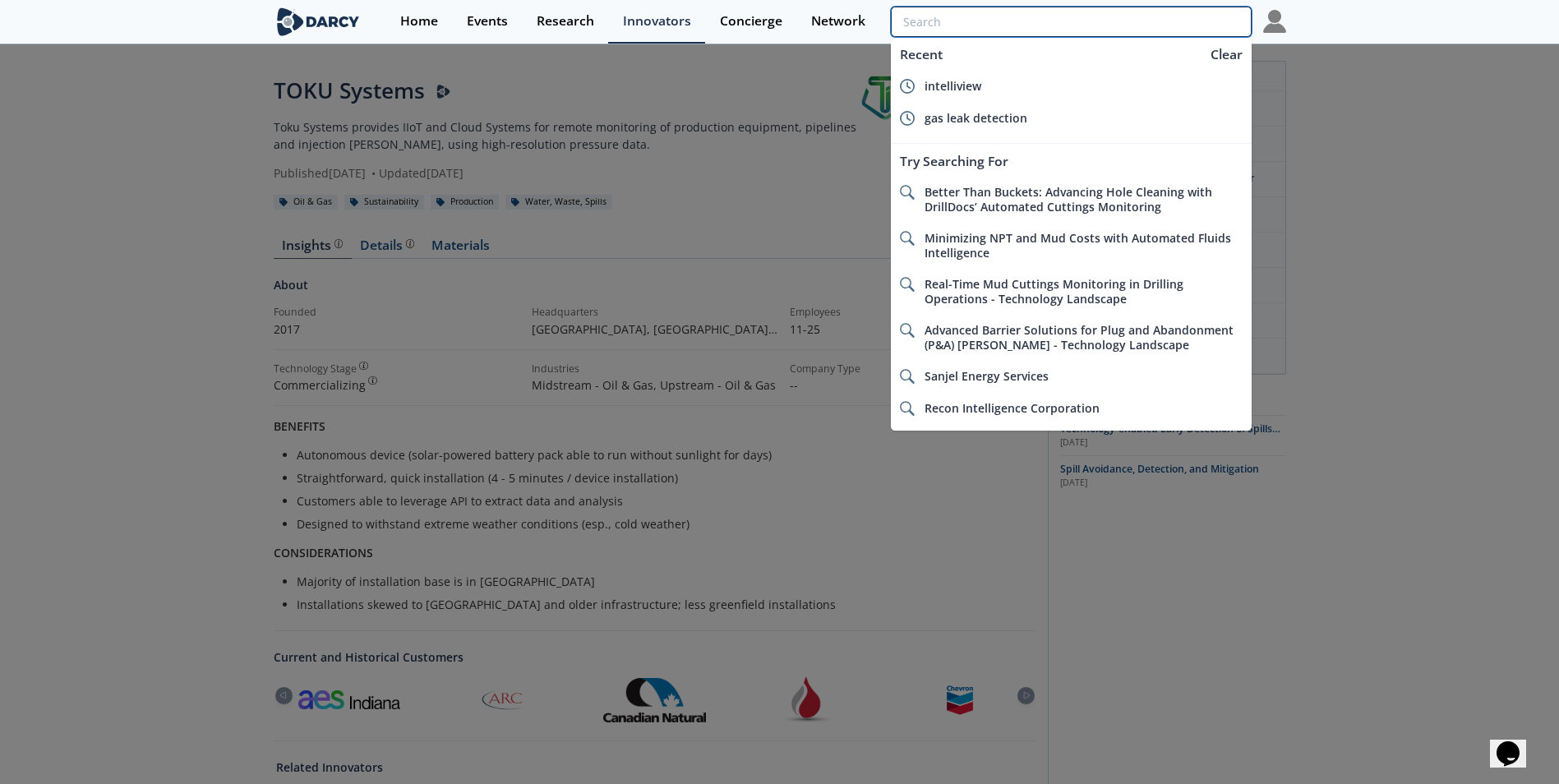 click at bounding box center (1071, 21) 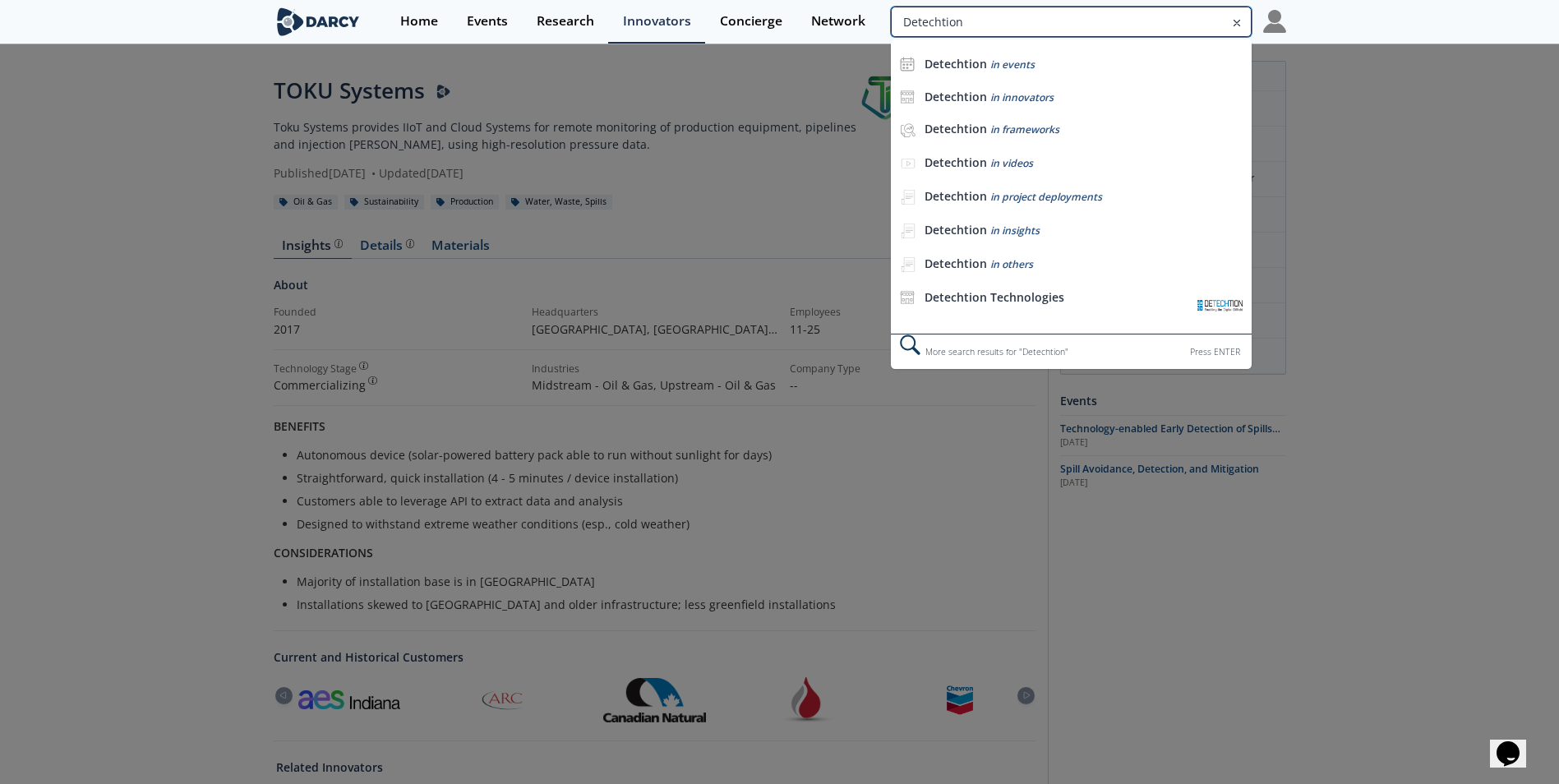 type on "Detechtion" 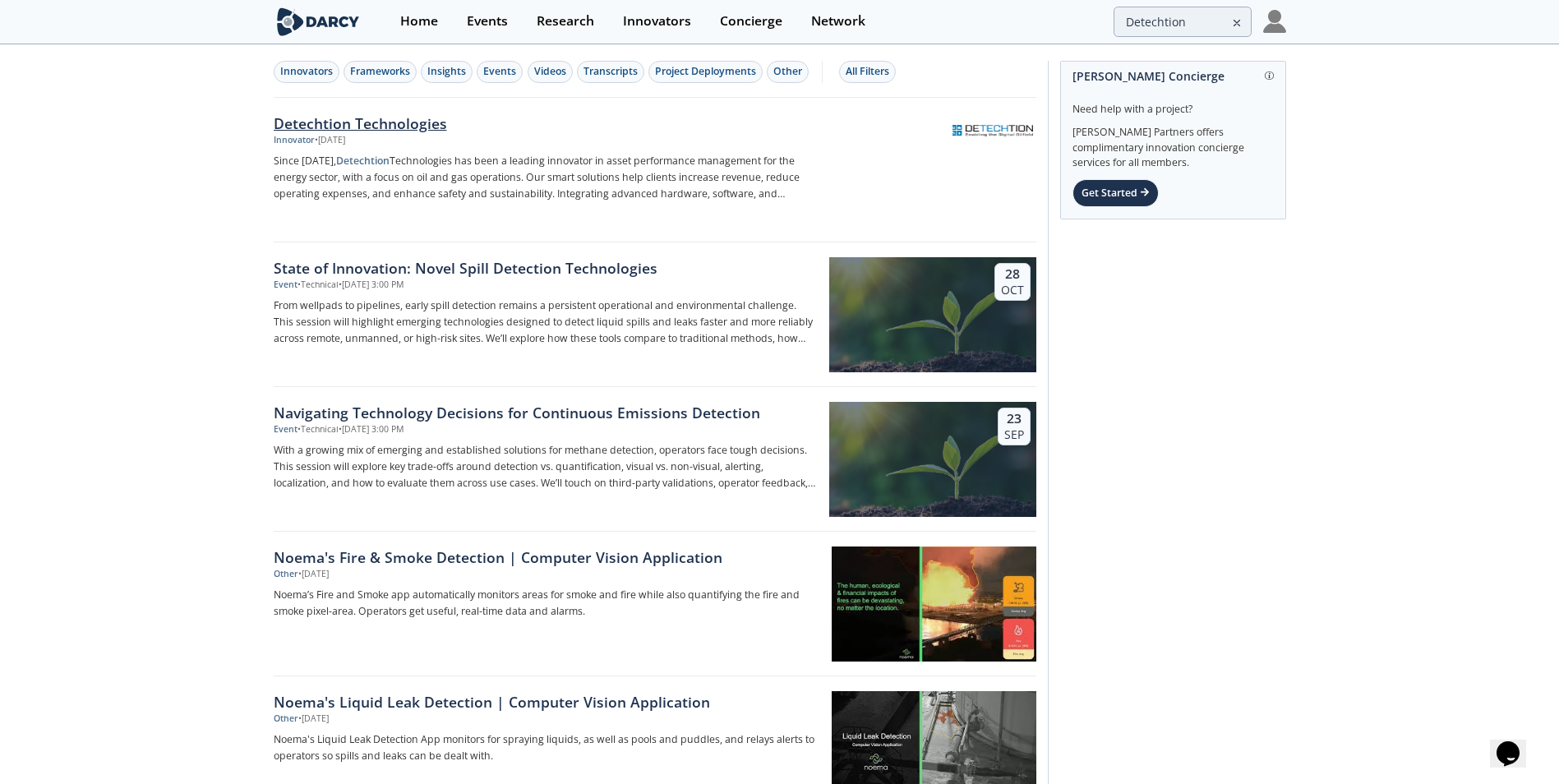click on "Detechtion Technologies" at bounding box center [546, 123] 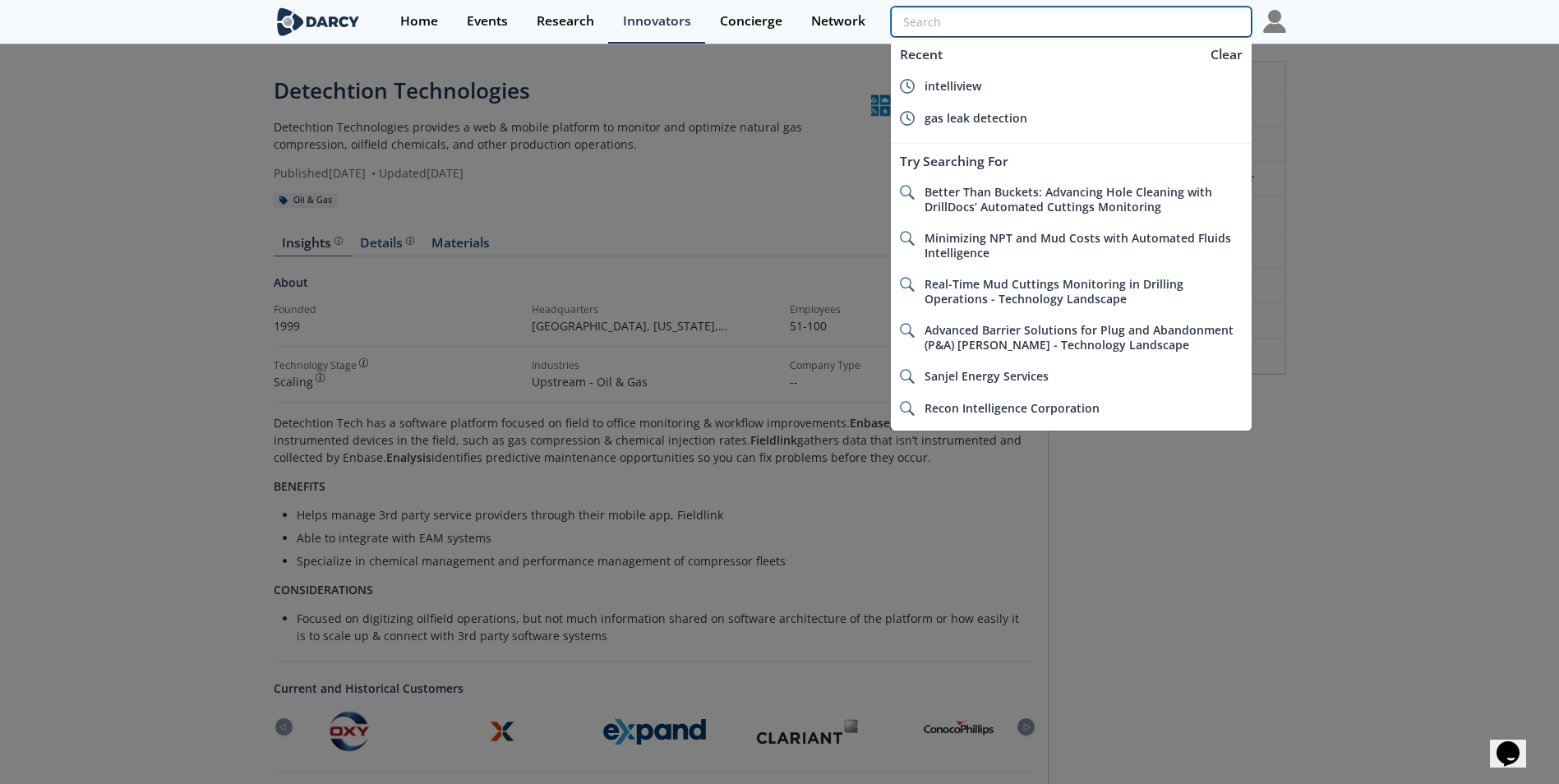 click at bounding box center [1071, 21] 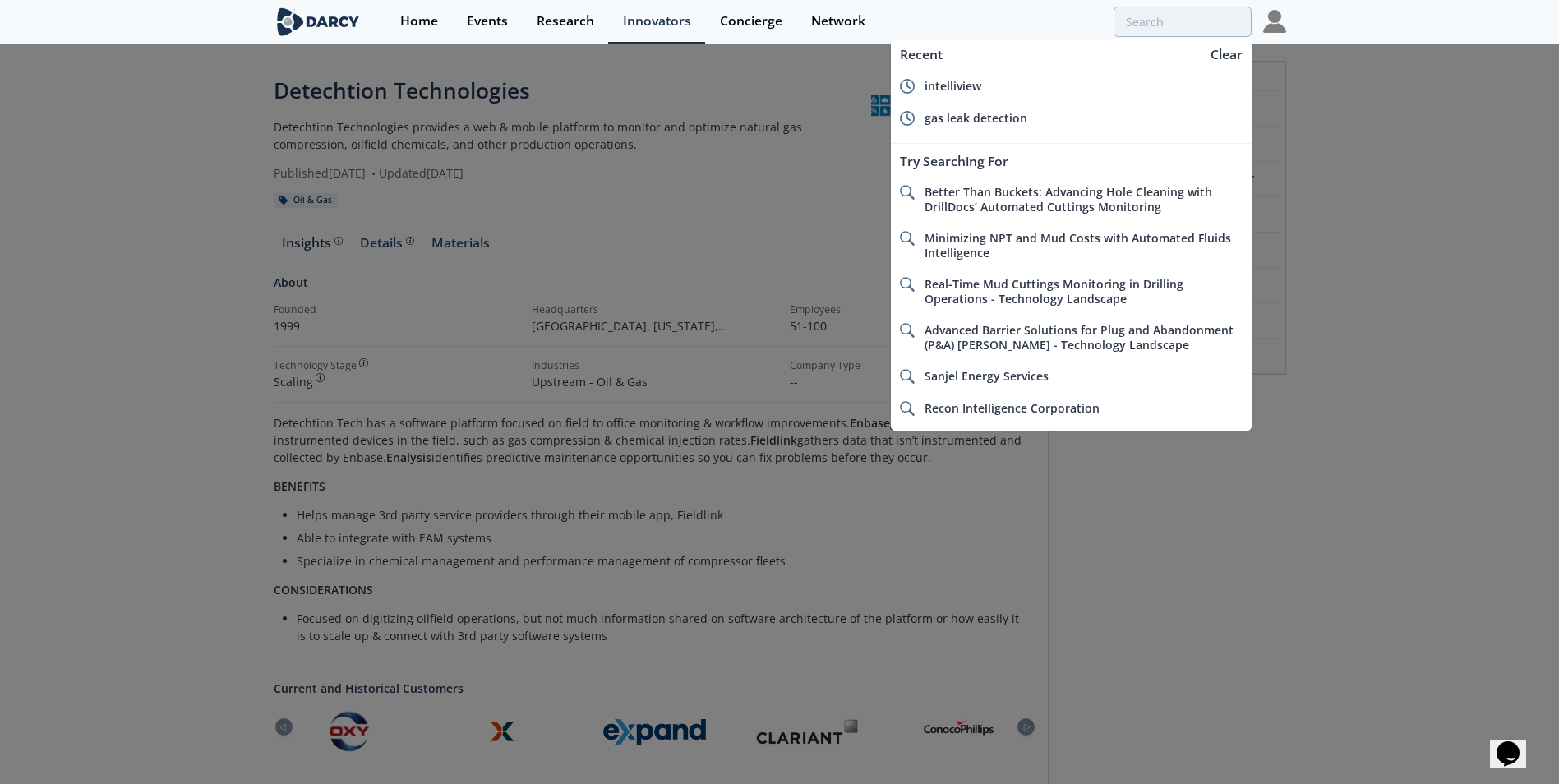 click at bounding box center (779, 392) 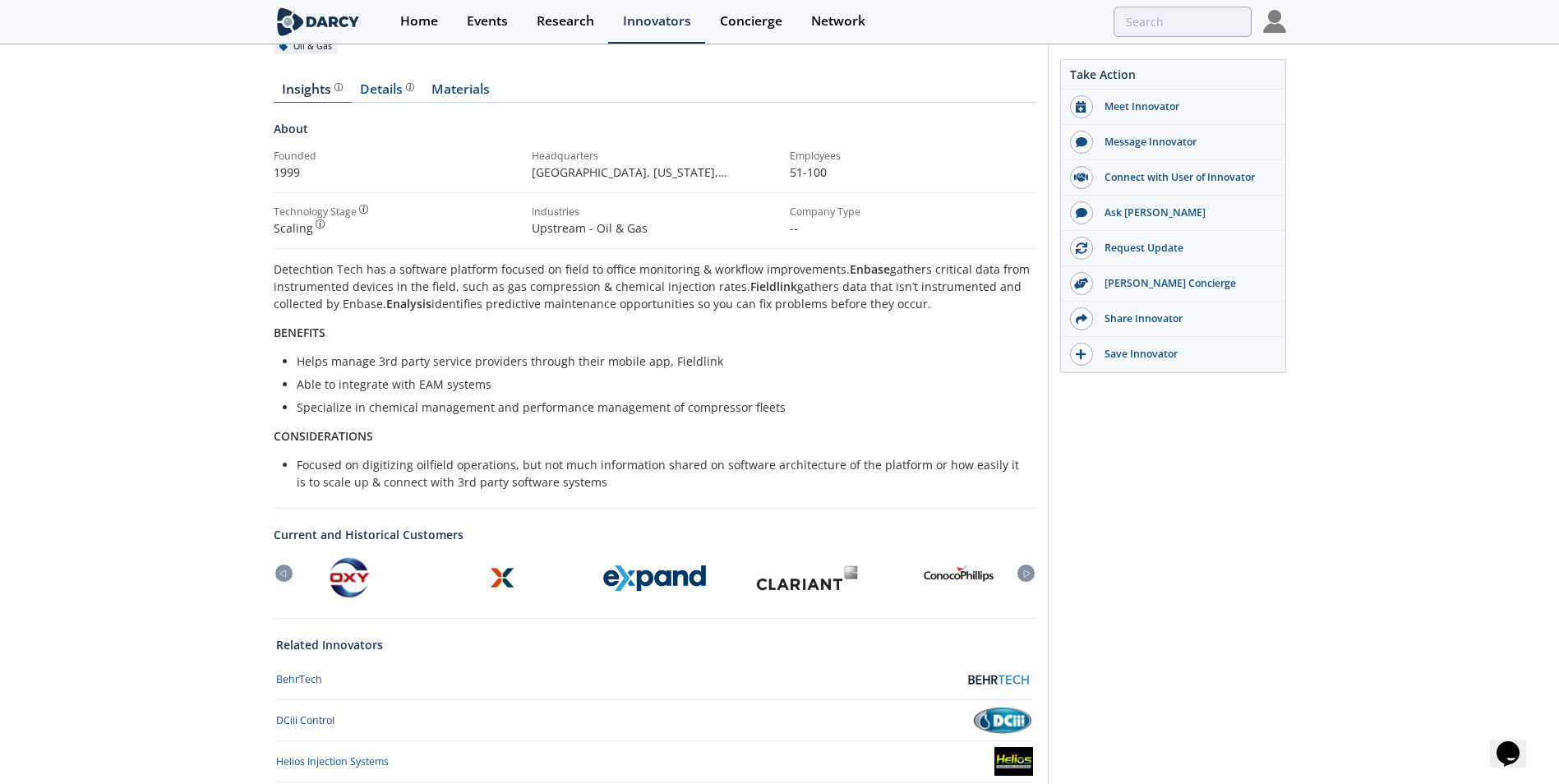 scroll, scrollTop: 164, scrollLeft: 0, axis: vertical 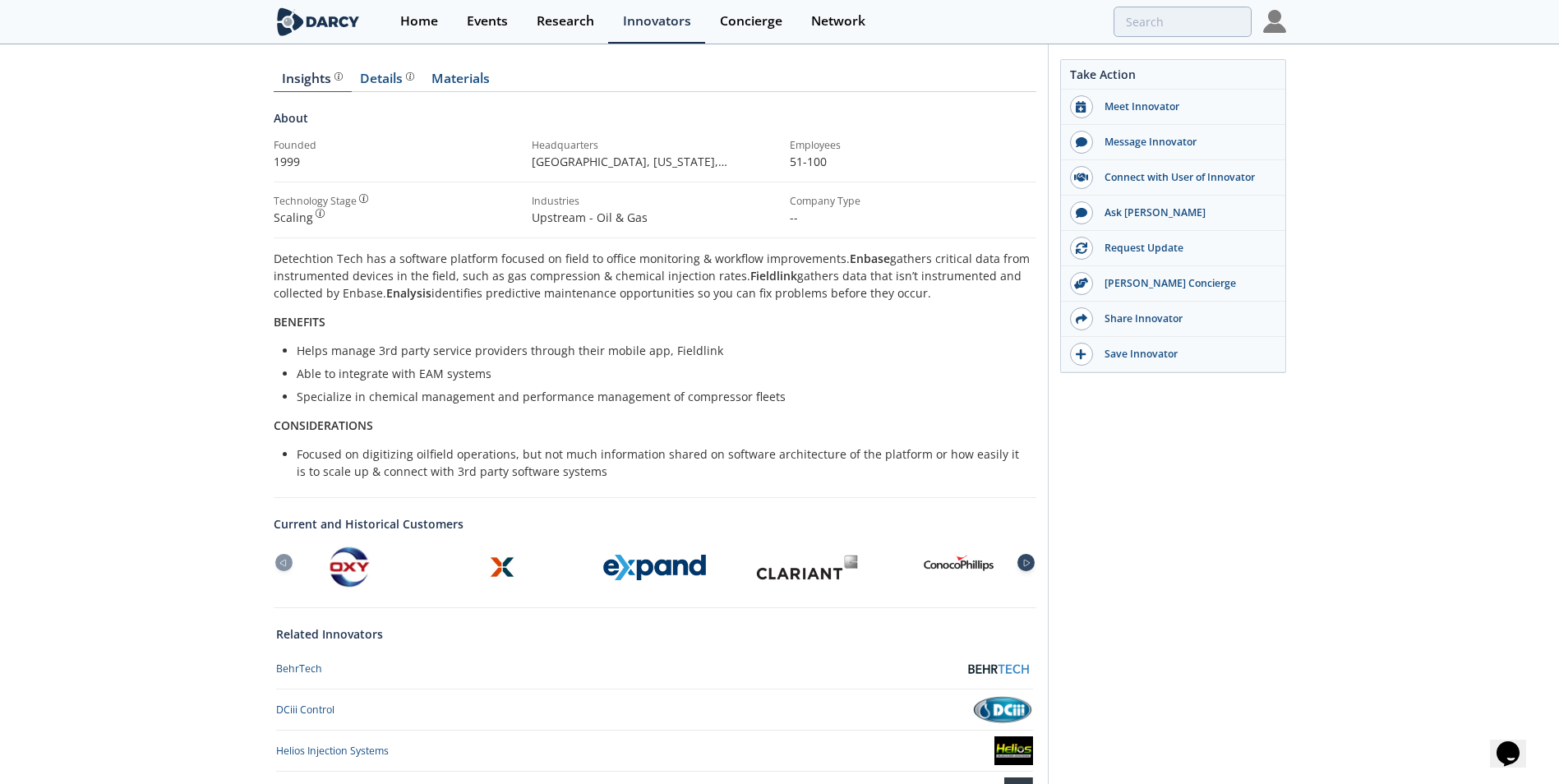 click 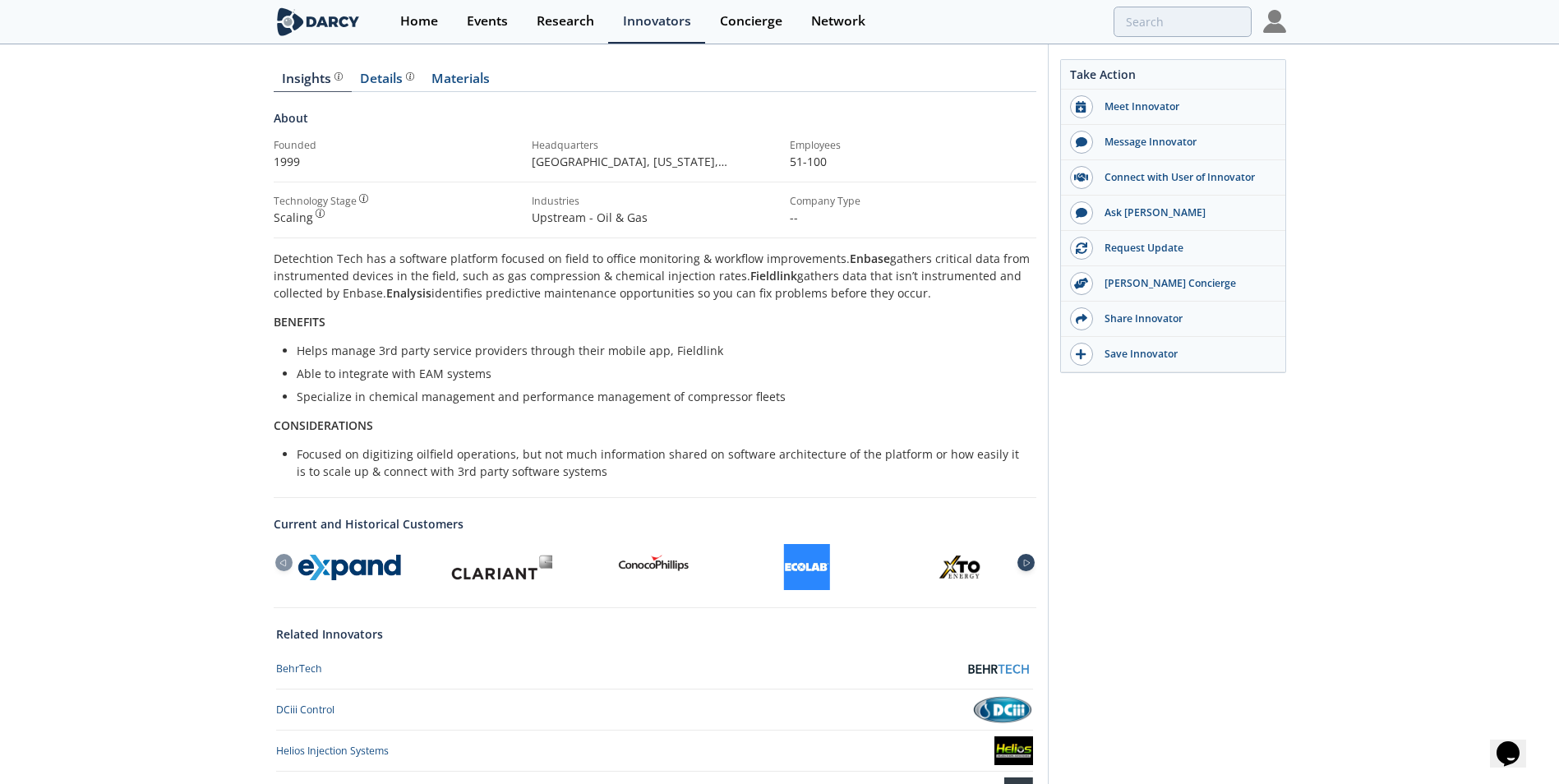 click 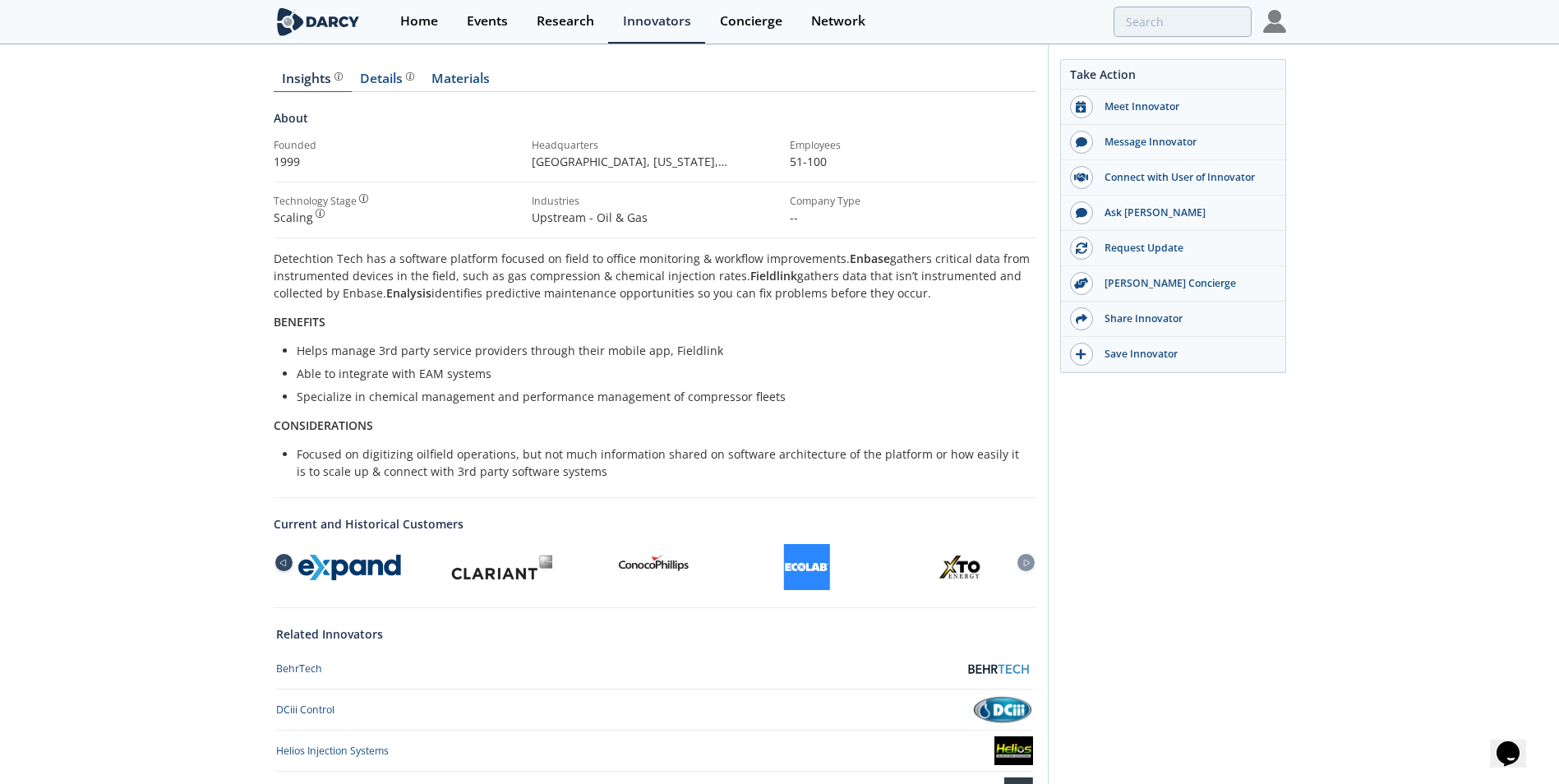click 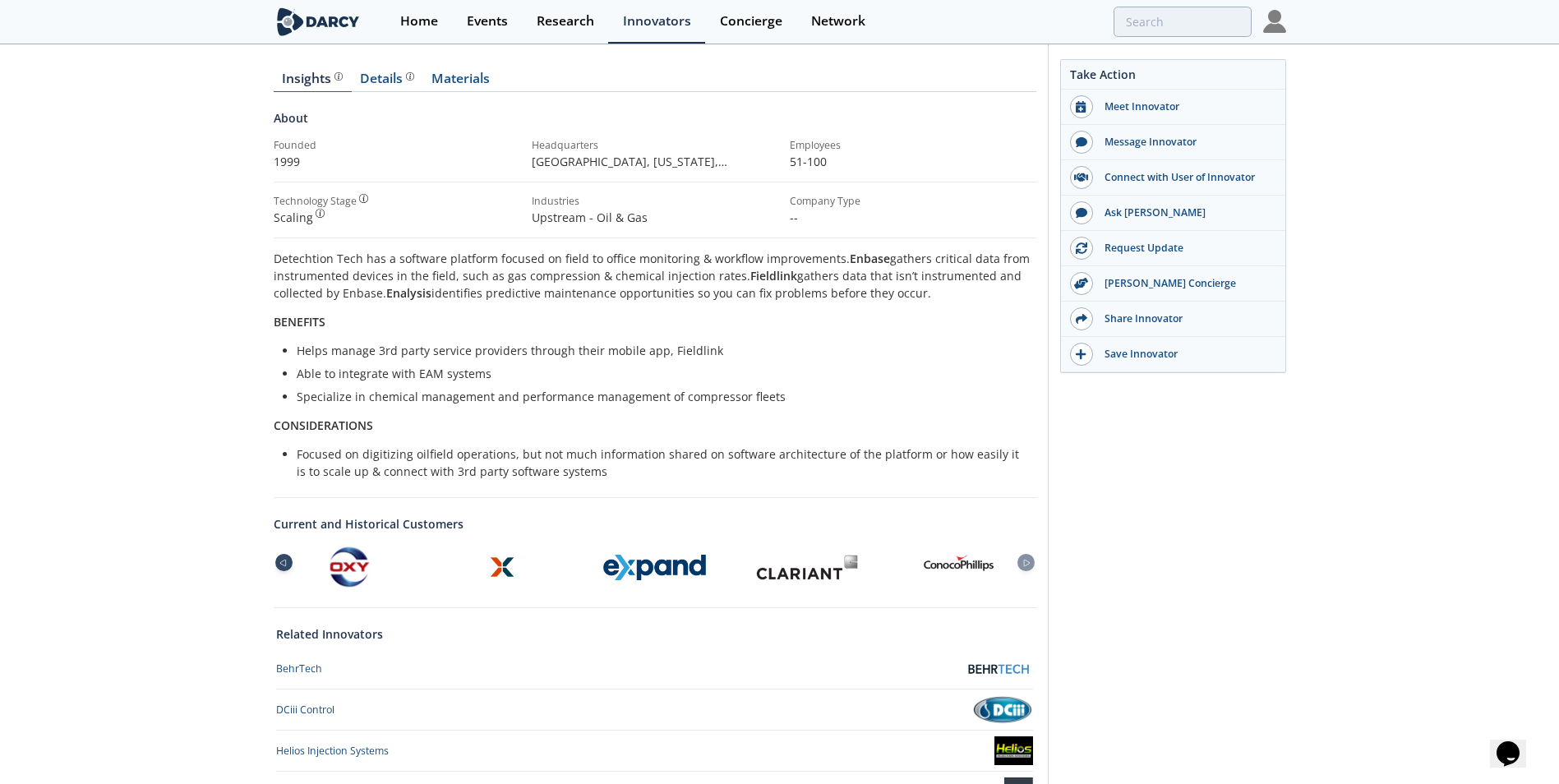 click 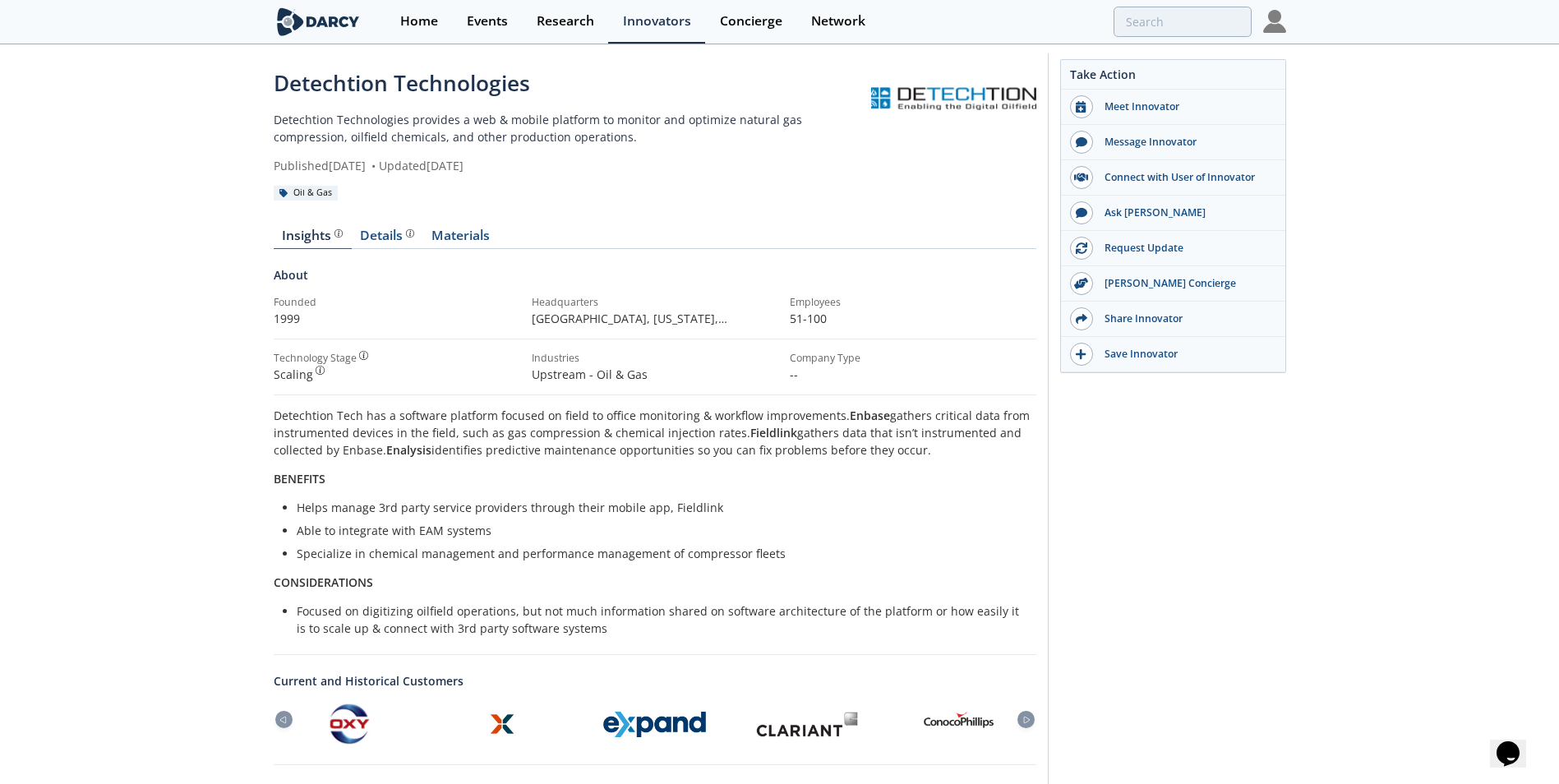 scroll, scrollTop: 0, scrollLeft: 0, axis: both 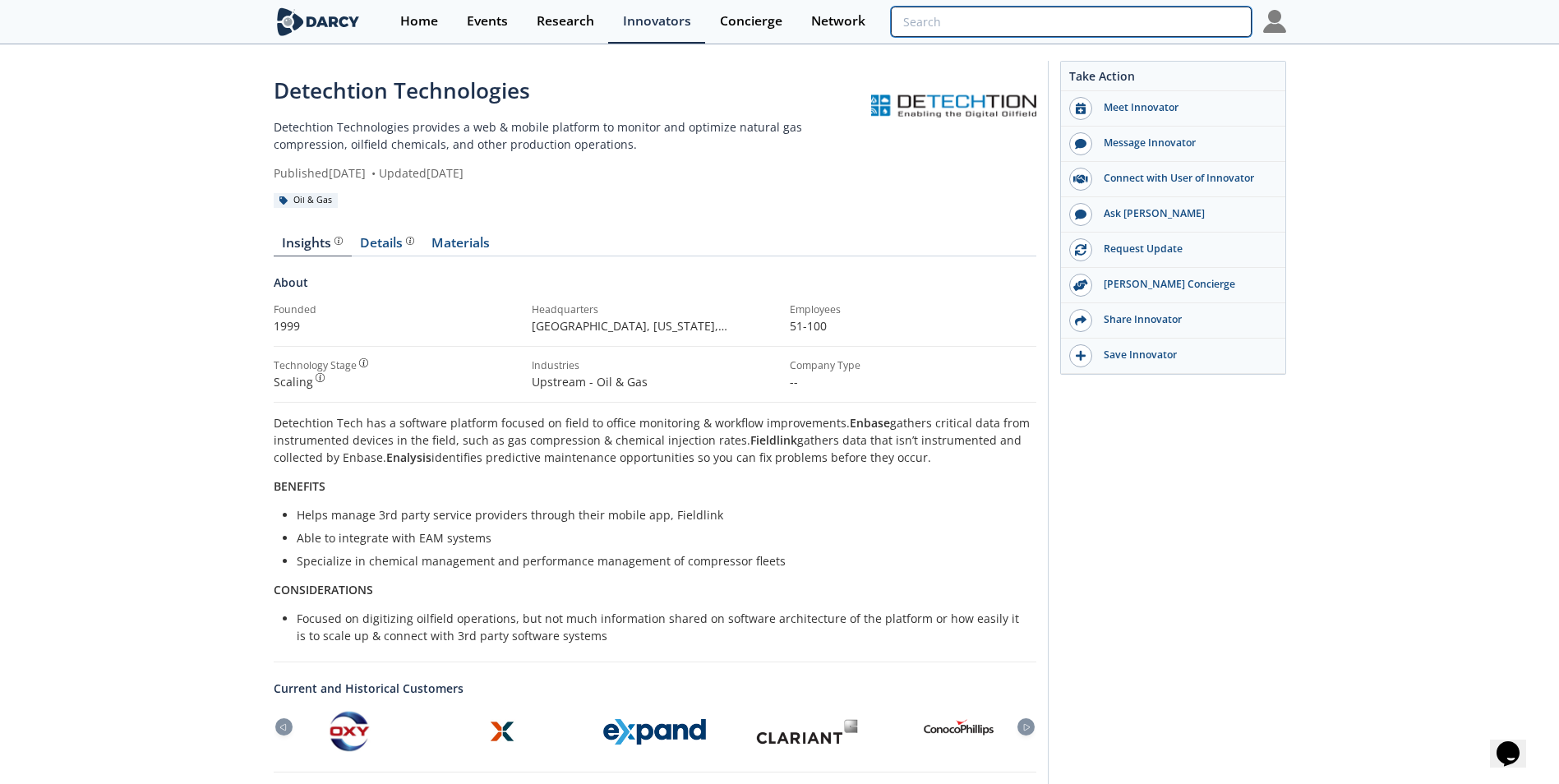 click at bounding box center (1071, 21) 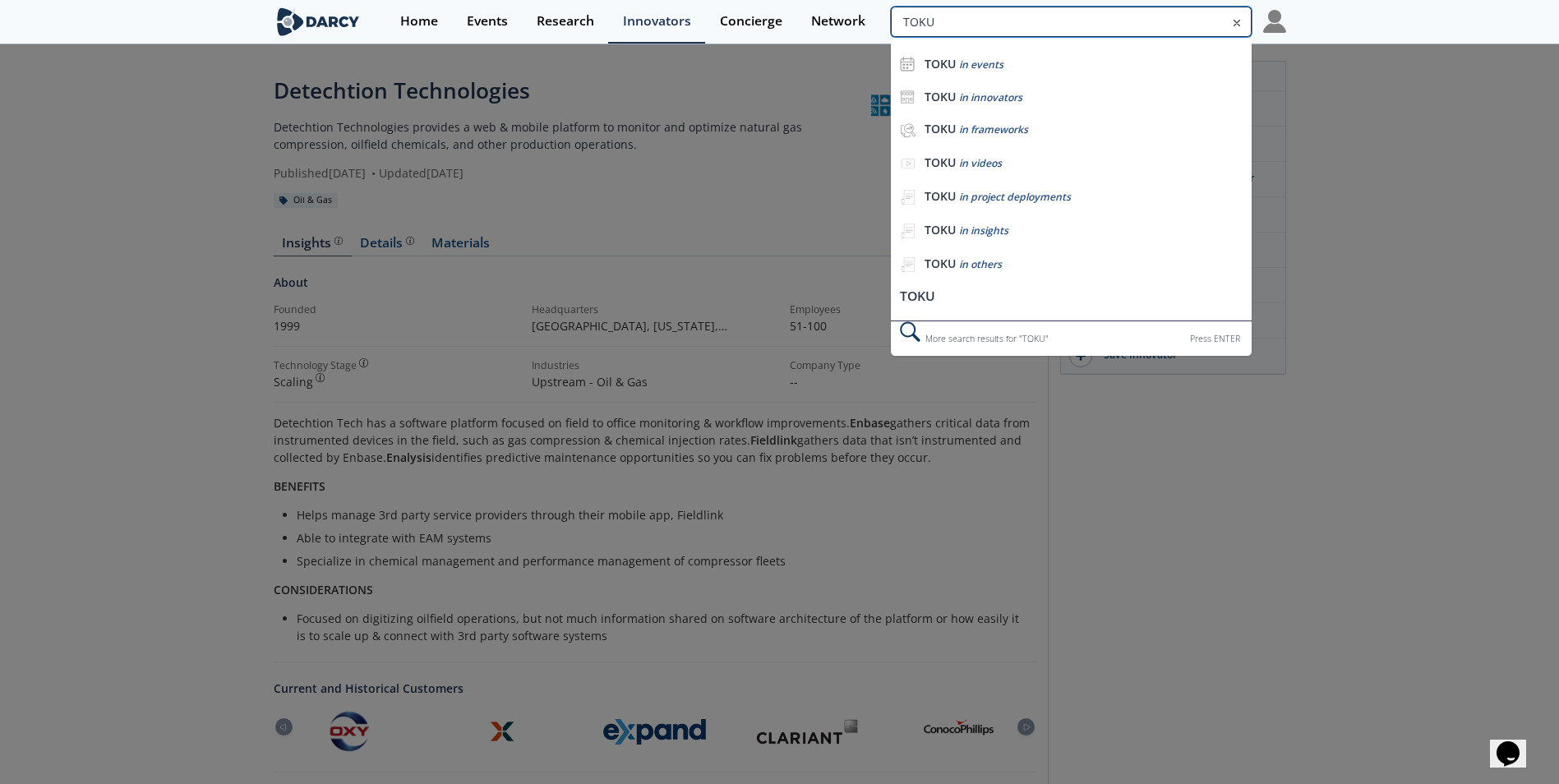 type on "TOKU" 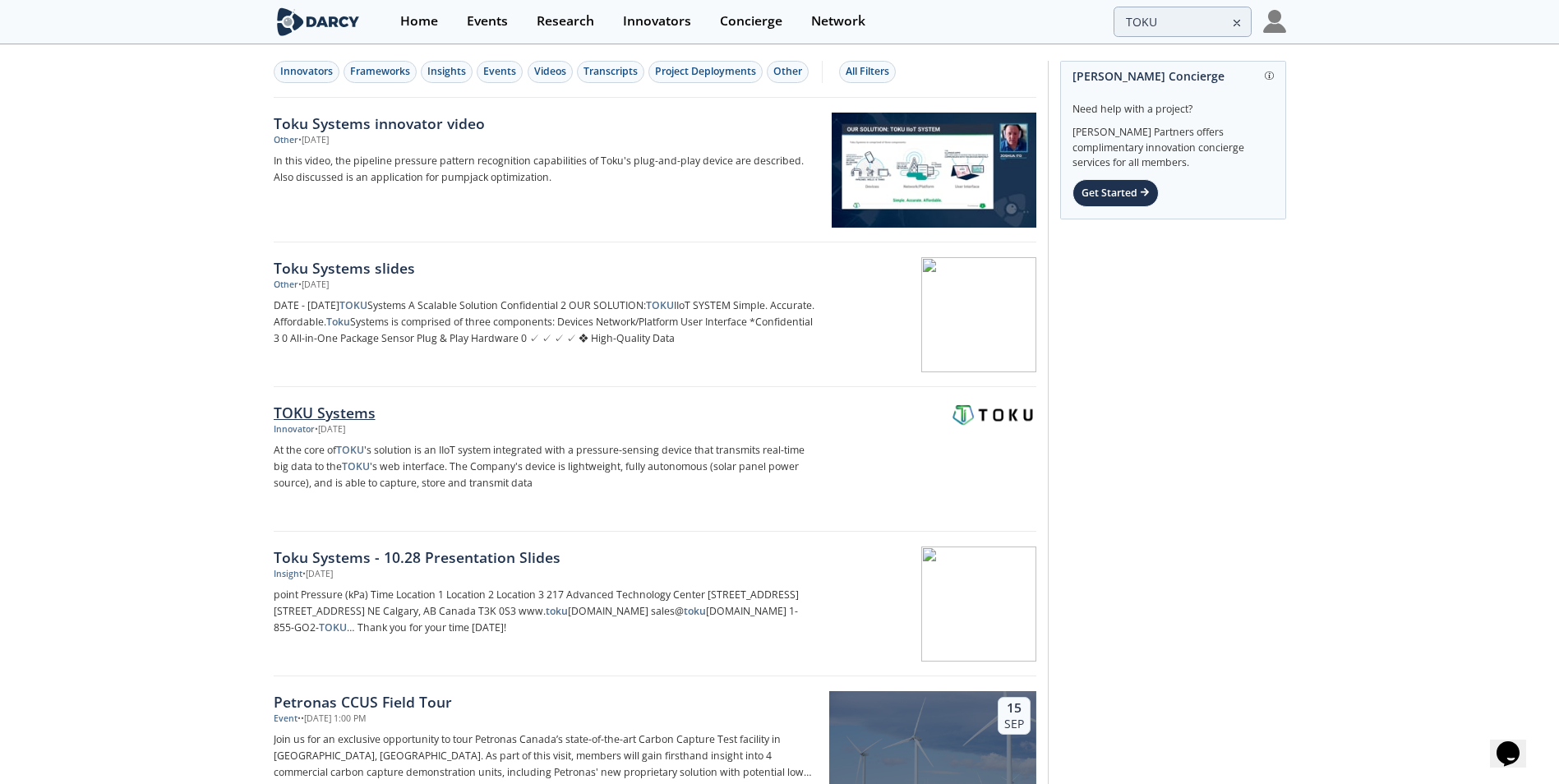 click on "TOKU Systems" at bounding box center [546, 413] 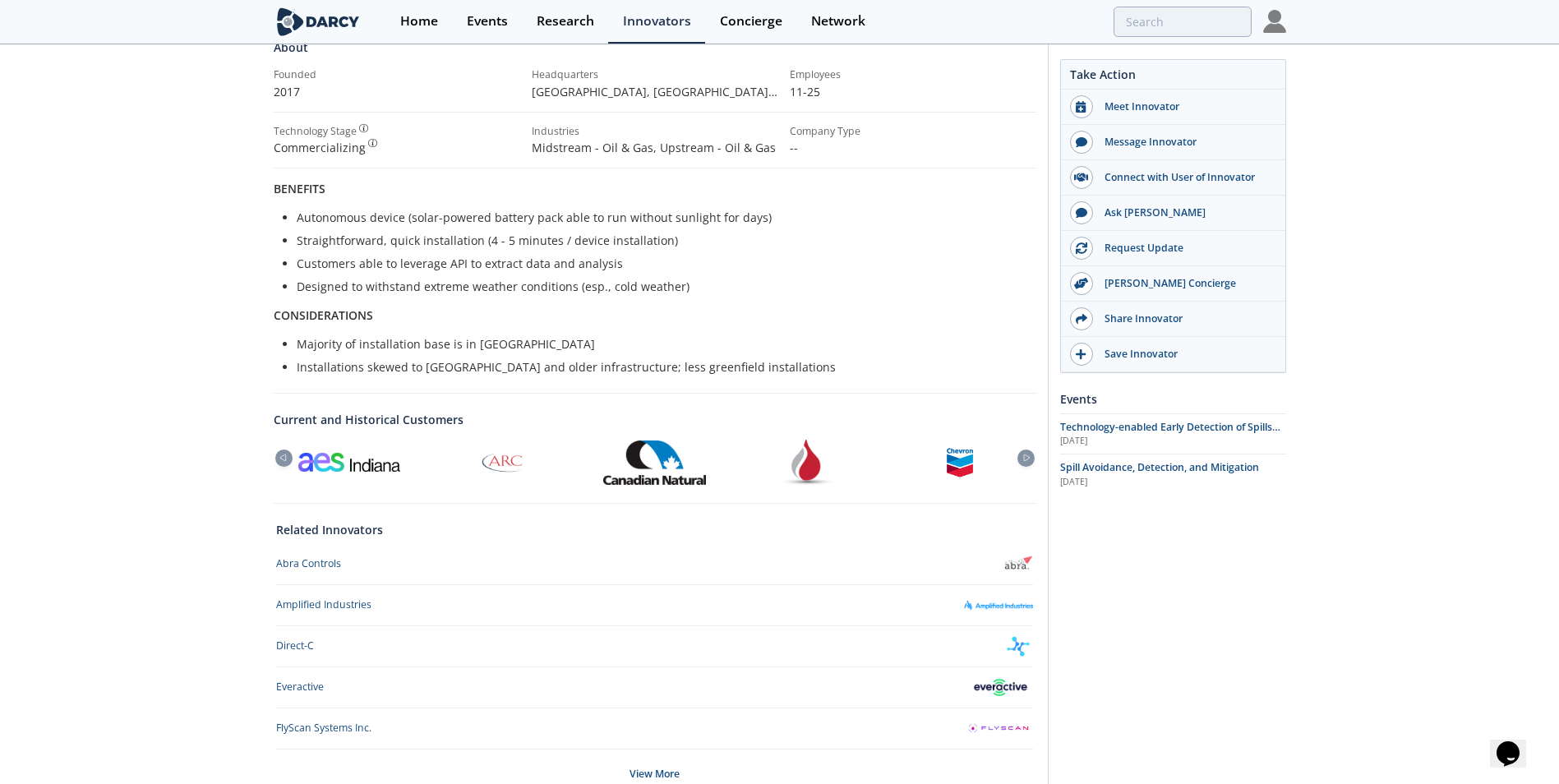 scroll, scrollTop: 247, scrollLeft: 0, axis: vertical 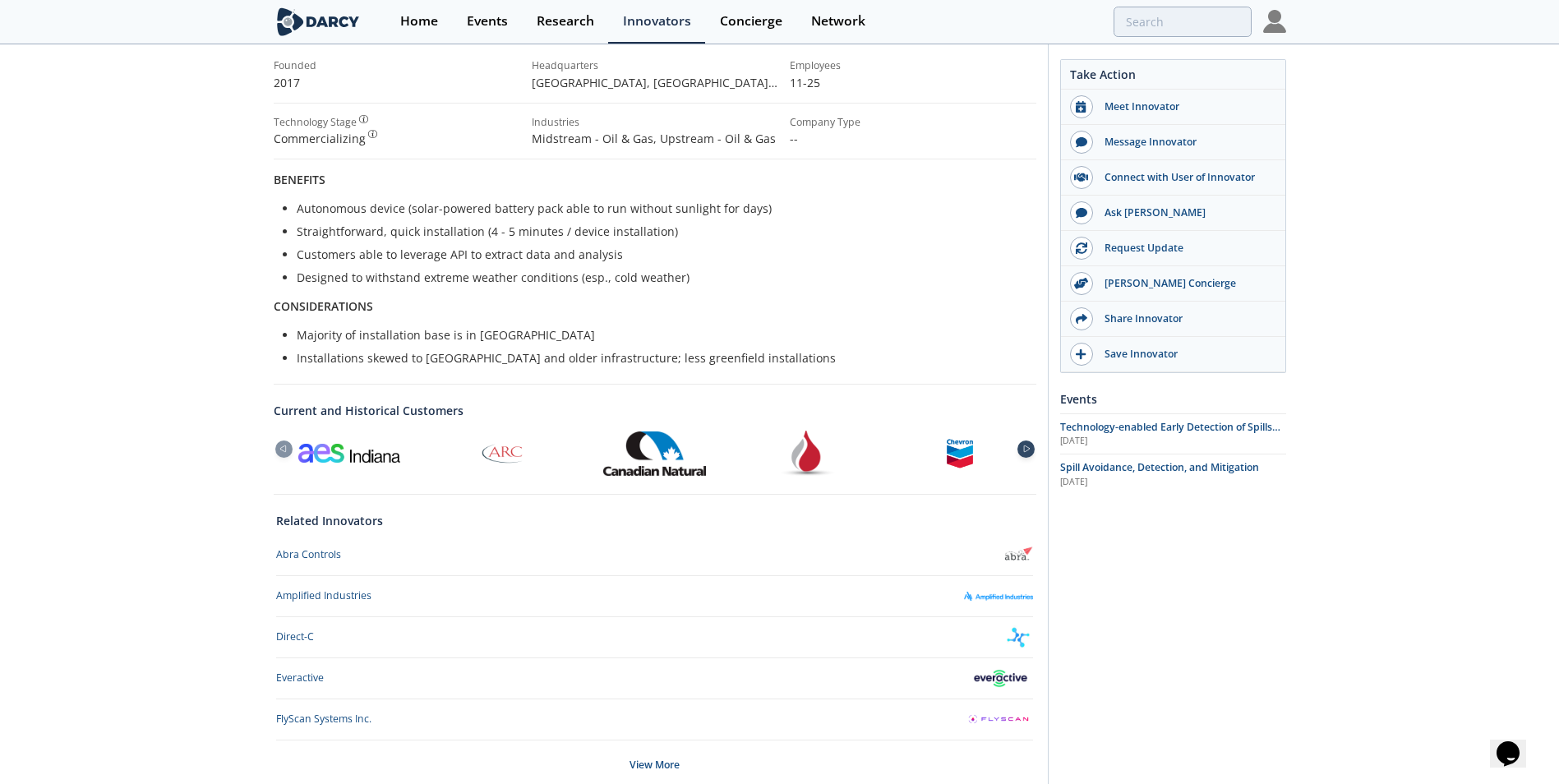 click 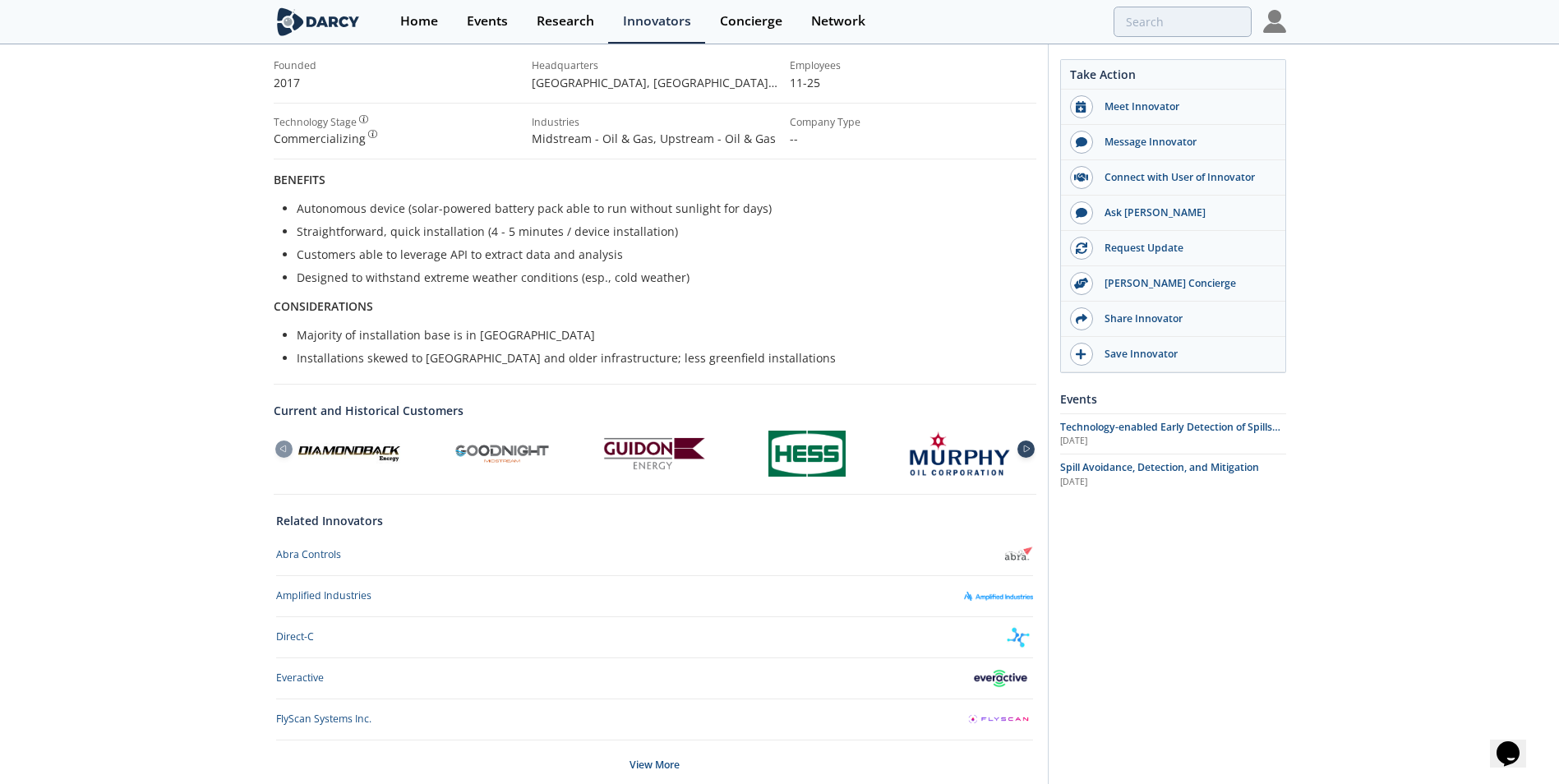 click 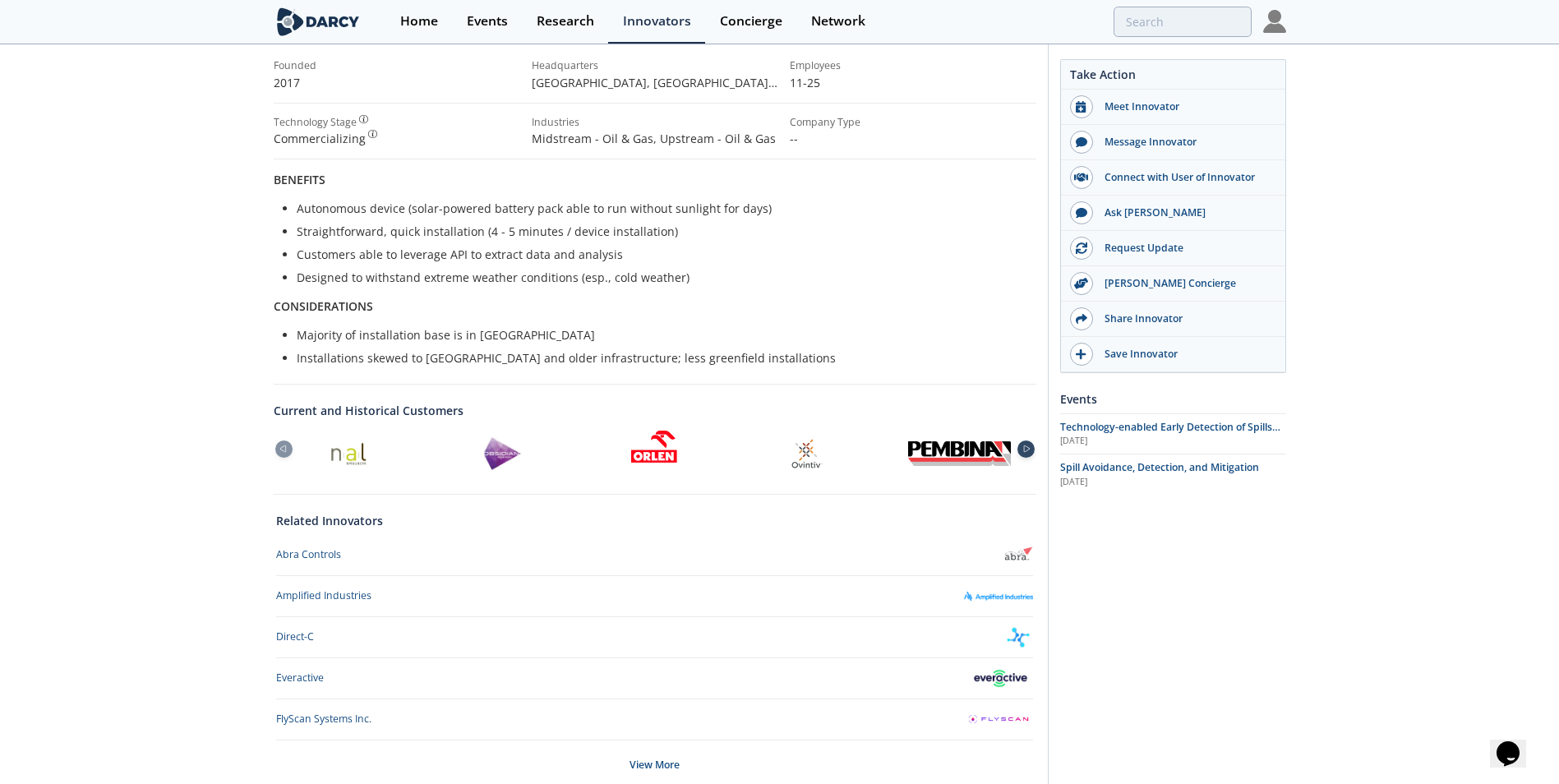 click at bounding box center [1026, 449] 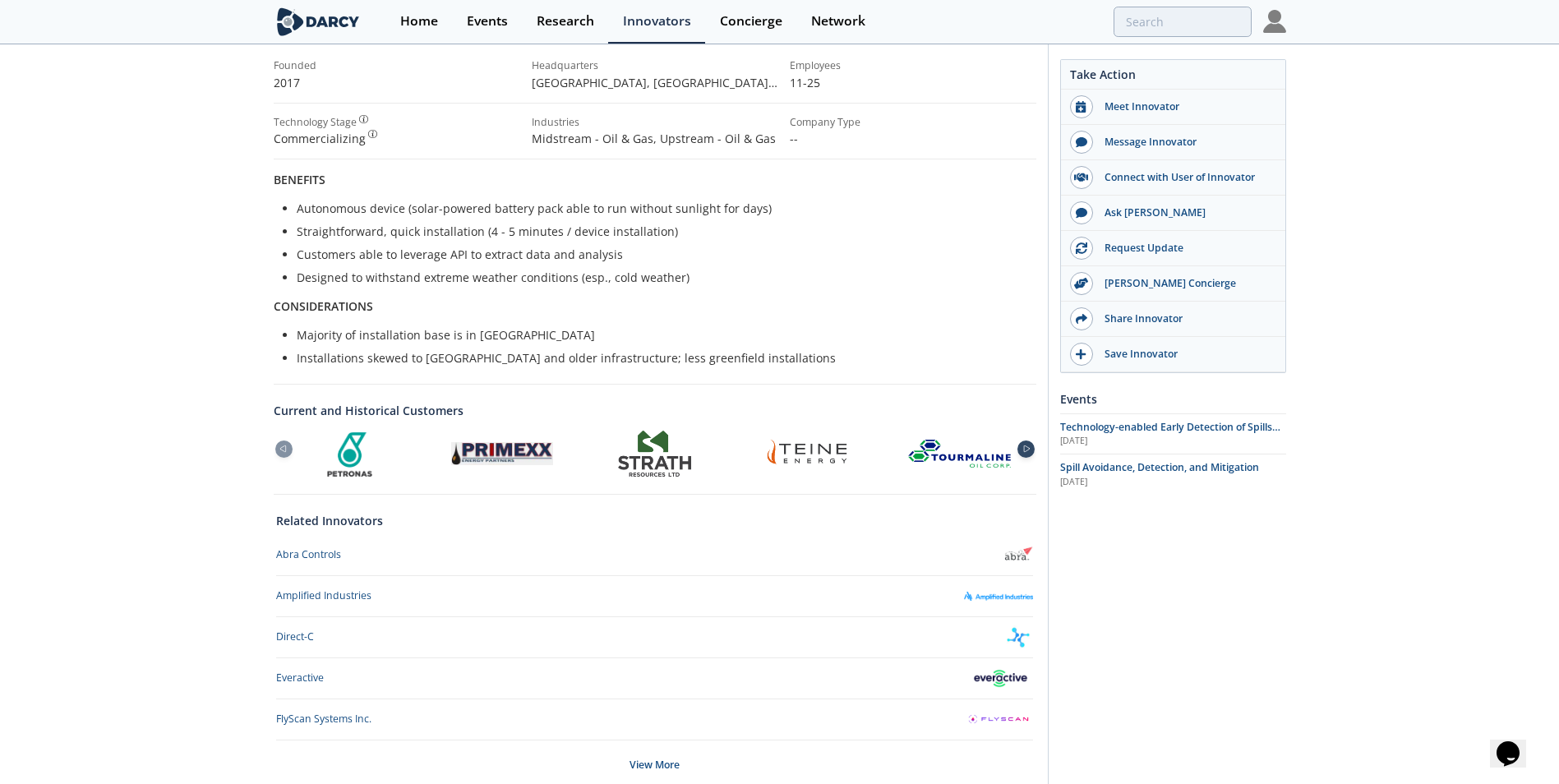 click at bounding box center [1026, 449] 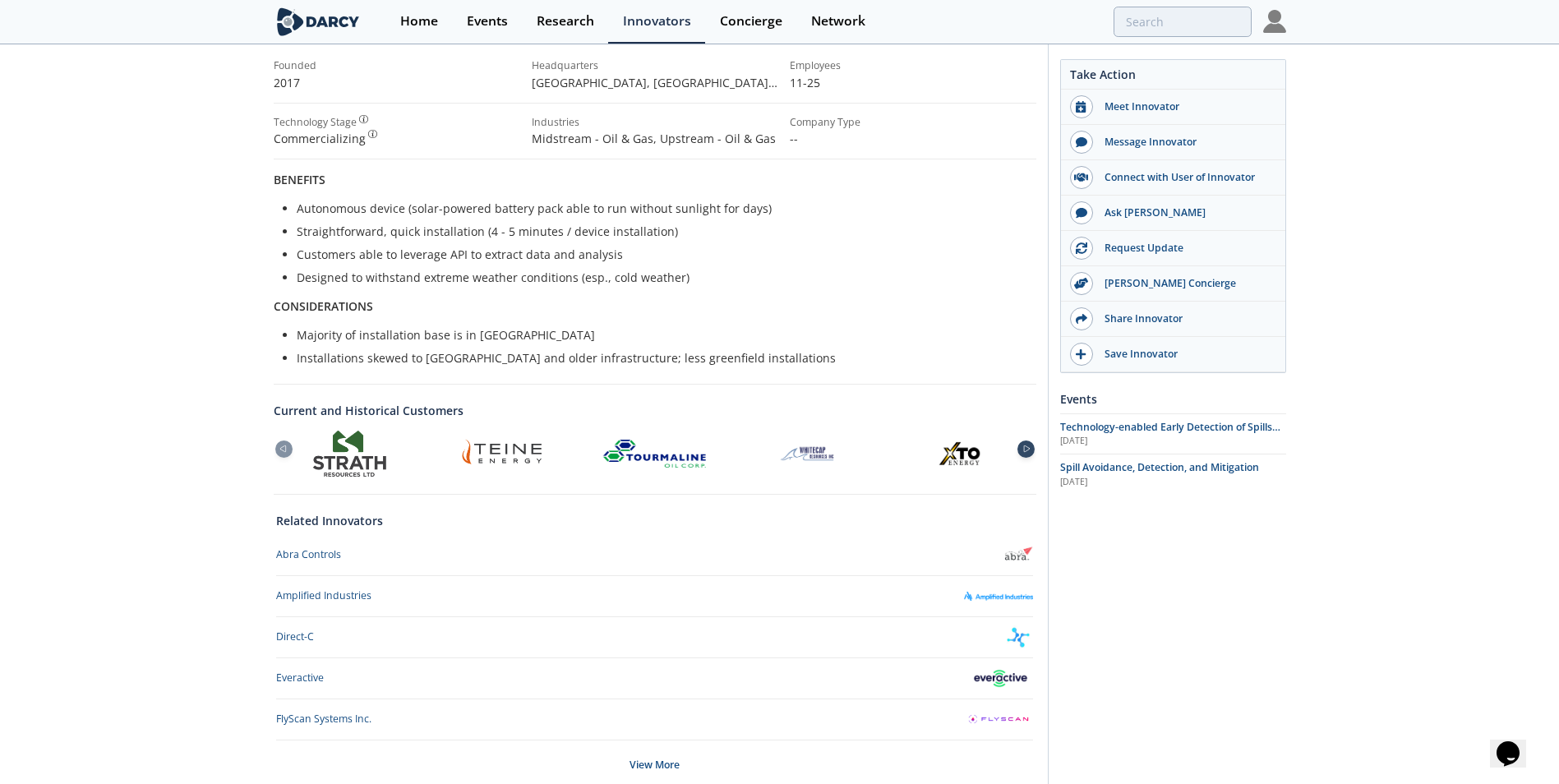 click at bounding box center [1026, 449] 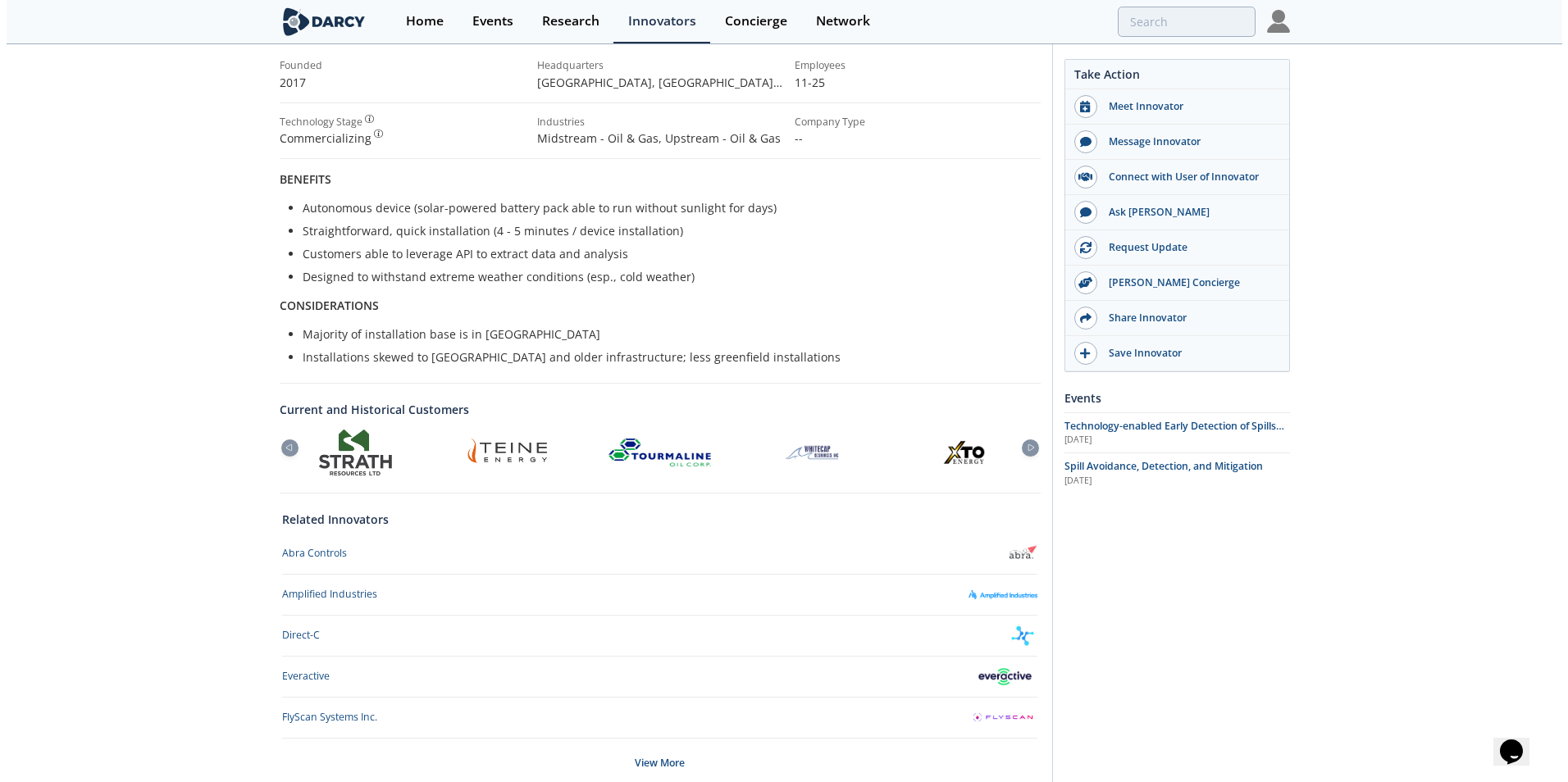 scroll, scrollTop: 0, scrollLeft: 0, axis: both 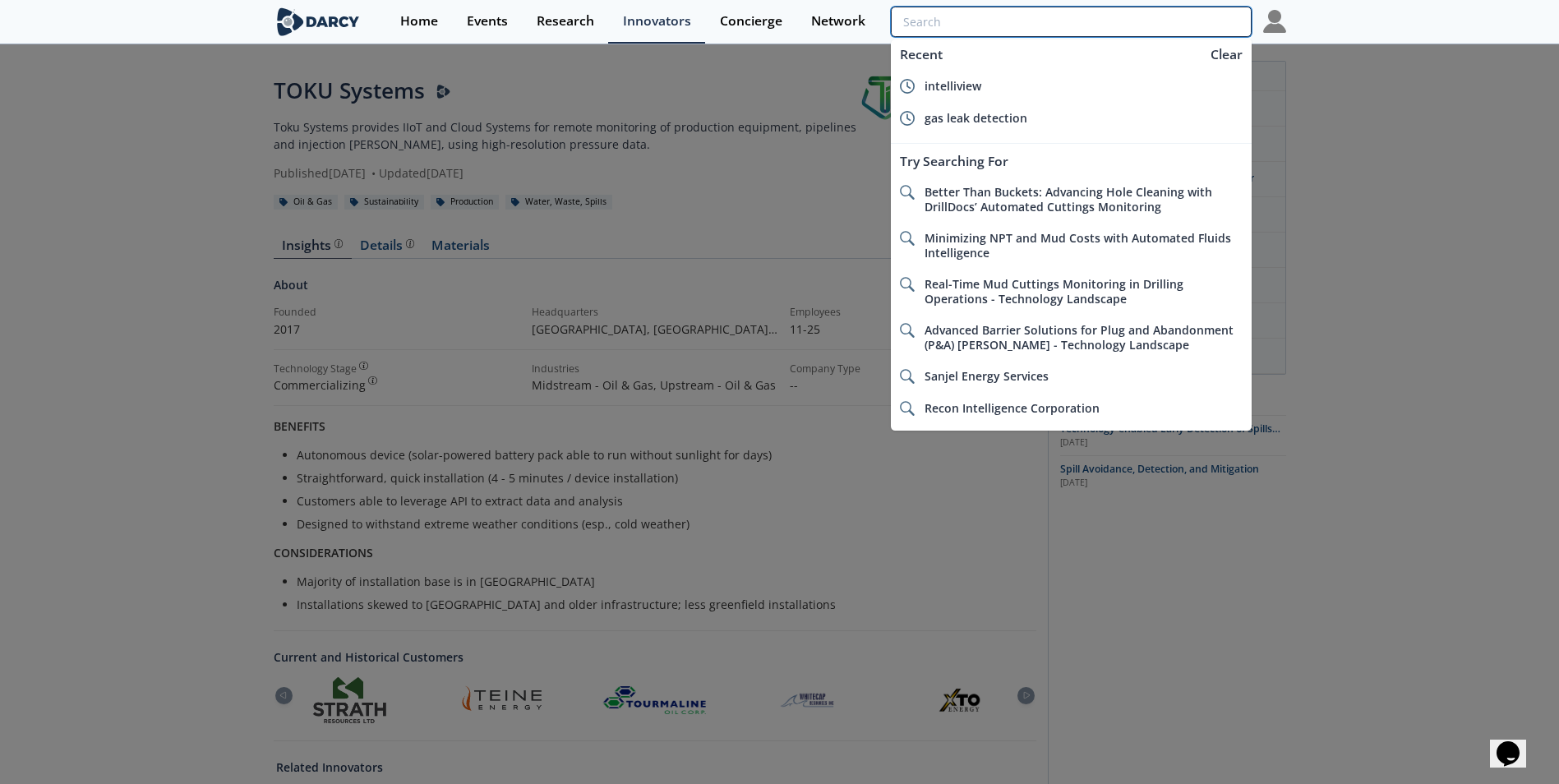 click at bounding box center [1071, 21] 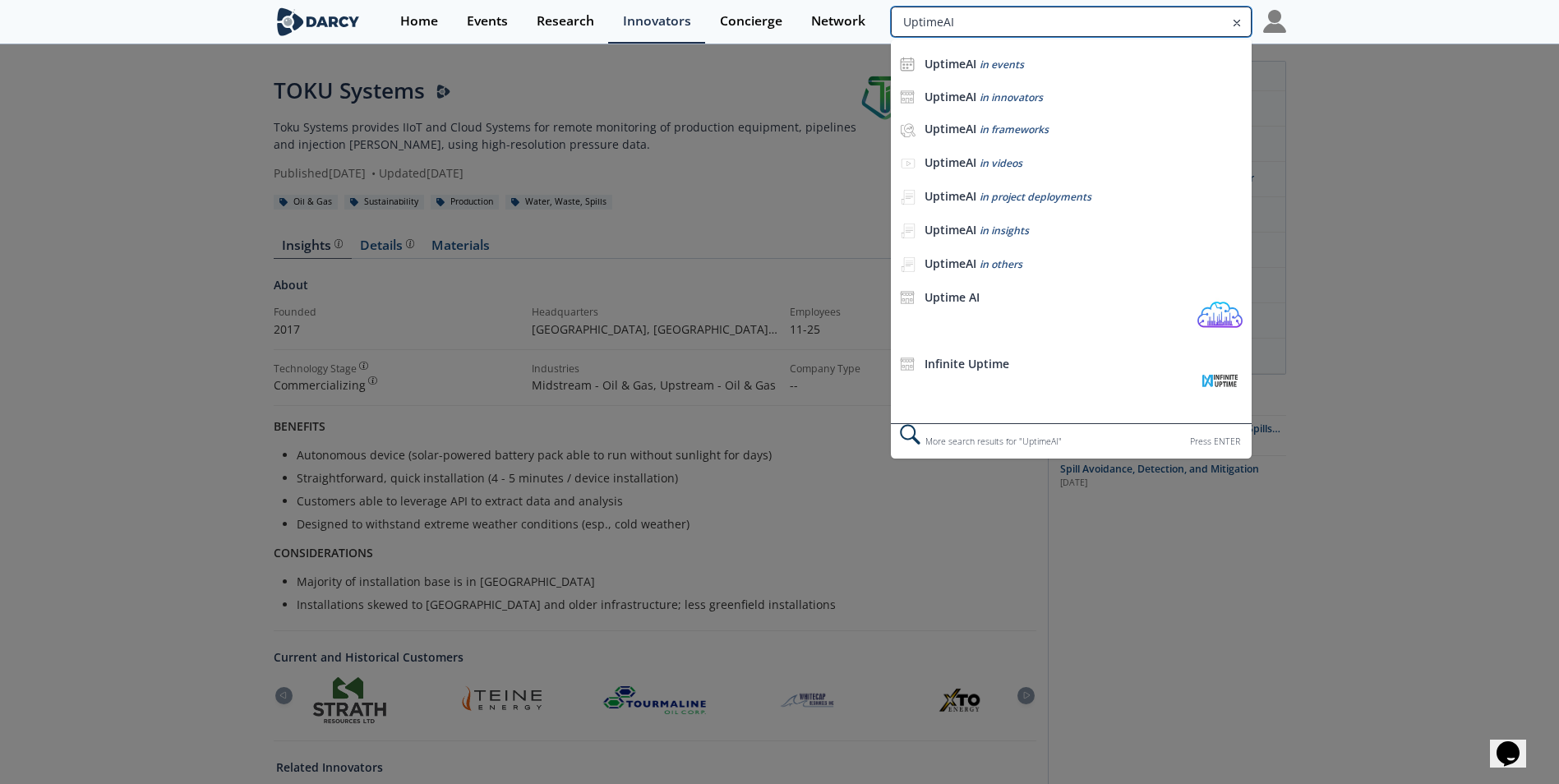 type on "UptimeAI" 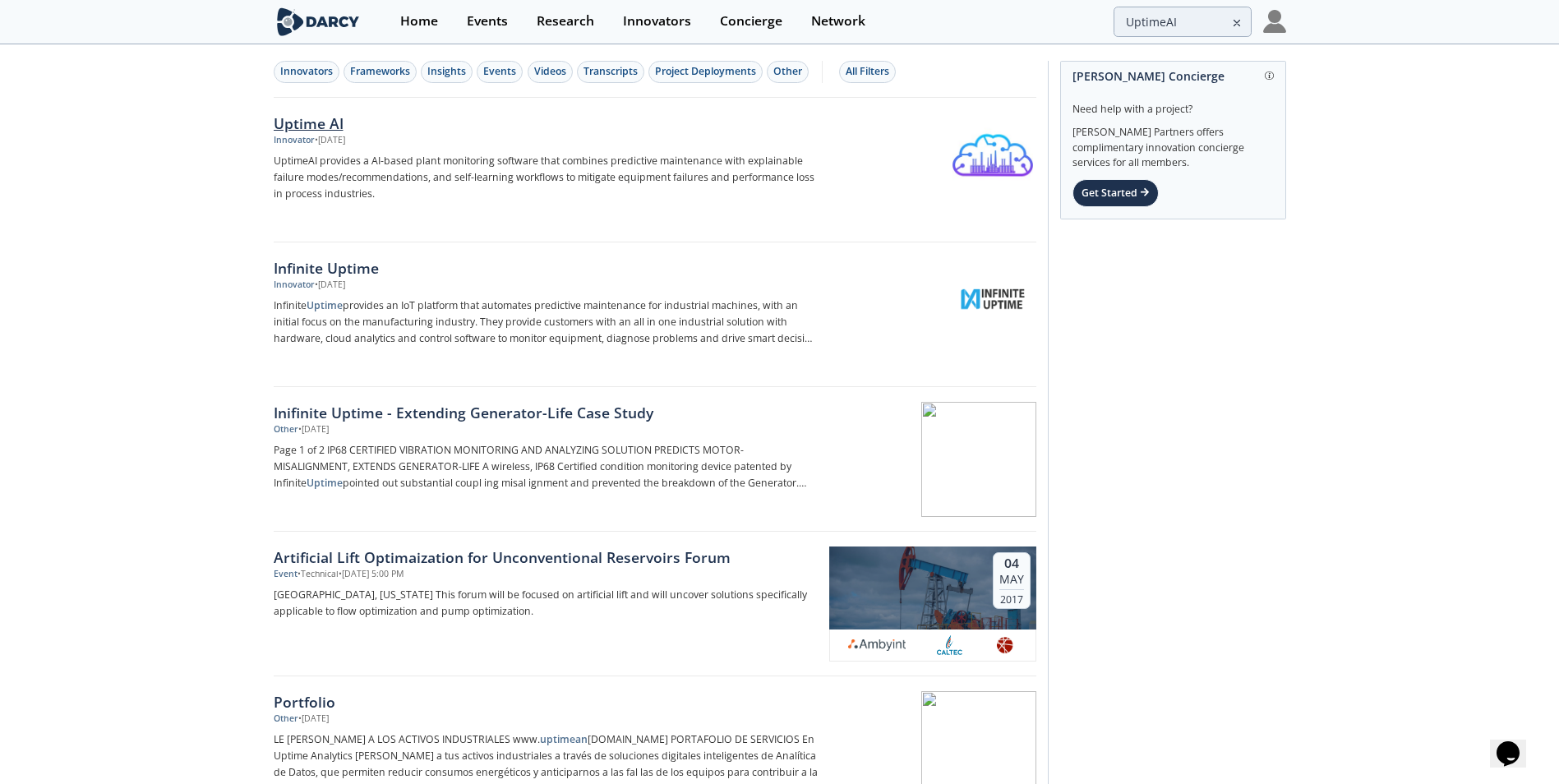 click on "Uptime AI" at bounding box center [546, 123] 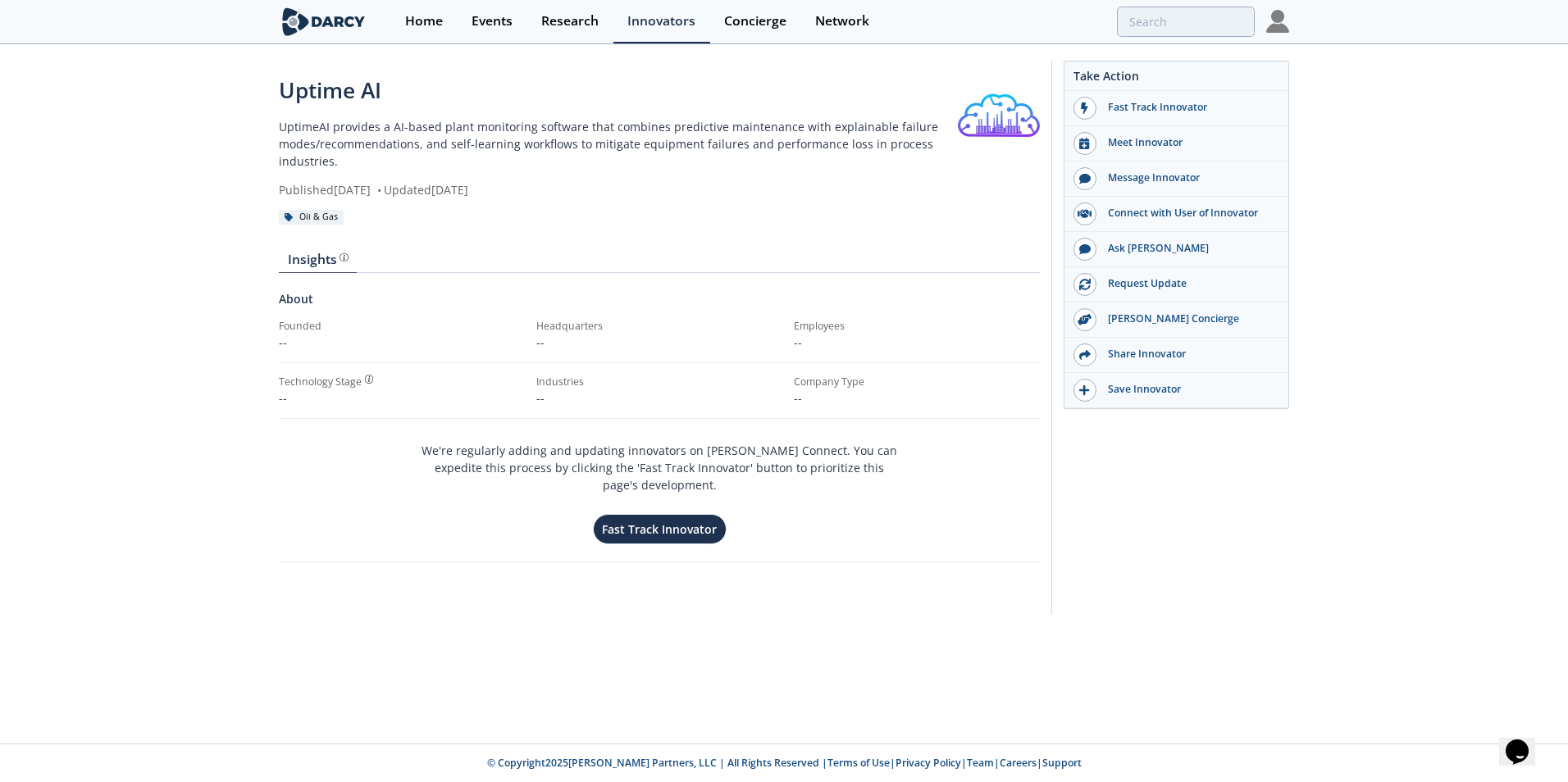 click on "Insights" at bounding box center [659, 263] 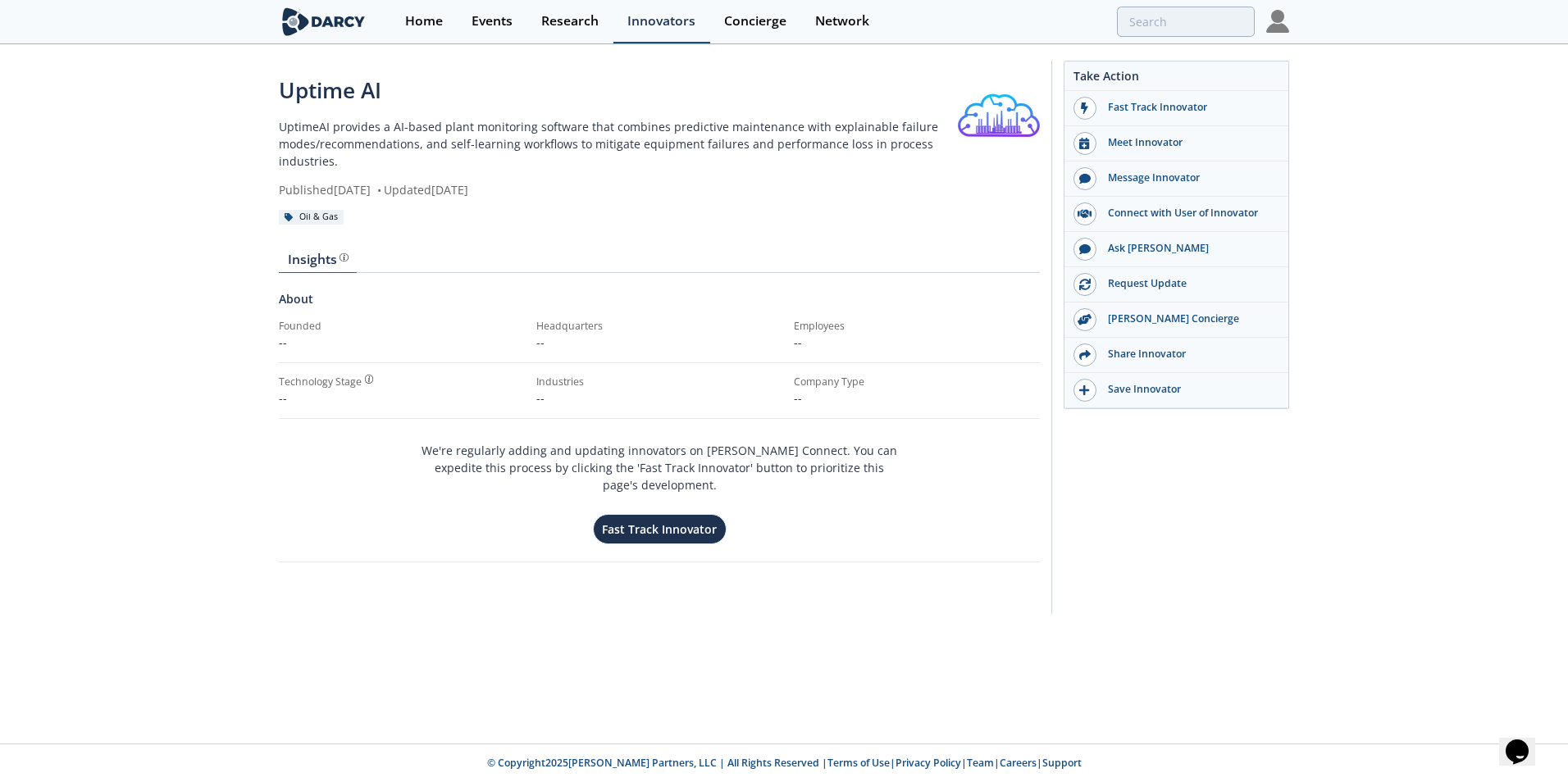 click on "Innovators" at bounding box center [662, 21] 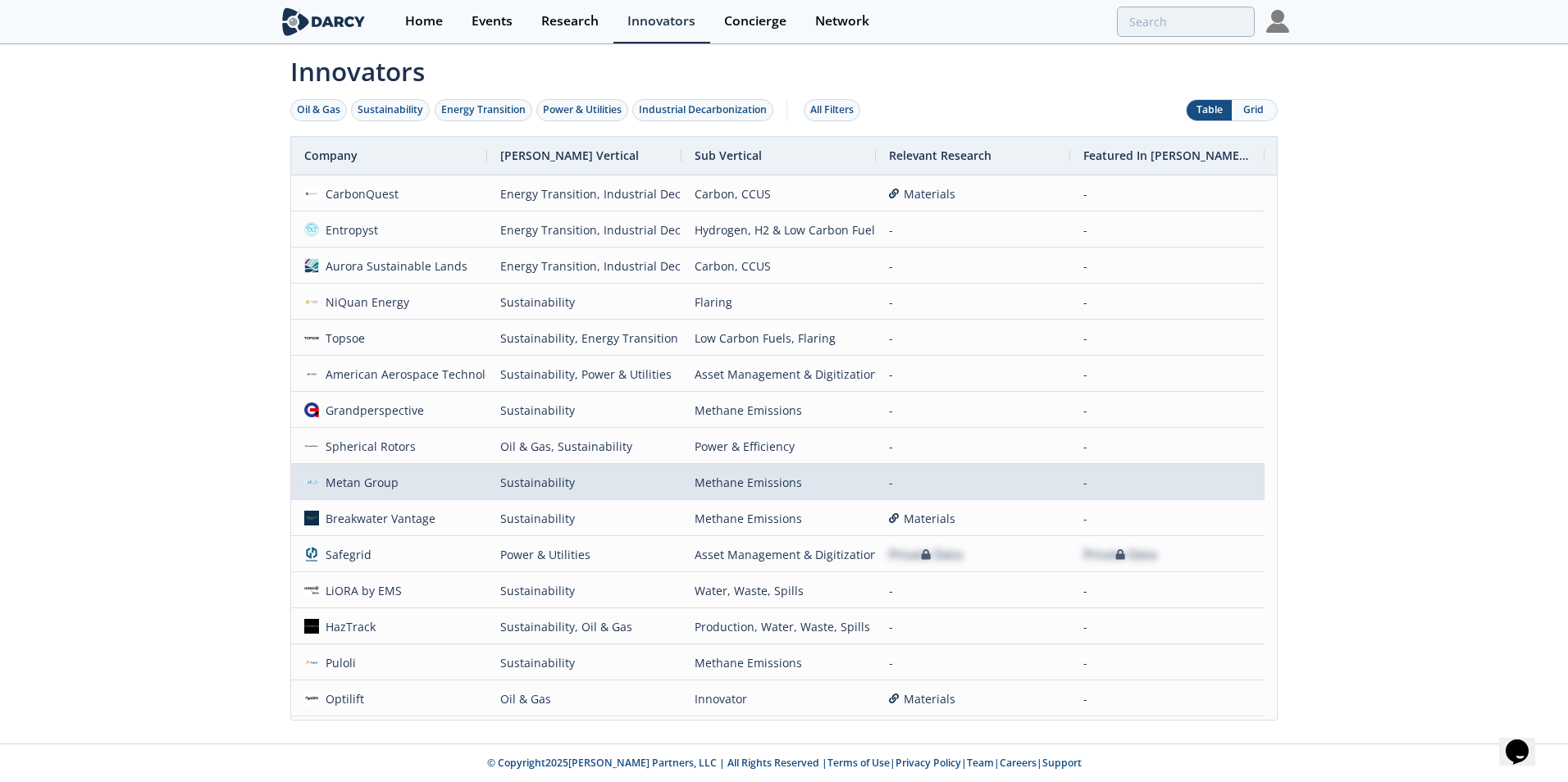 scroll, scrollTop: 82, scrollLeft: 0, axis: vertical 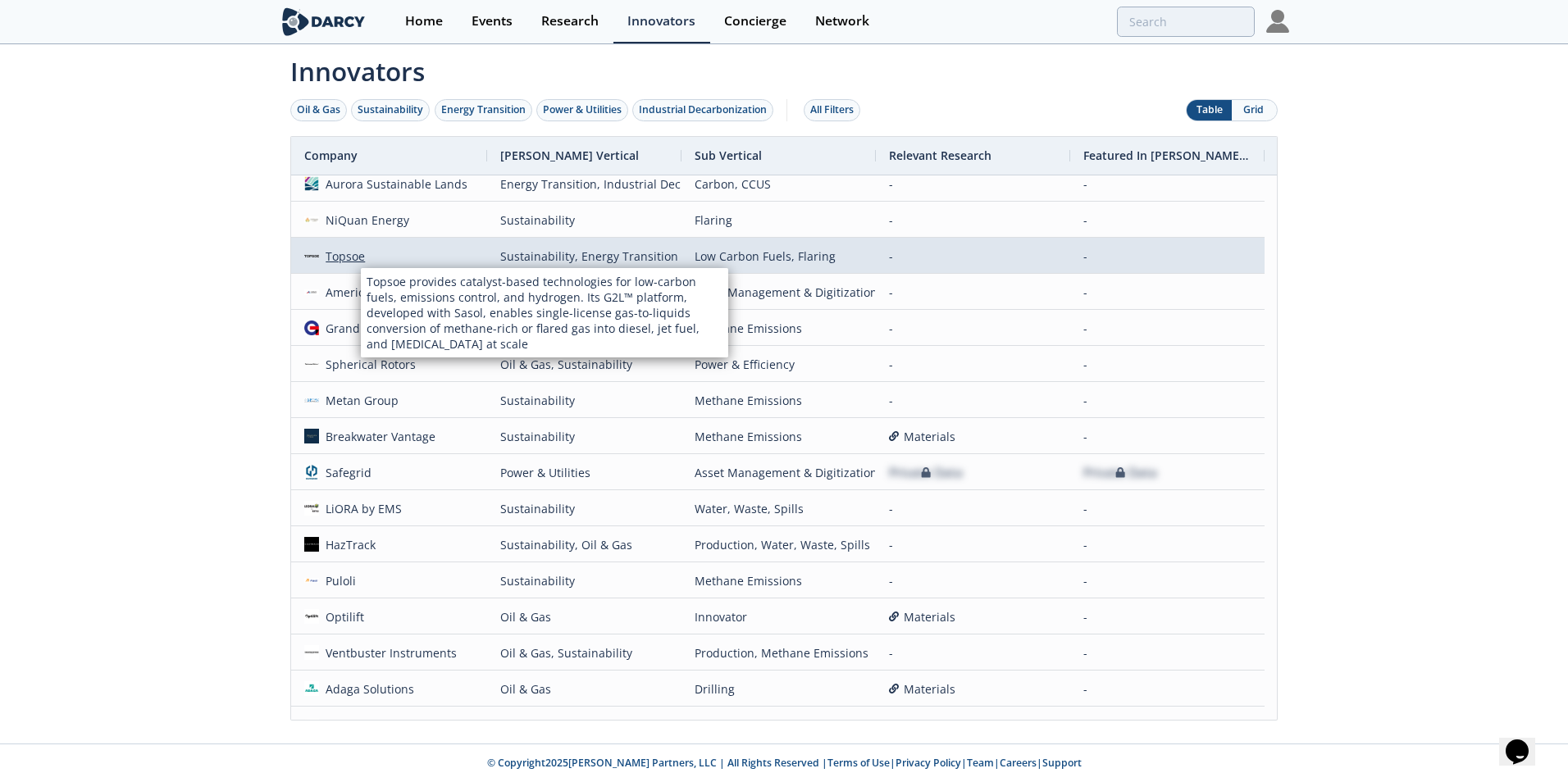 click on "Topsoe" at bounding box center [342, 256] 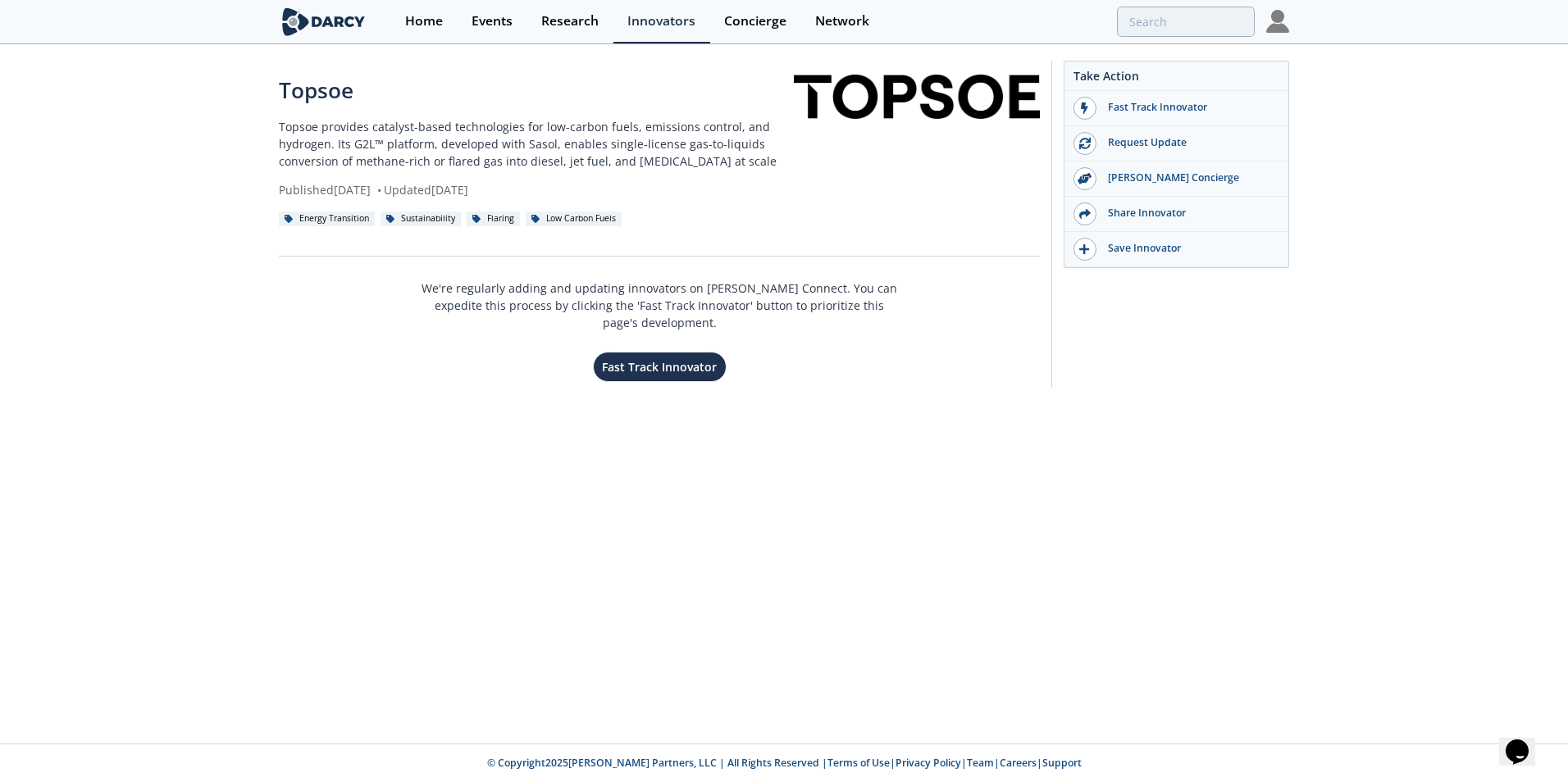 click on "Topsoe provides catalyst-based technologies for low-carbon fuels, emissions control, and hydrogen. Its G2L™ platform, developed with Sasol, enables single-license gas-to-liquids conversion of methane-rich or flared gas into diesel, jet fuel, and [MEDICAL_DATA] at scale" at bounding box center (536, 143) 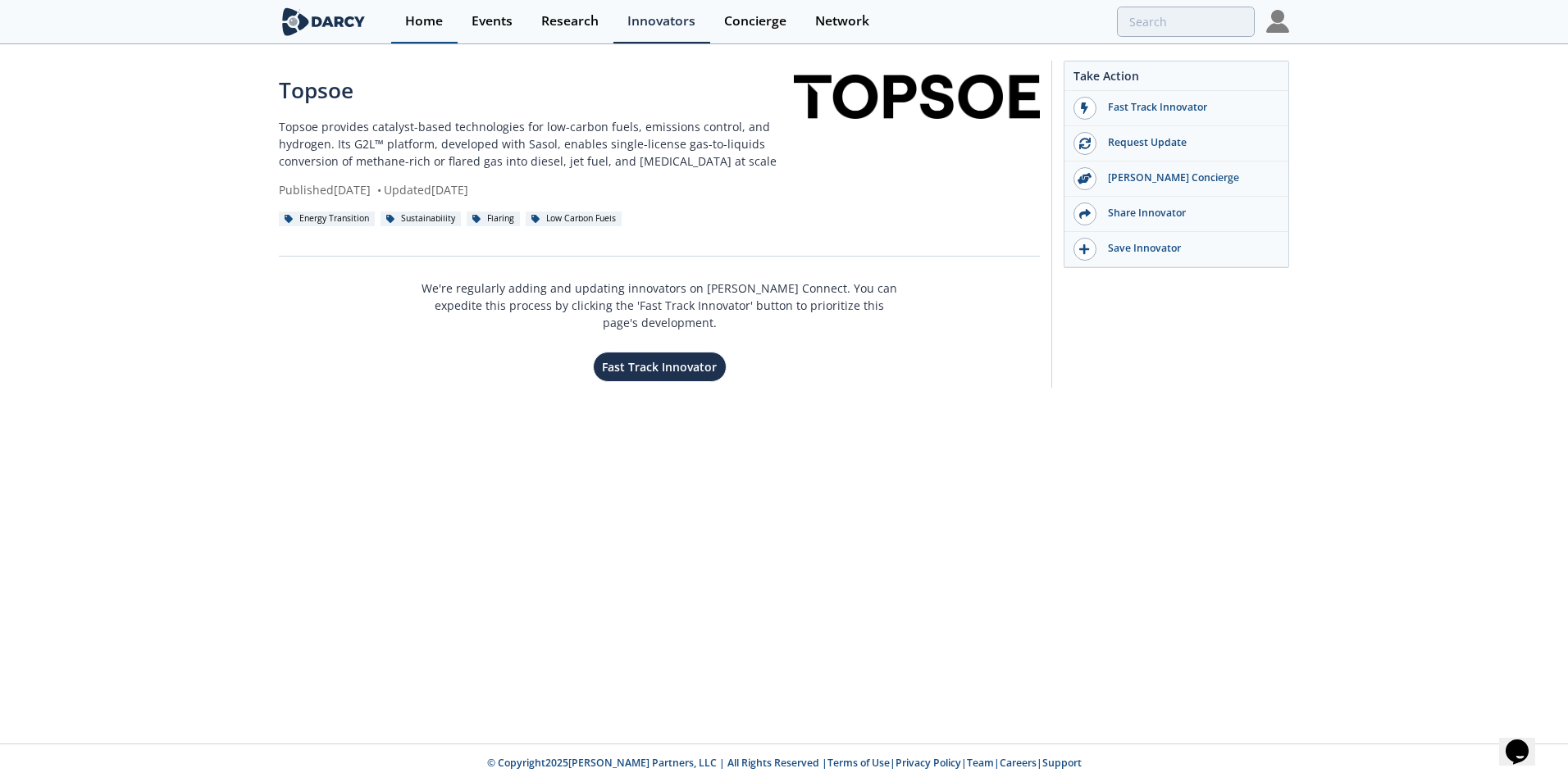 click on "Home" at bounding box center (424, 21) 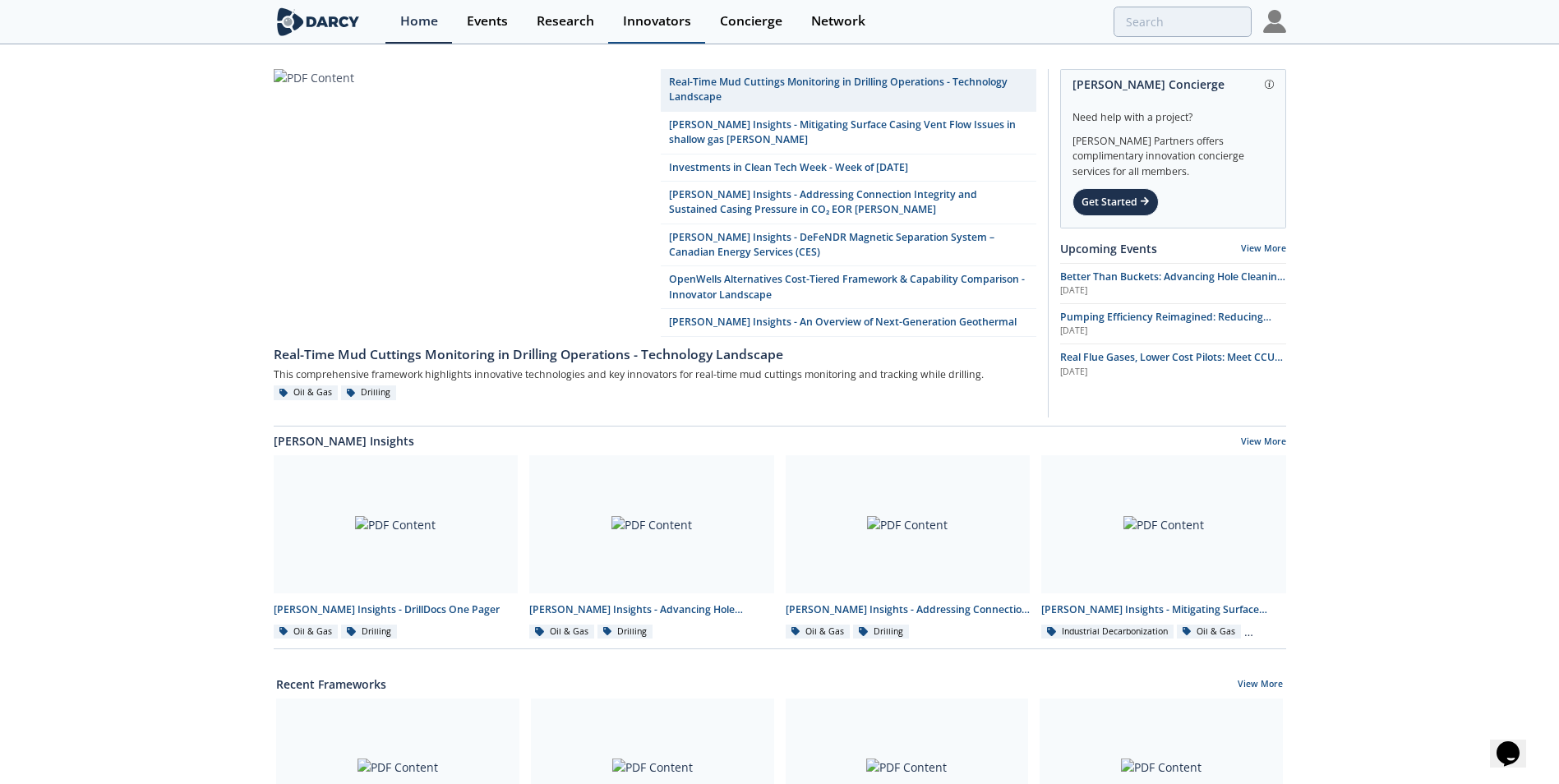 click on "Innovators" at bounding box center [657, 21] 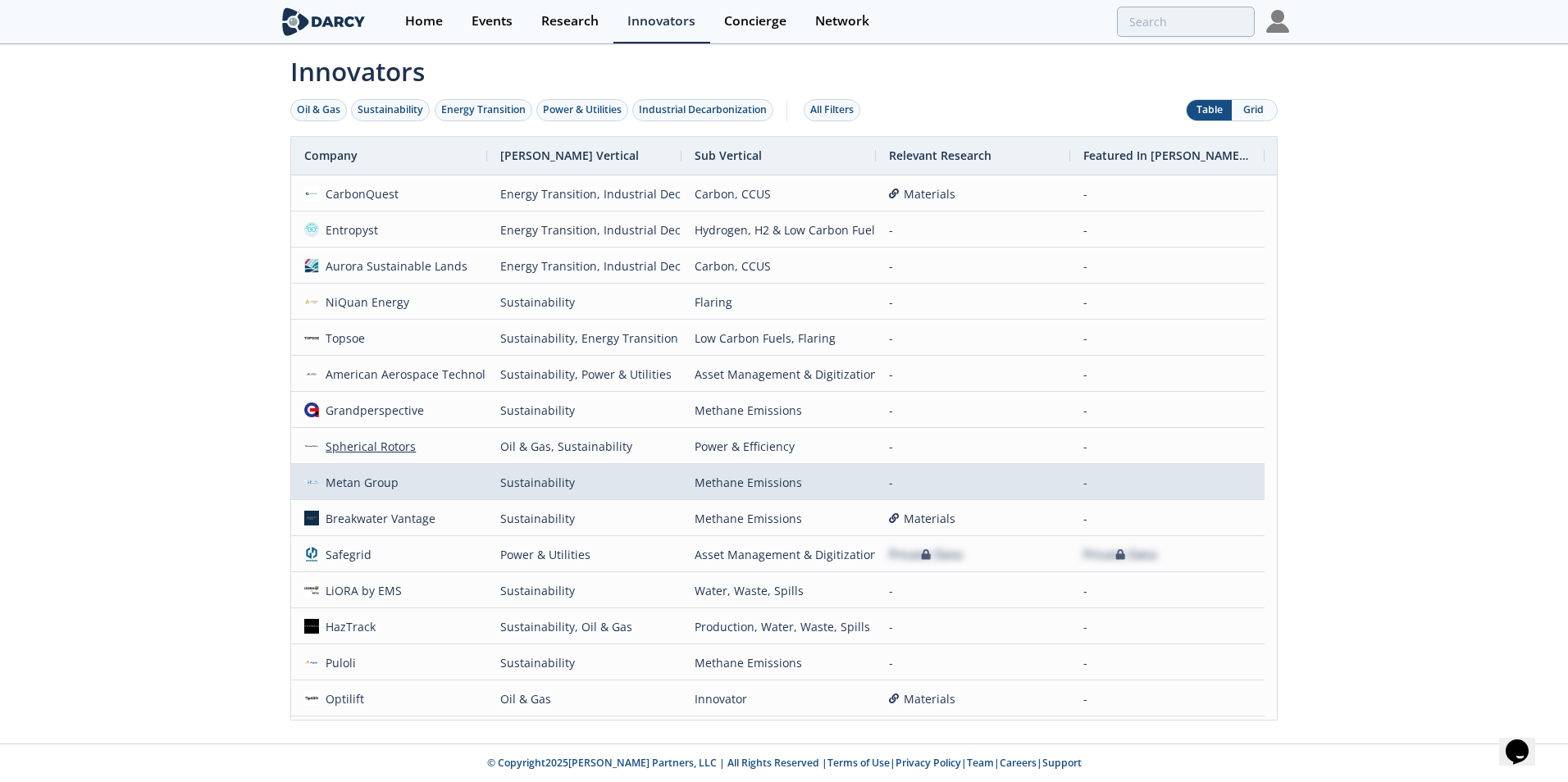 scroll, scrollTop: 178, scrollLeft: 0, axis: vertical 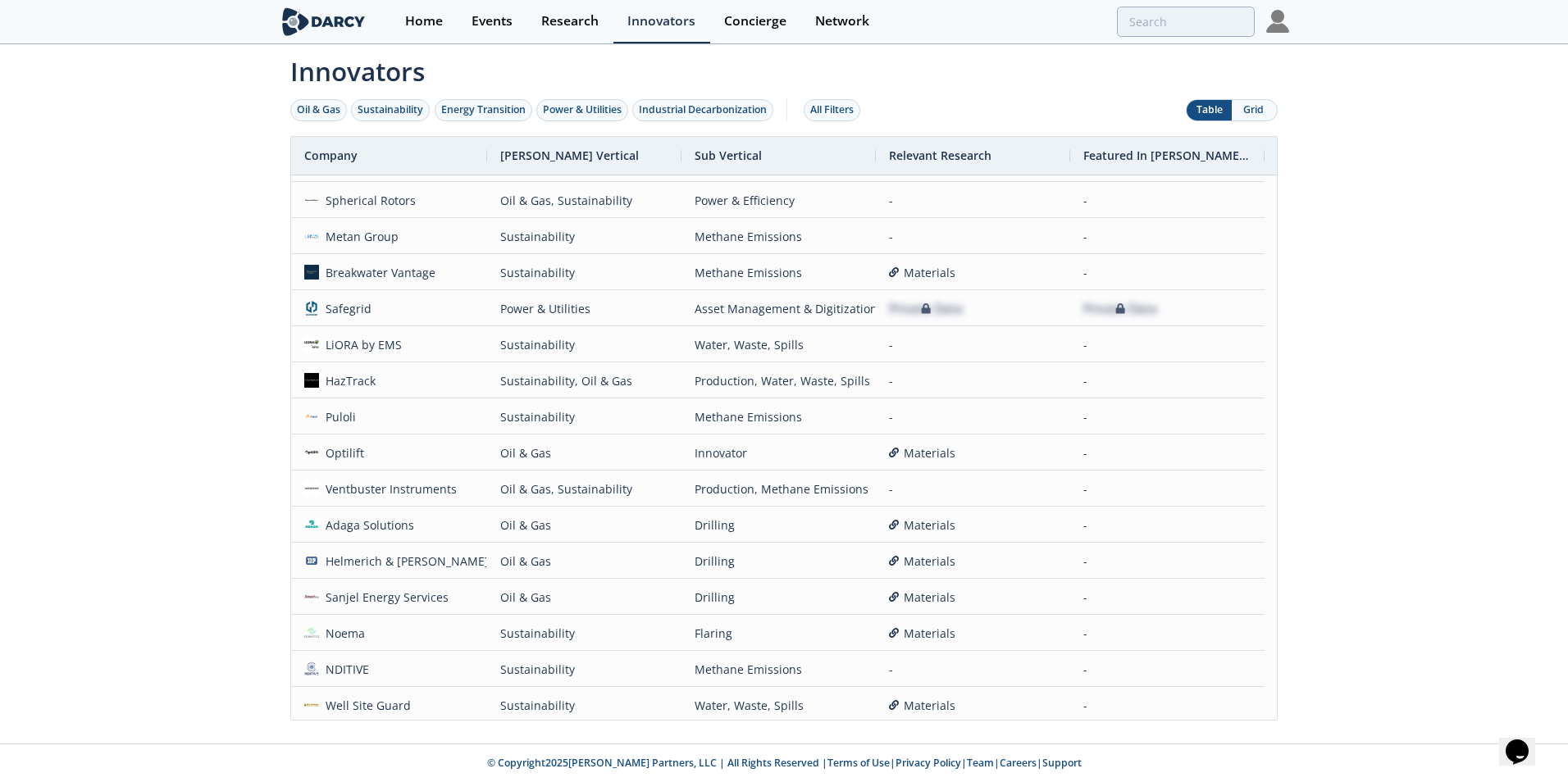 click on "Sub Vertical" at bounding box center [778, 156] 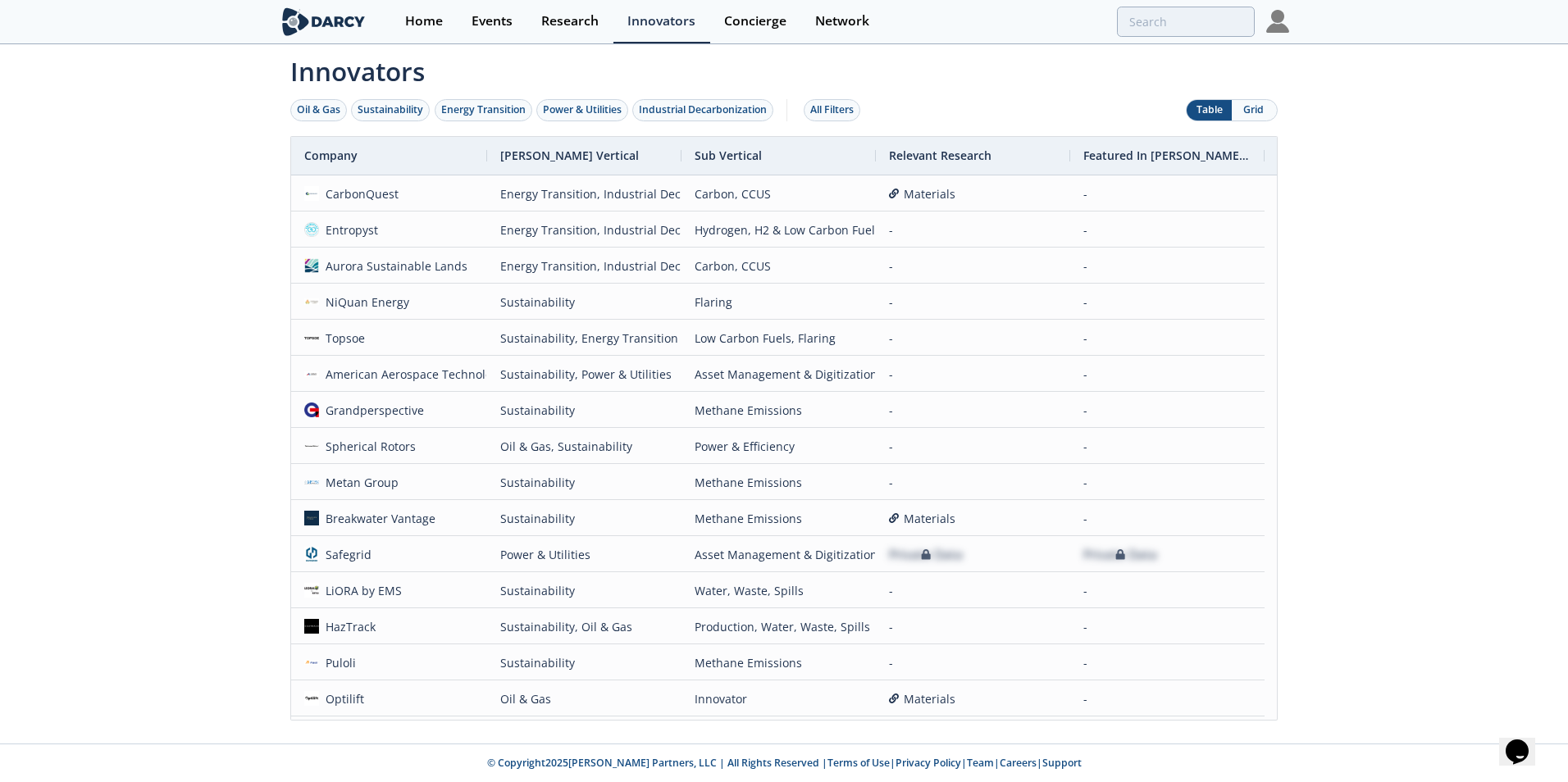 click on "Sub Vertical" at bounding box center (728, 155) 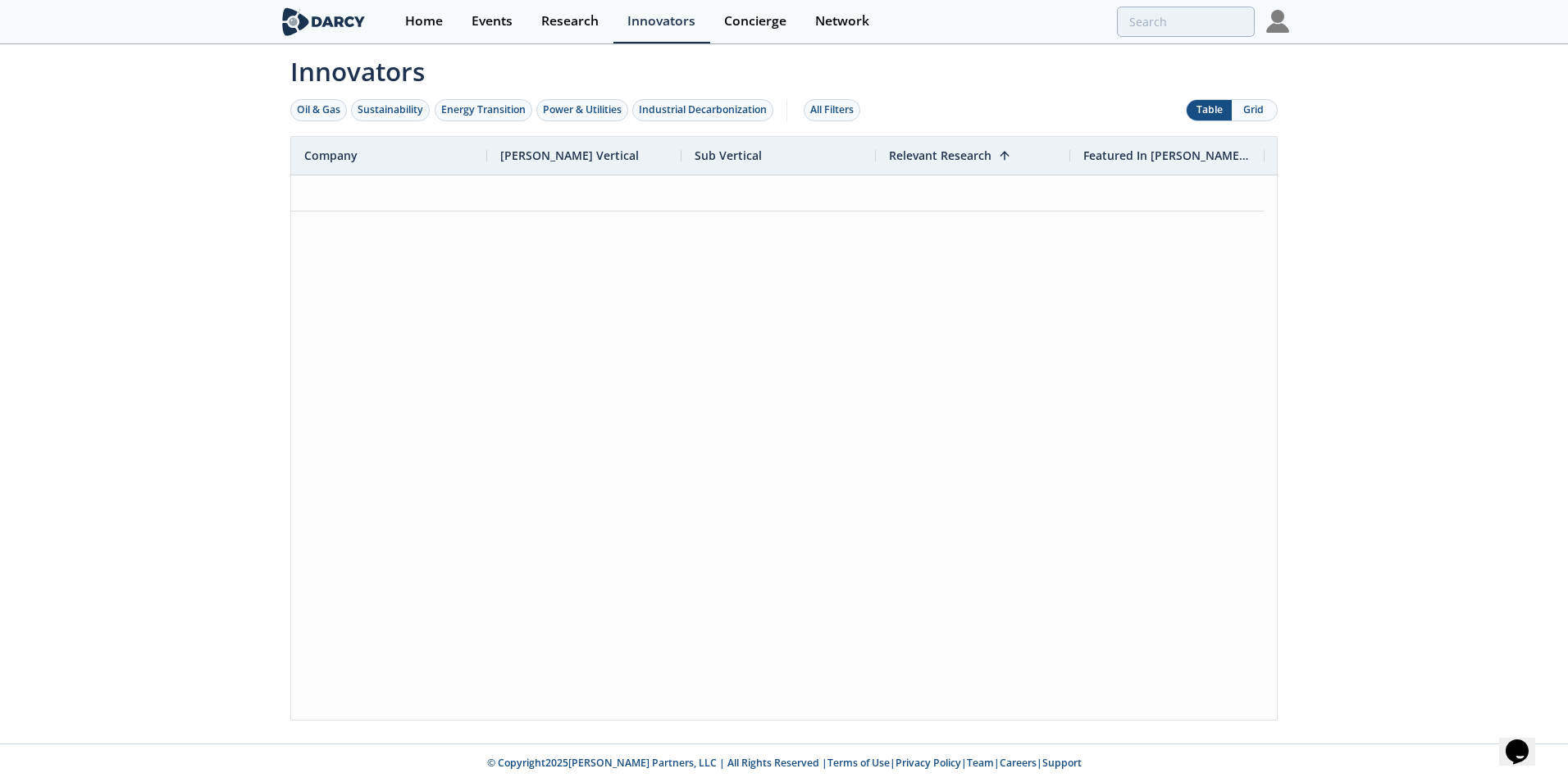 click on "Relevant Research" at bounding box center (940, 155) 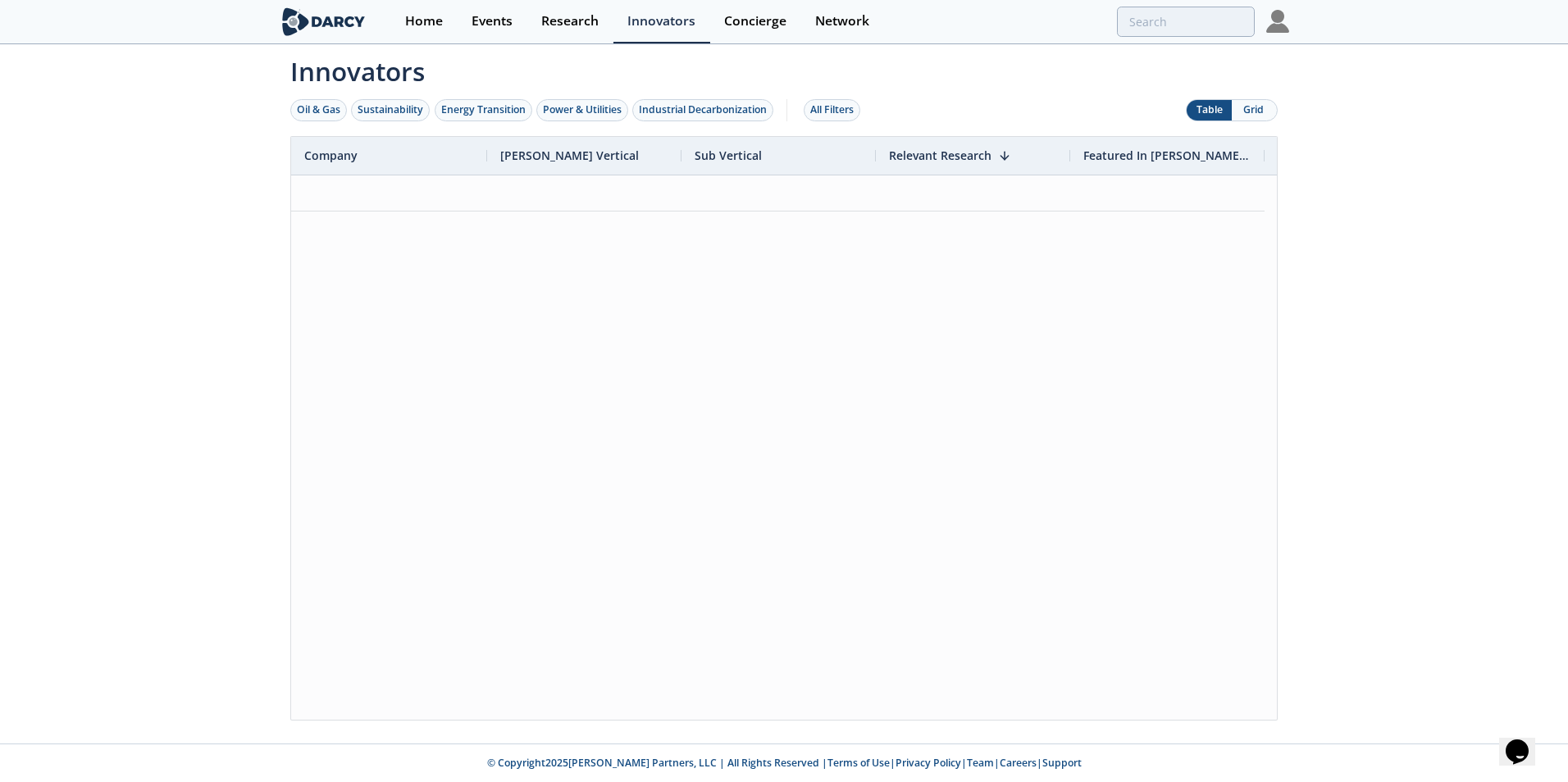 click on "Sub Vertical" at bounding box center (728, 155) 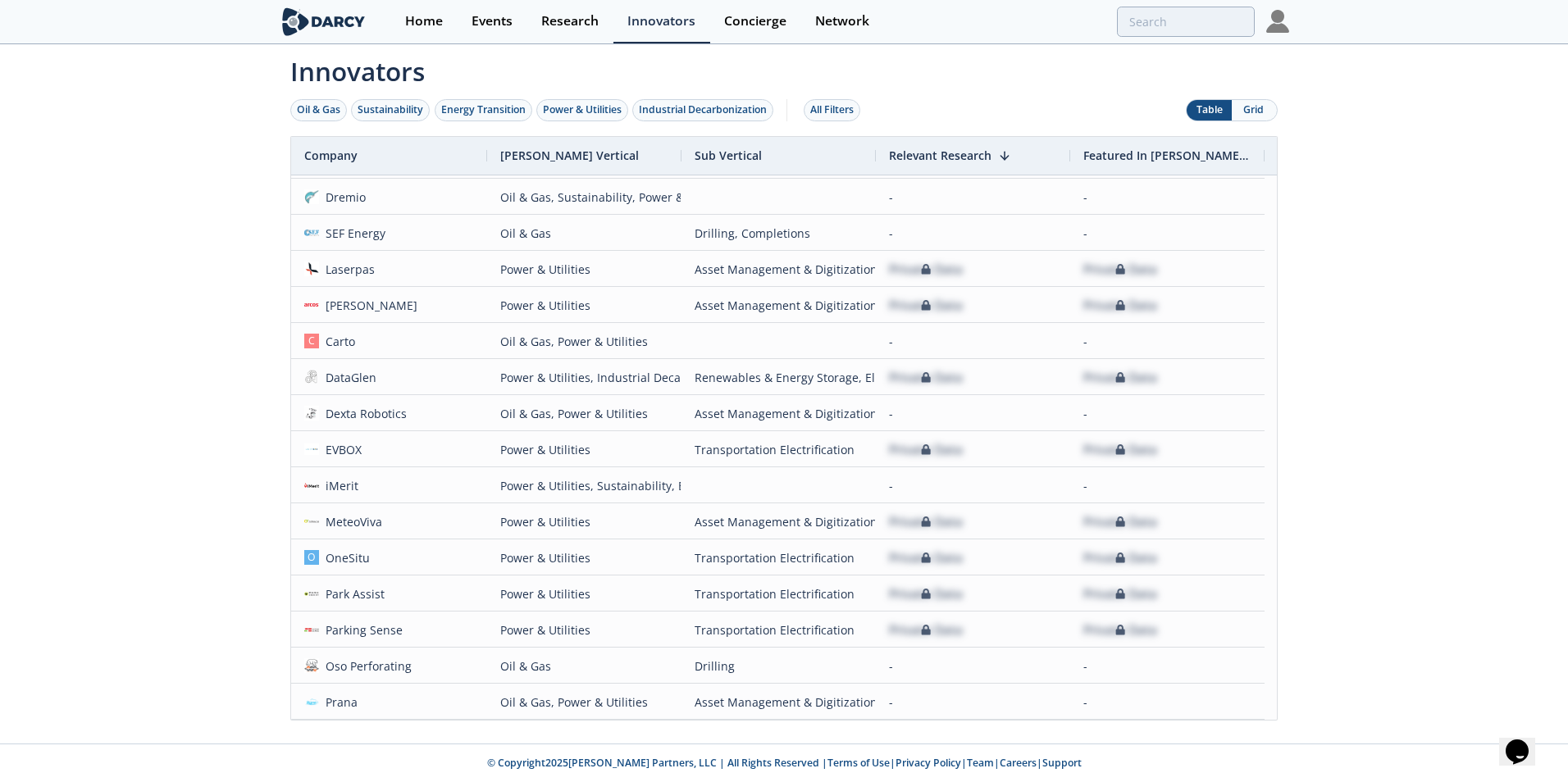 click on "Grid" at bounding box center [1254, 110] 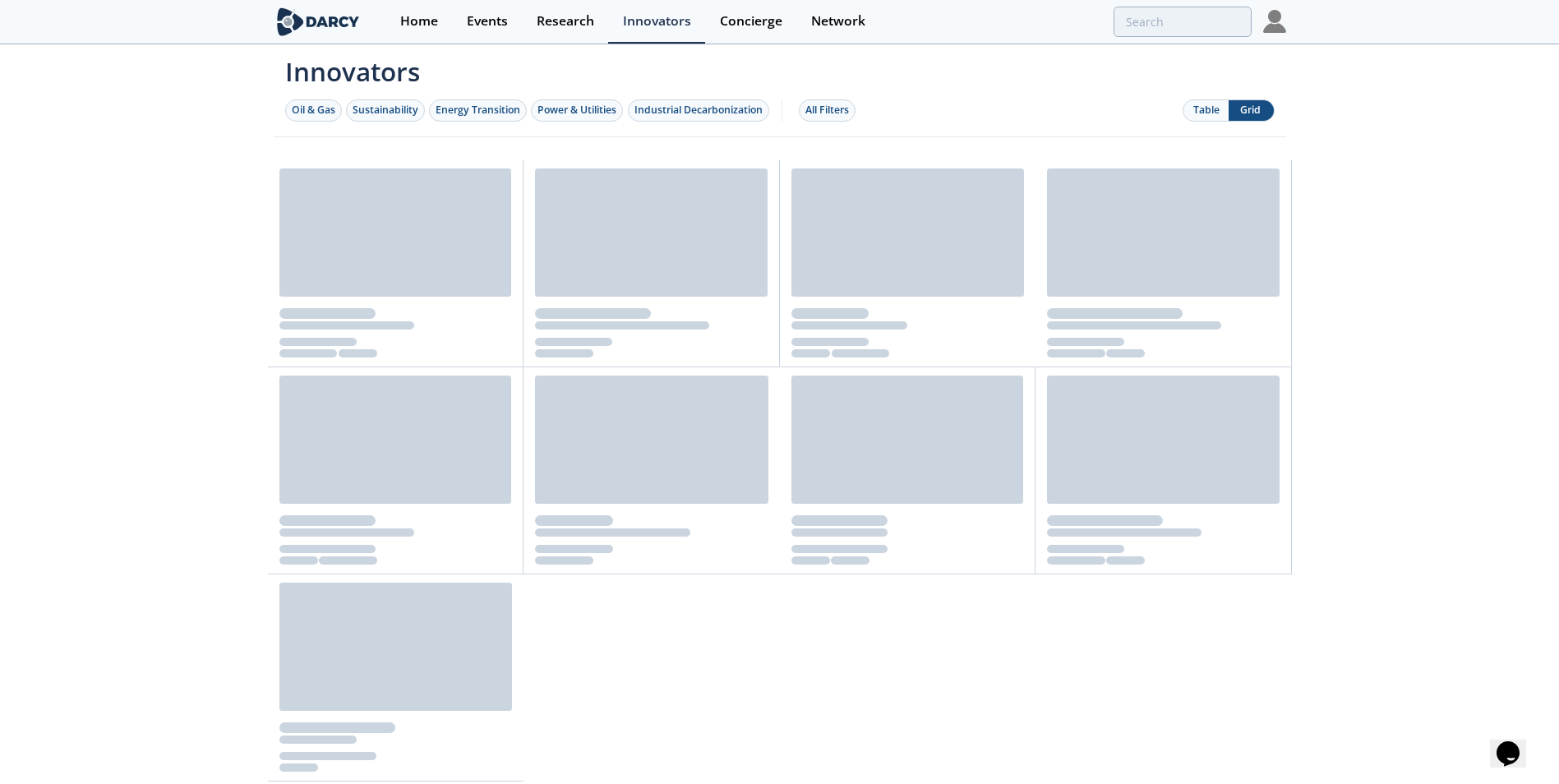 click on "Table" at bounding box center (1206, 110) 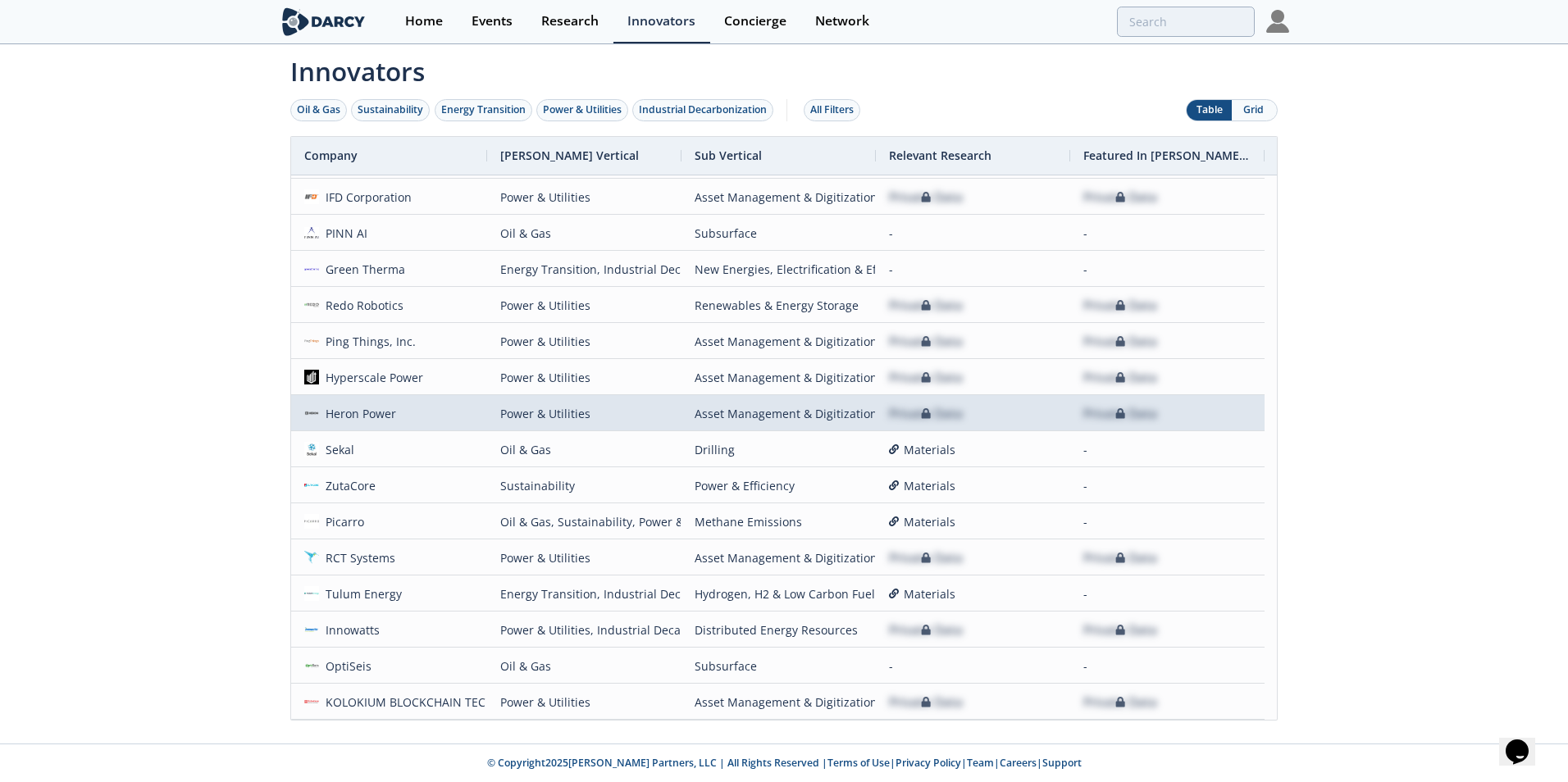 scroll, scrollTop: 3257, scrollLeft: 0, axis: vertical 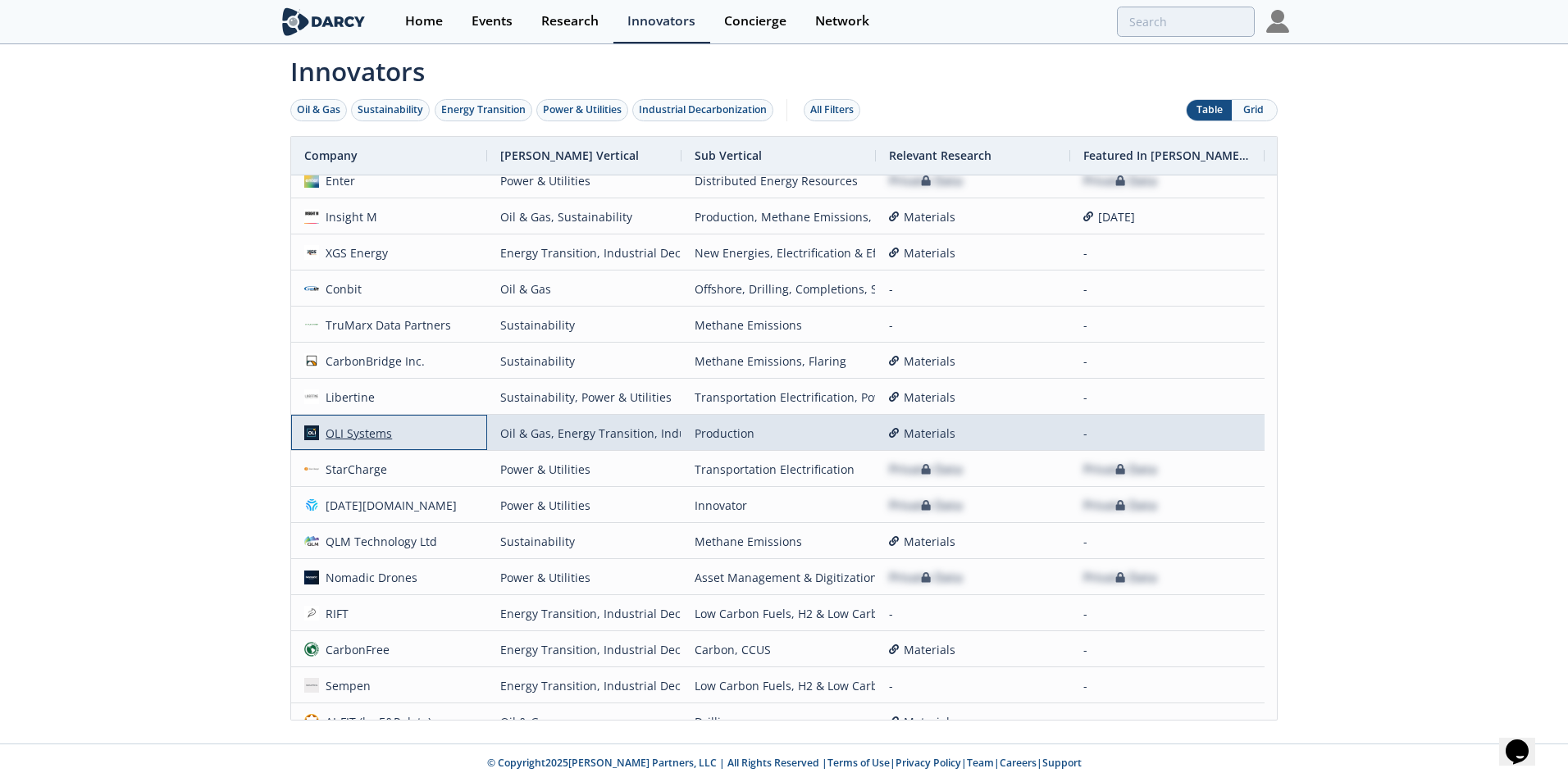 click on "OLI Systems" at bounding box center [356, 433] 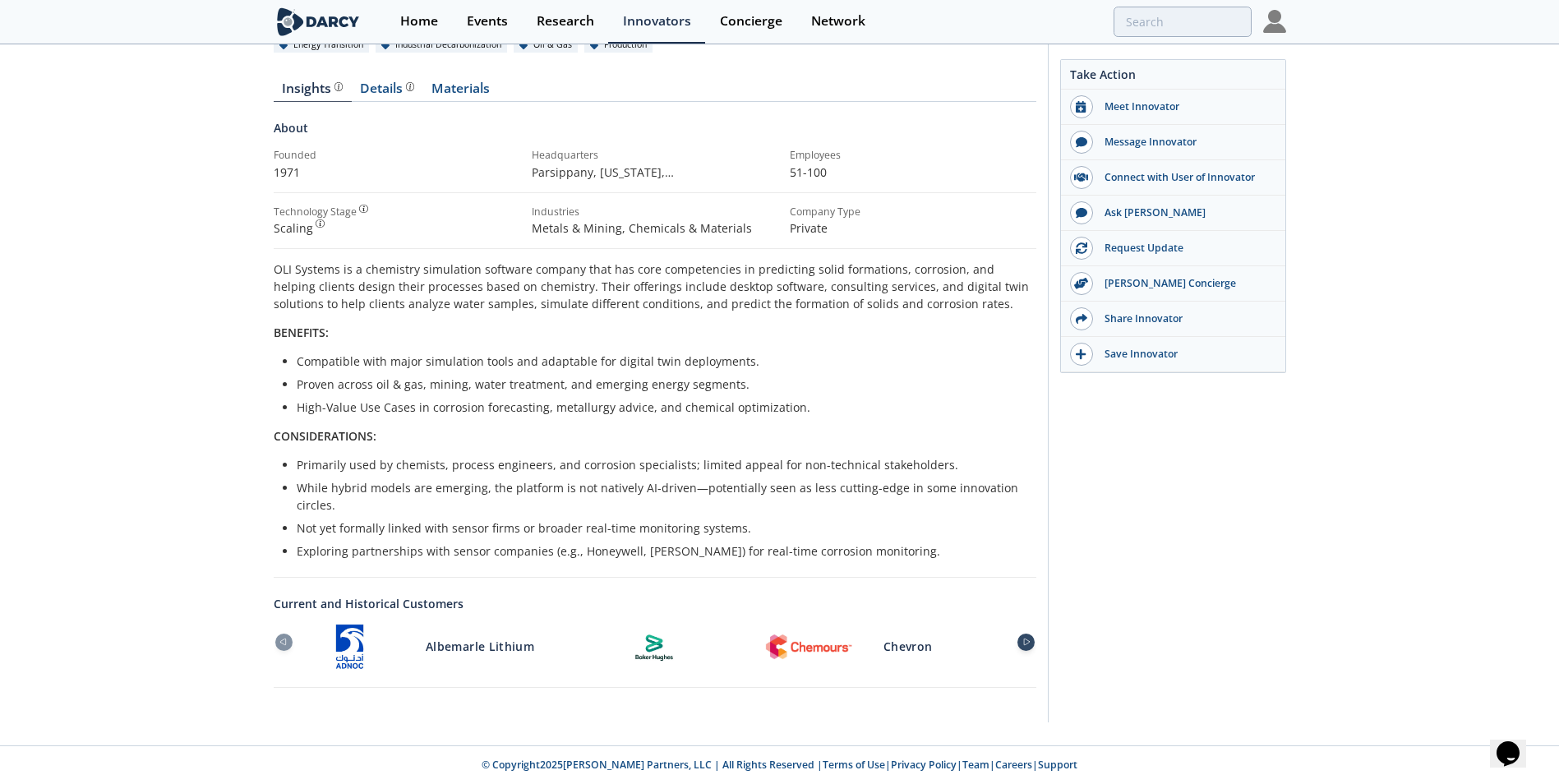 click at bounding box center (1026, 642) 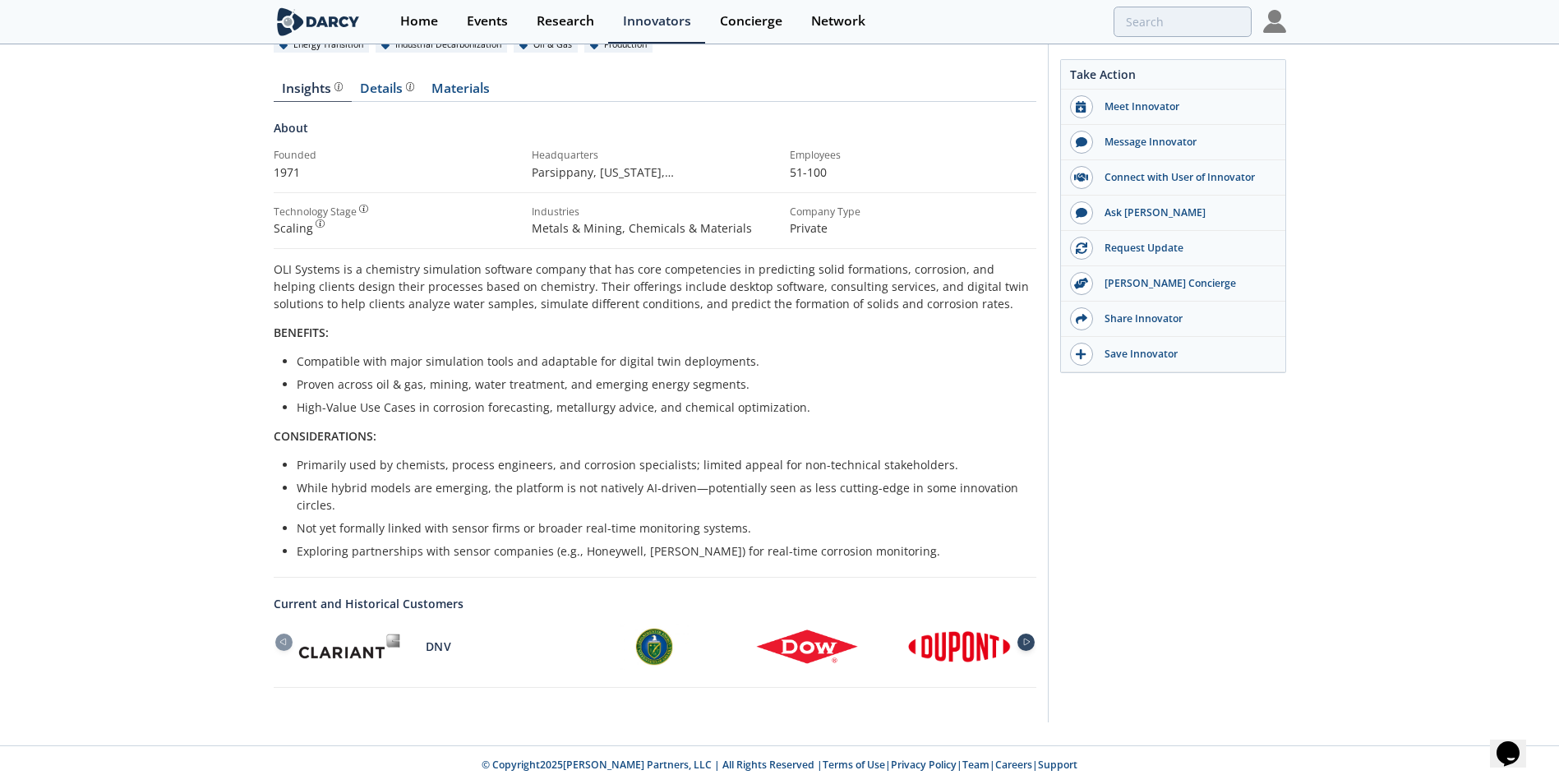 click 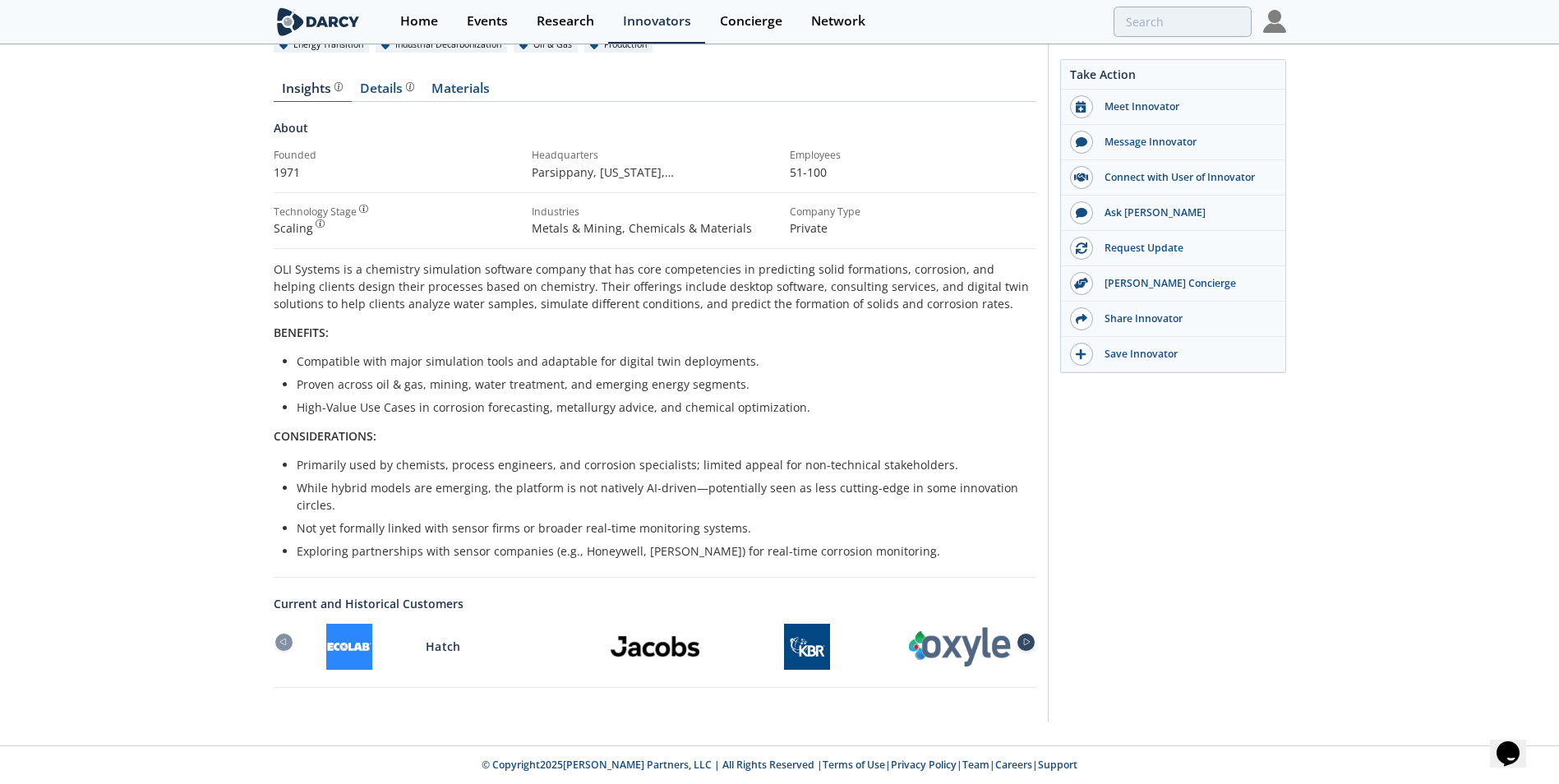 click 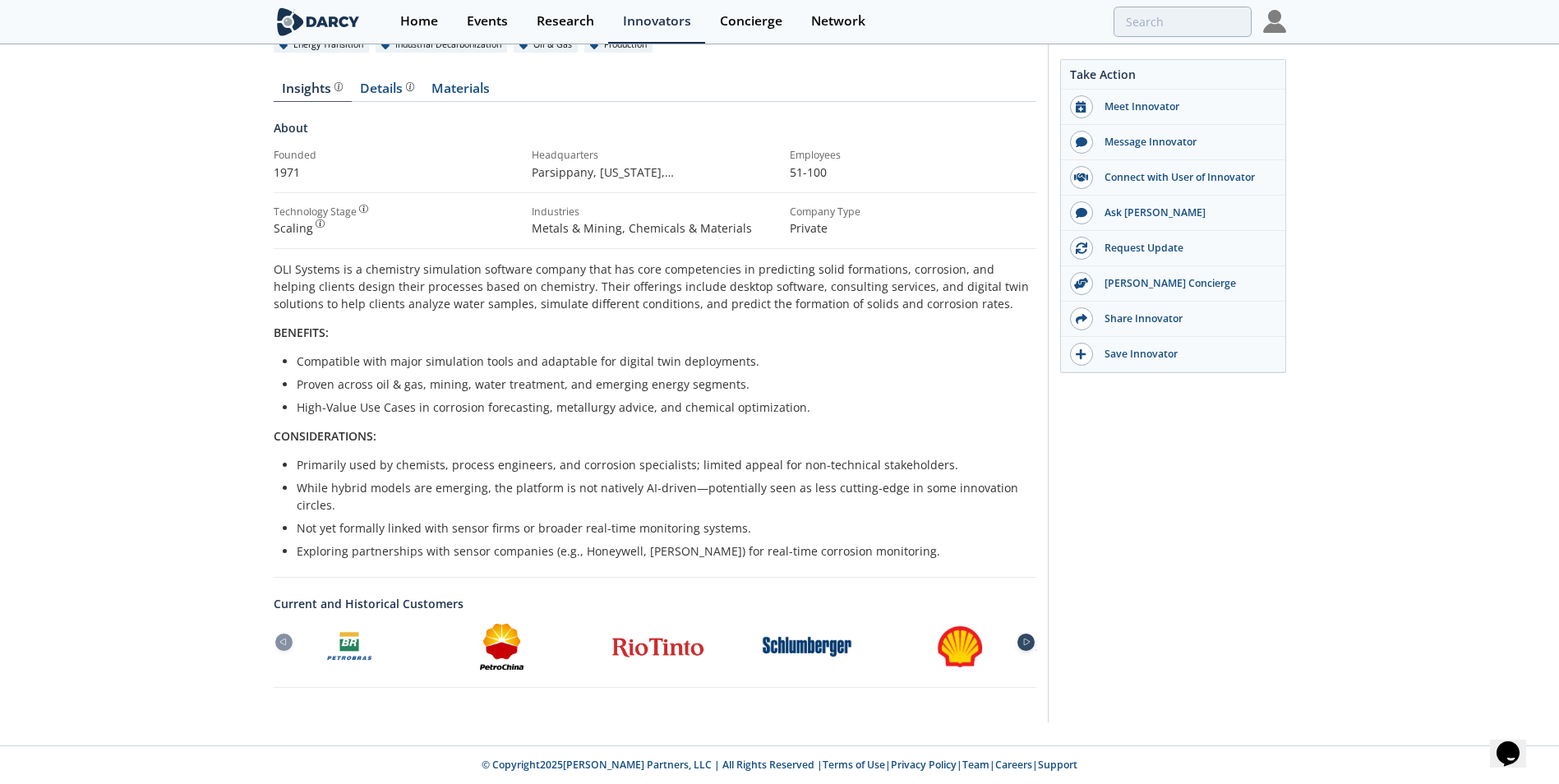 click 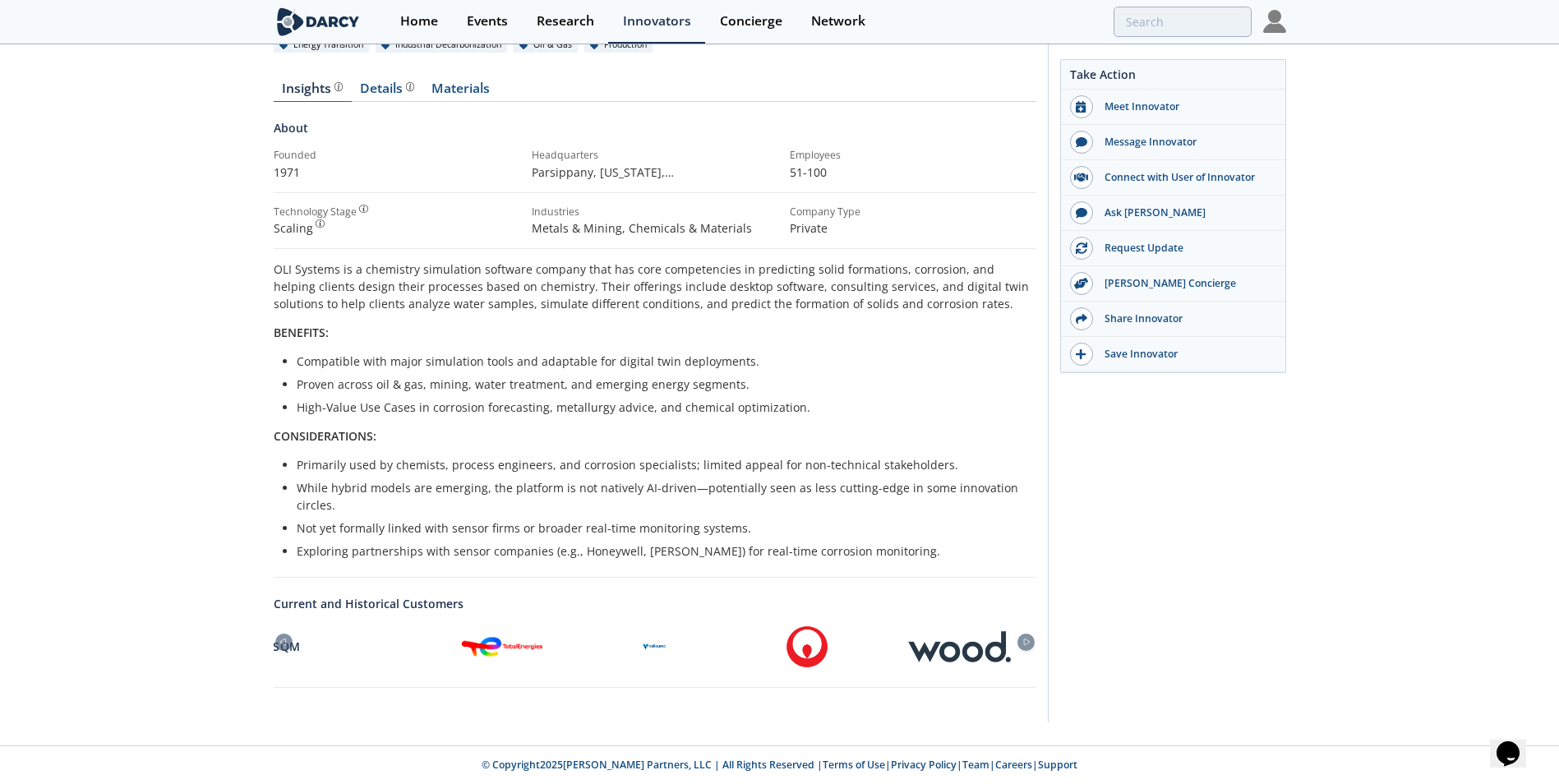 scroll, scrollTop: 0, scrollLeft: 0, axis: both 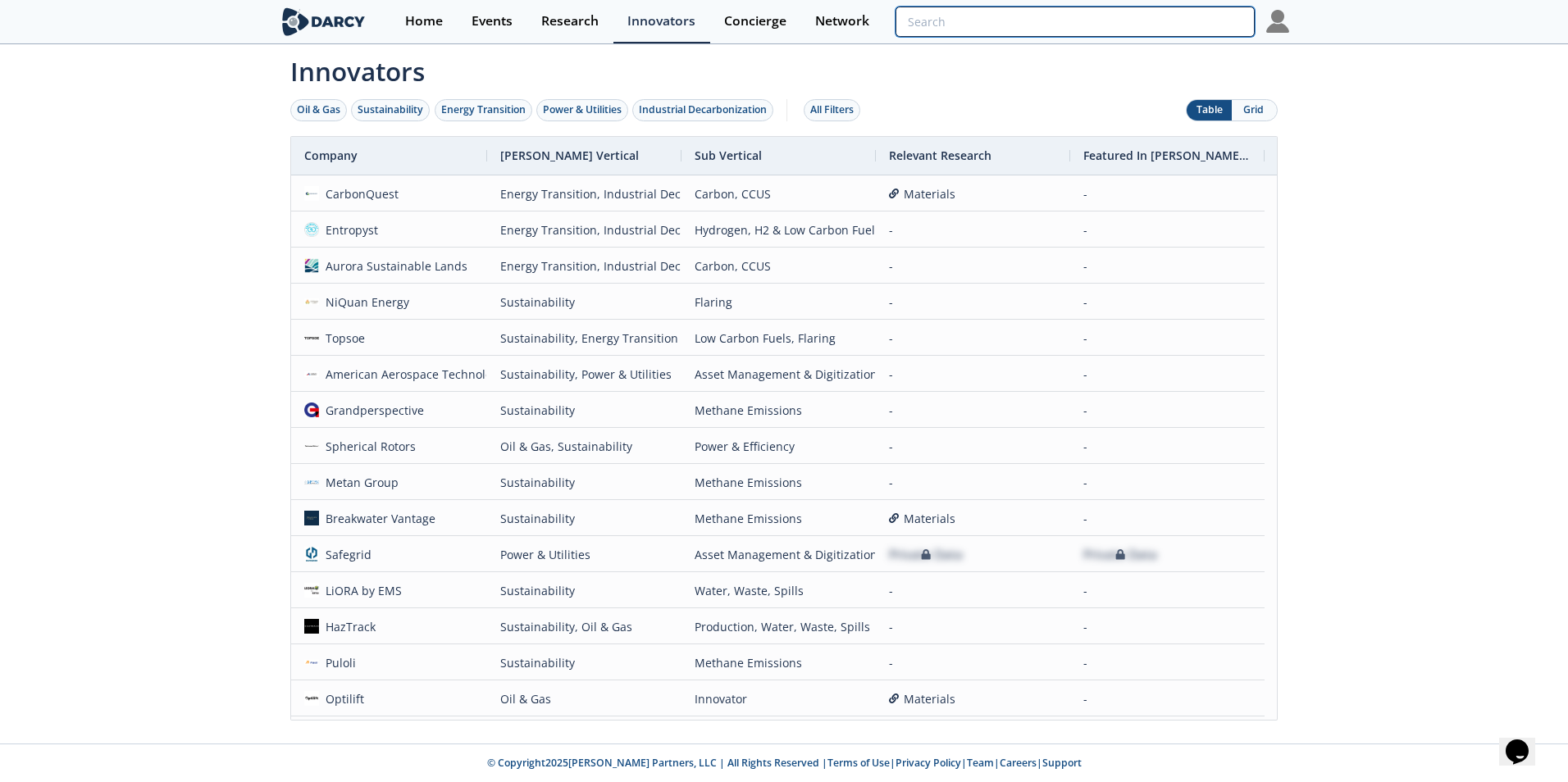 click at bounding box center (1075, 21) 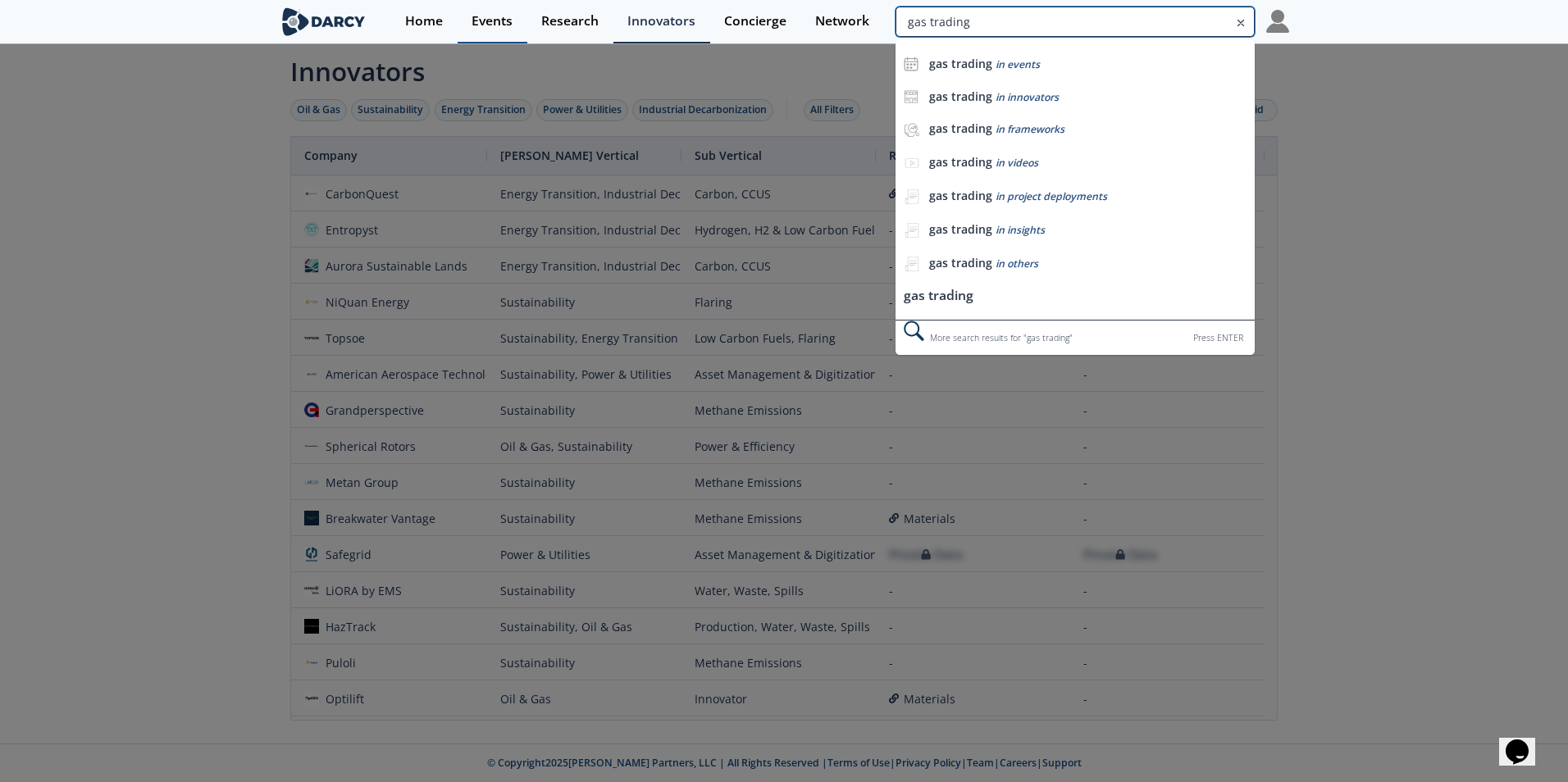 type on "gas trading" 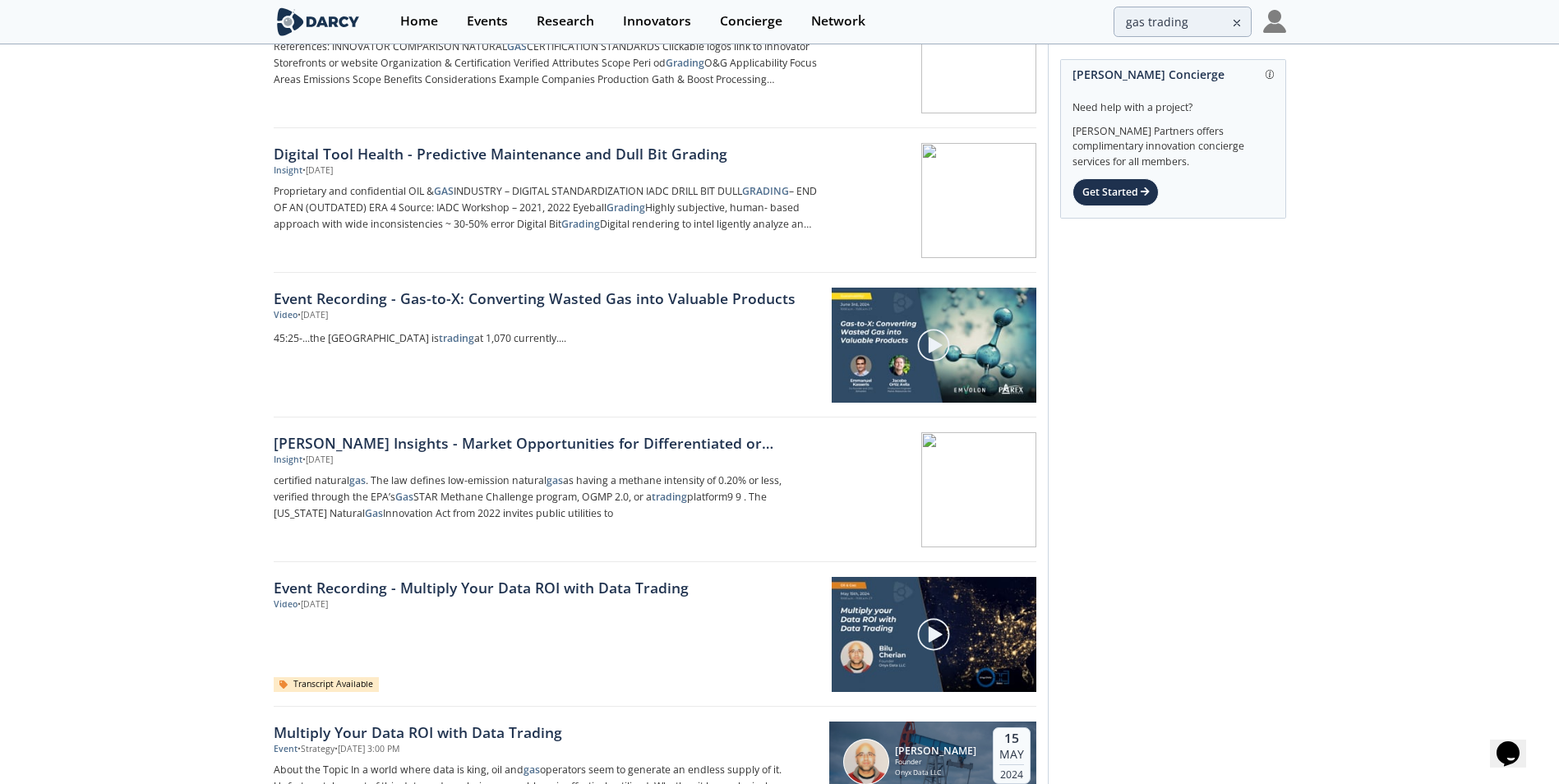 scroll, scrollTop: 164, scrollLeft: 0, axis: vertical 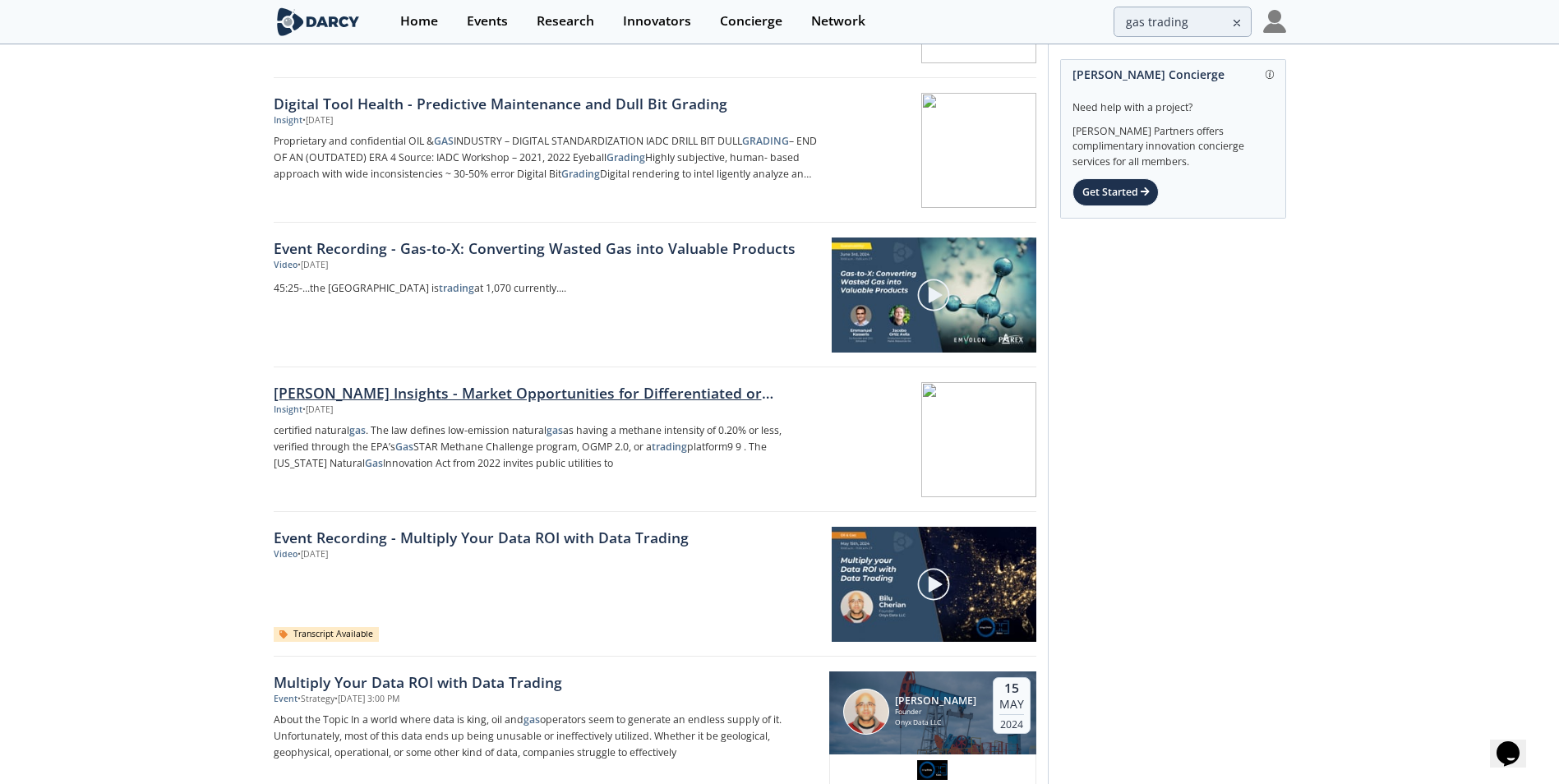 click on "[PERSON_NAME] Insights - Market Opportunities for Differentiated or Responsibly Sourced Gas (RSG)" at bounding box center [546, 393] 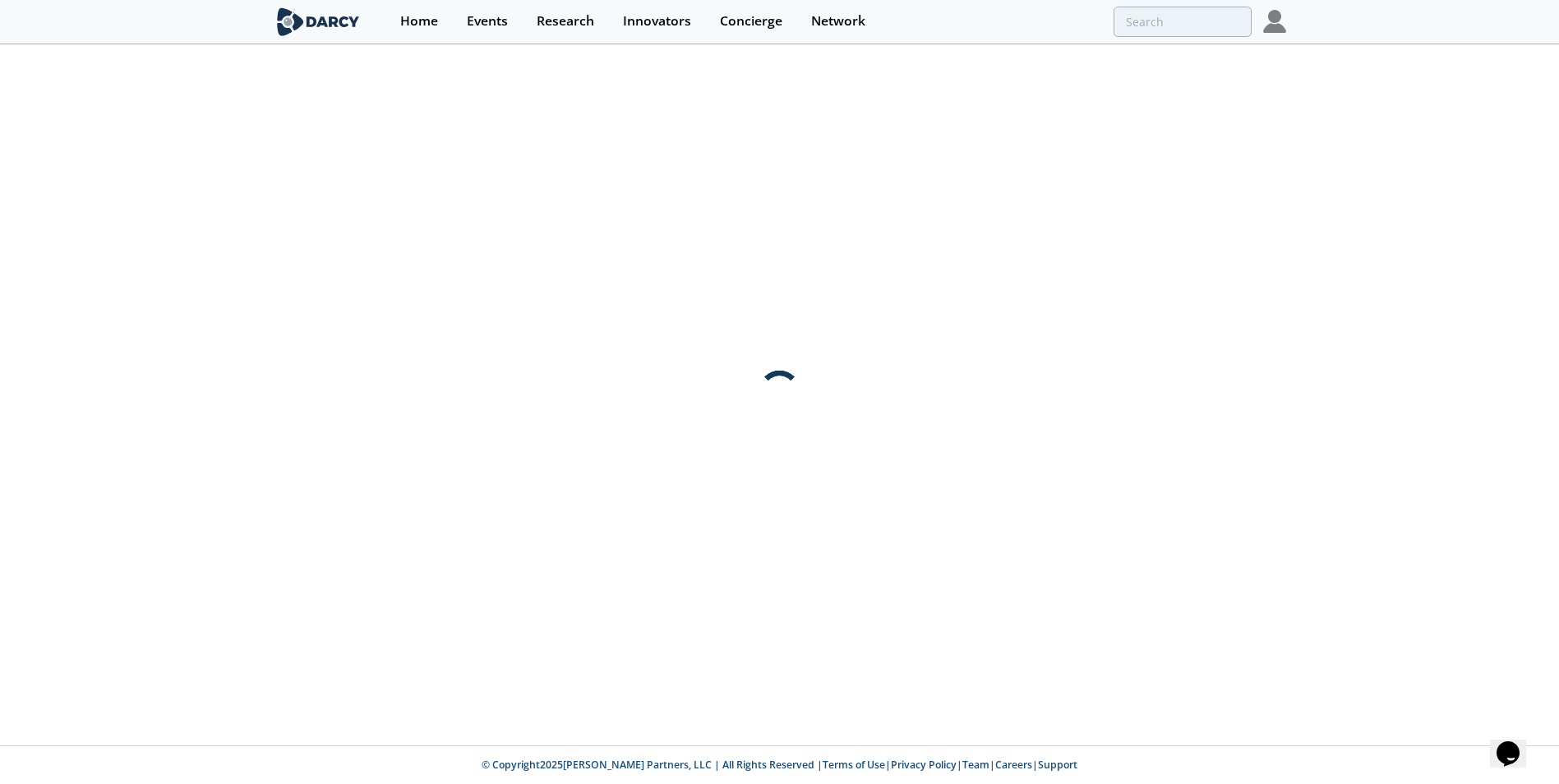 scroll, scrollTop: 0, scrollLeft: 0, axis: both 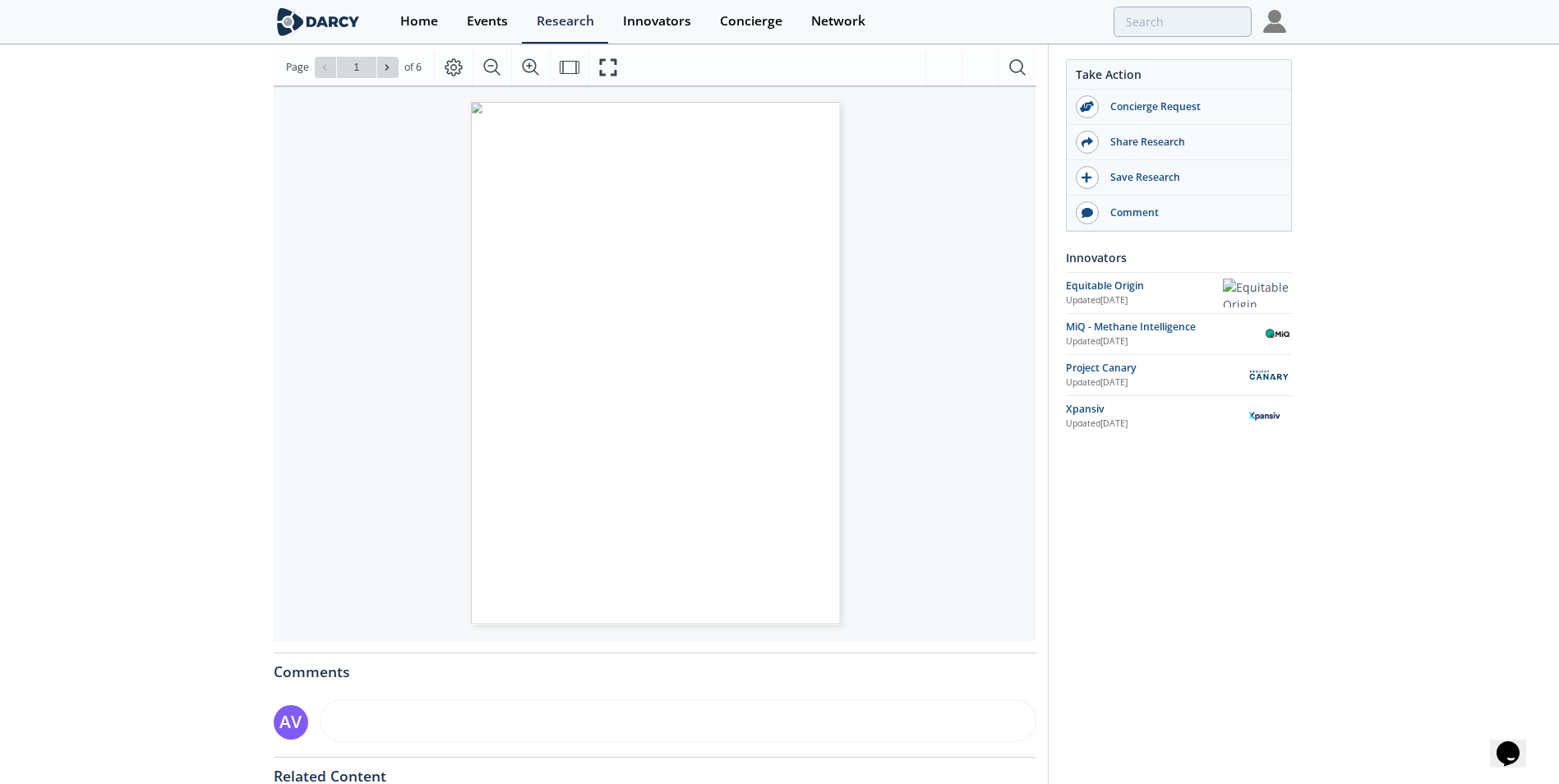 type on "gas trading" 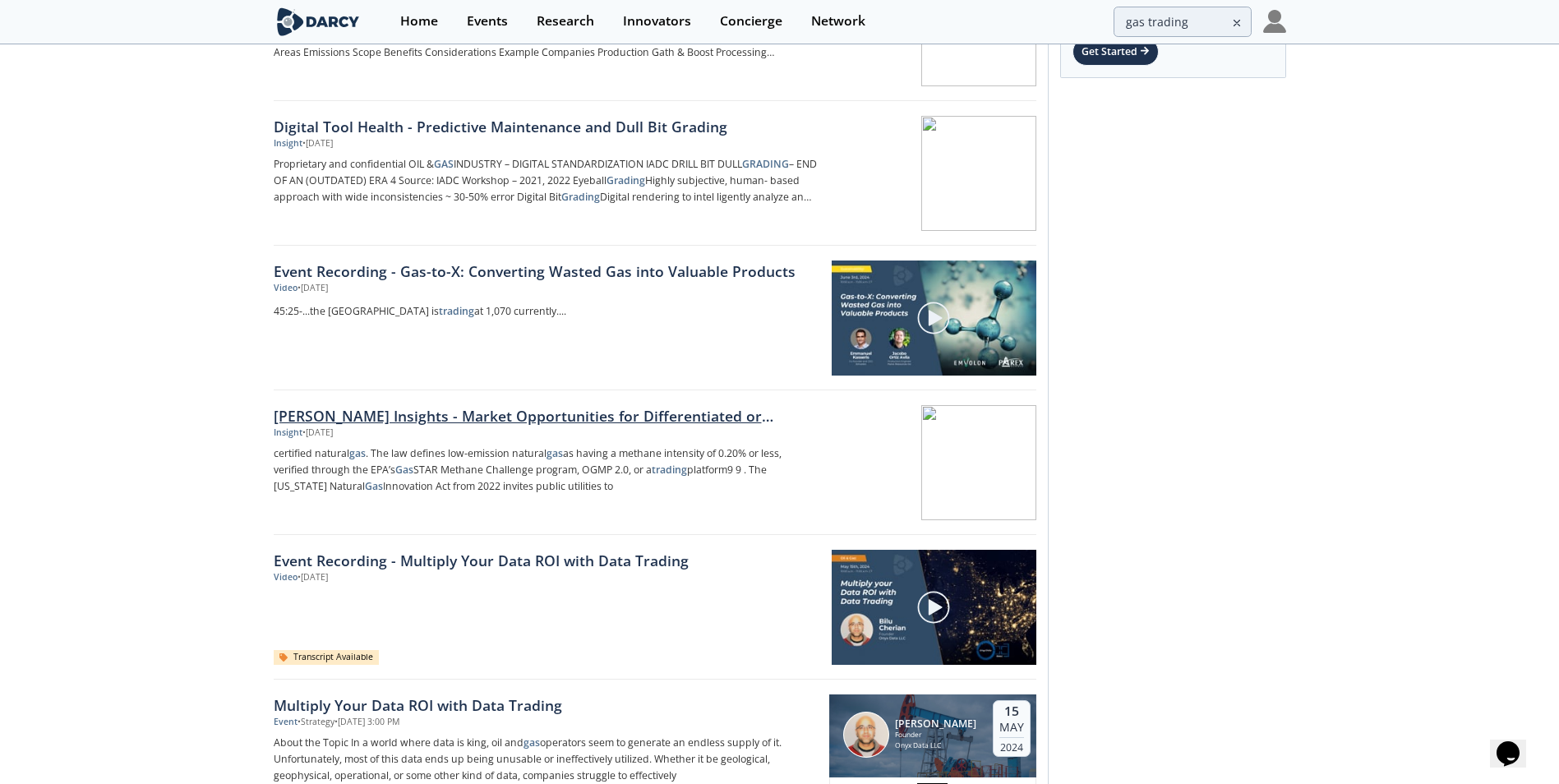 scroll, scrollTop: 0, scrollLeft: 0, axis: both 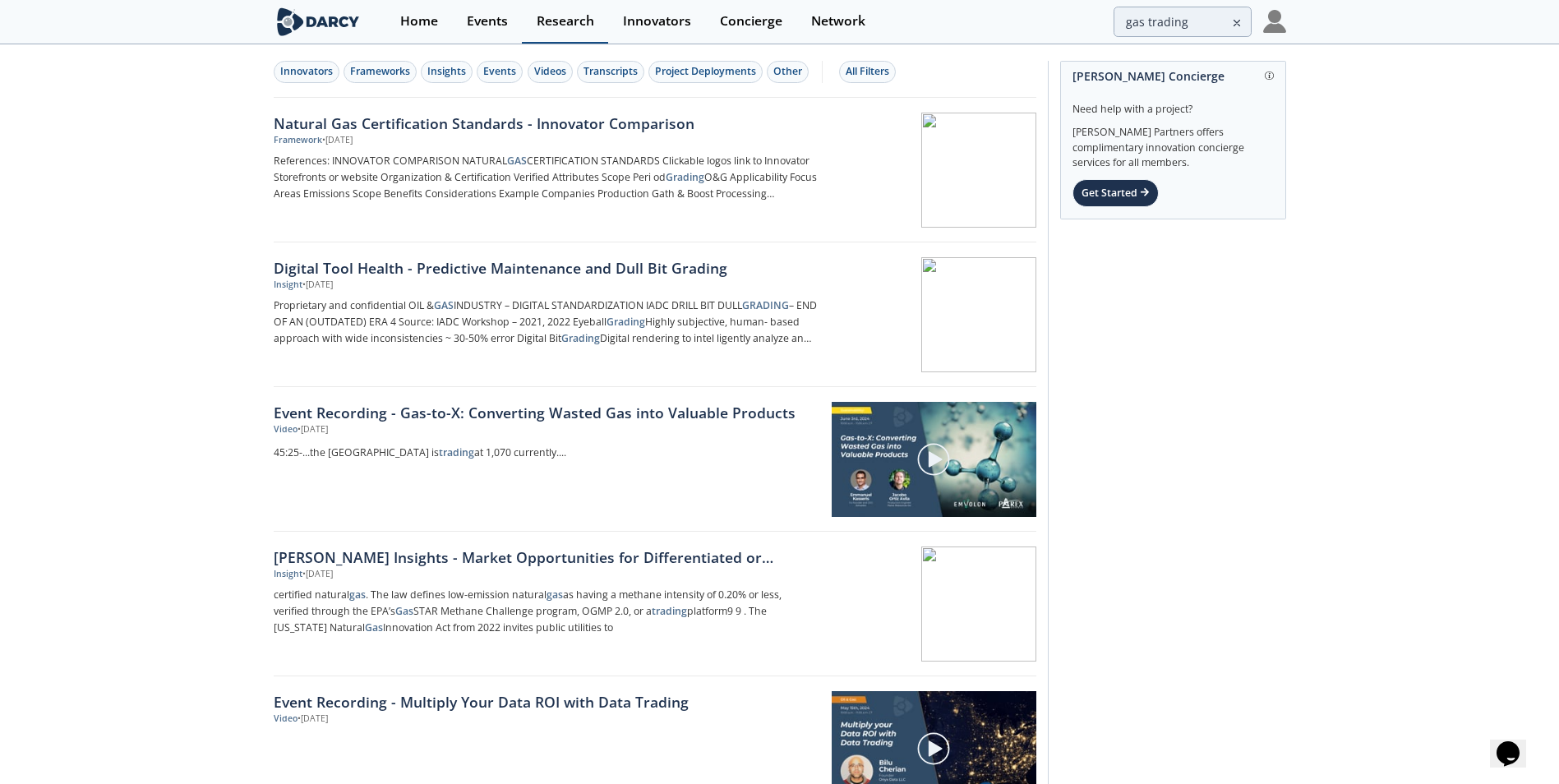 click on "Research" at bounding box center [565, 21] 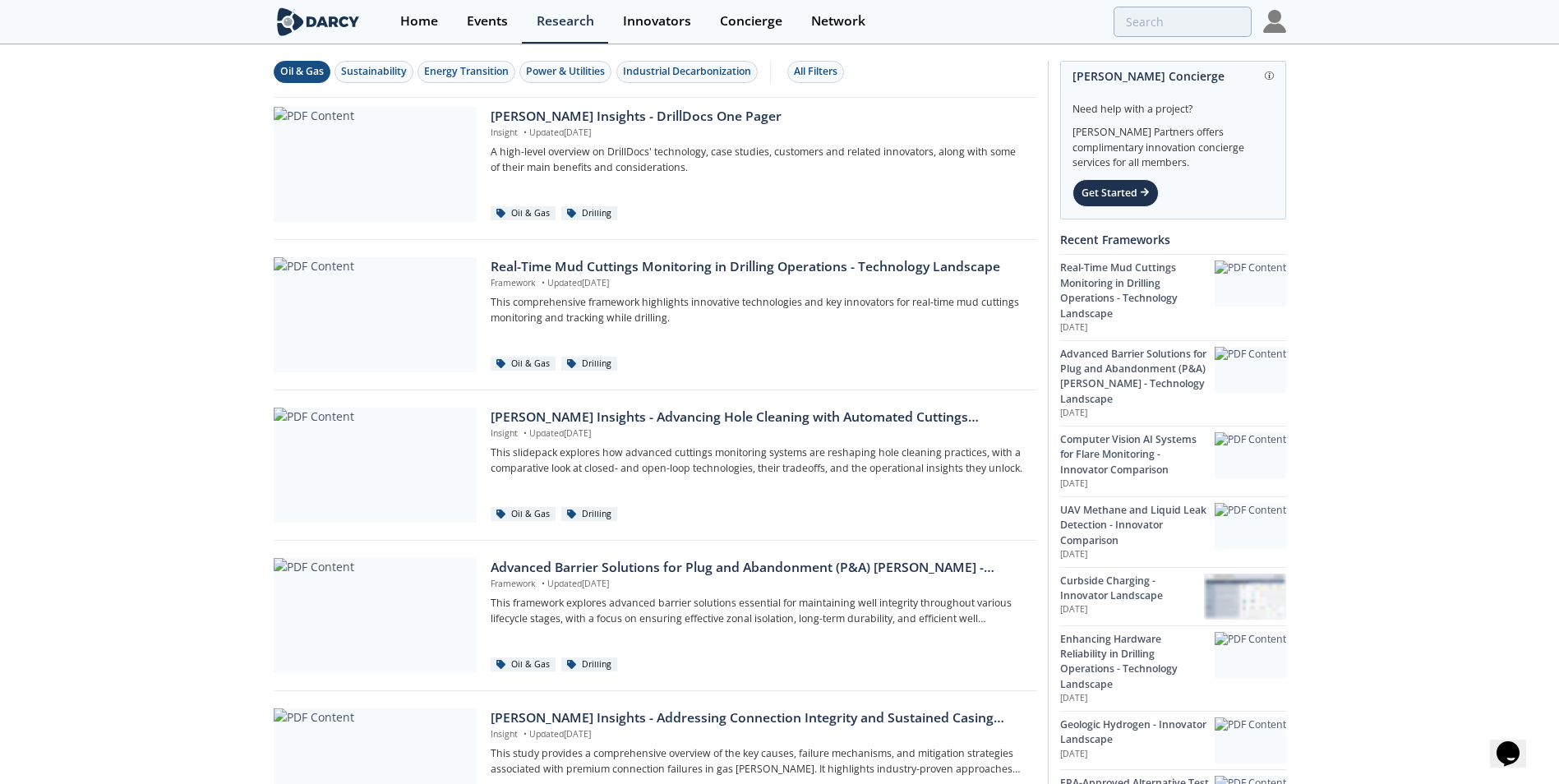 click on "Oil & Gas" at bounding box center (302, 71) 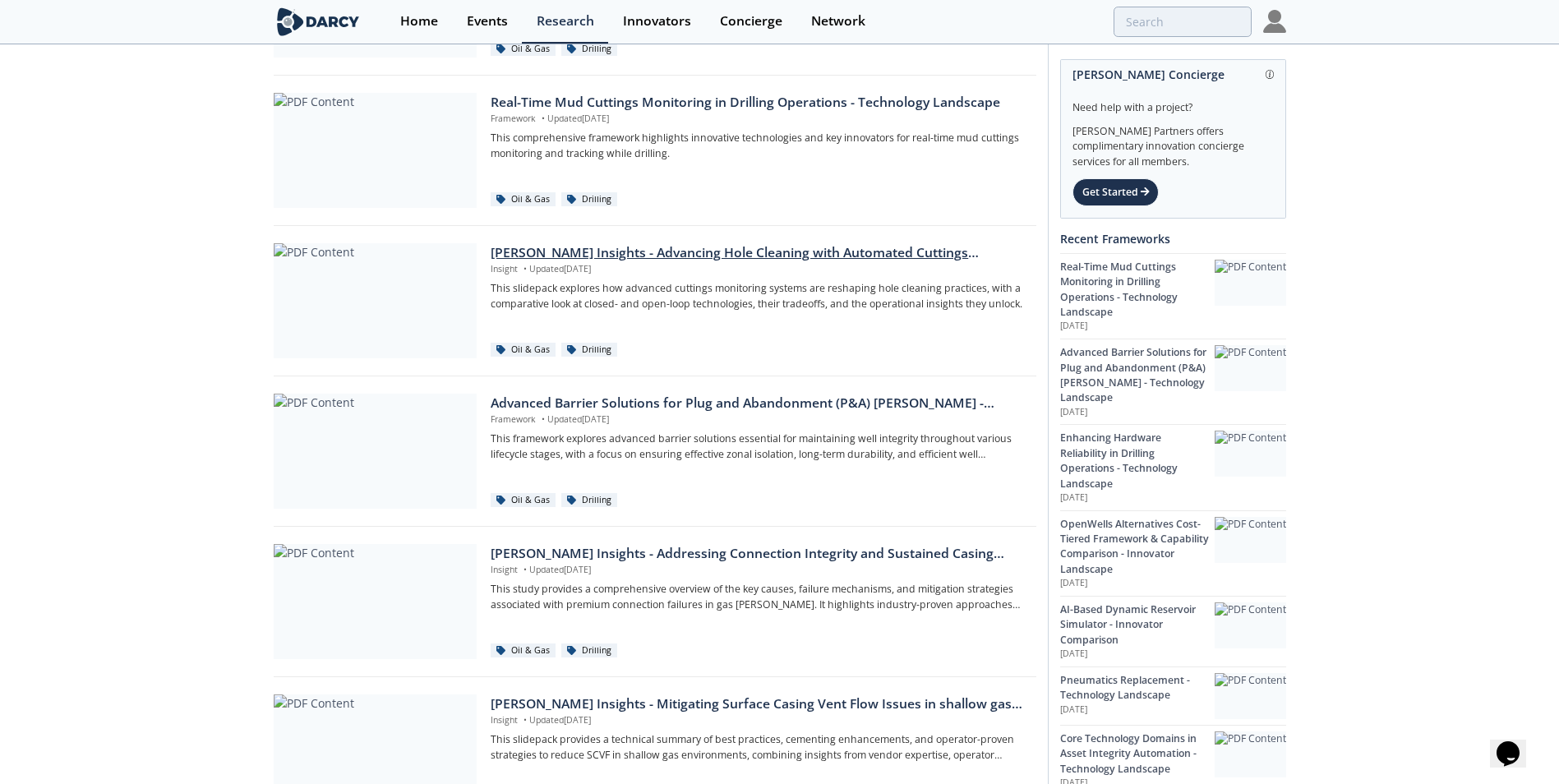 scroll, scrollTop: 0, scrollLeft: 0, axis: both 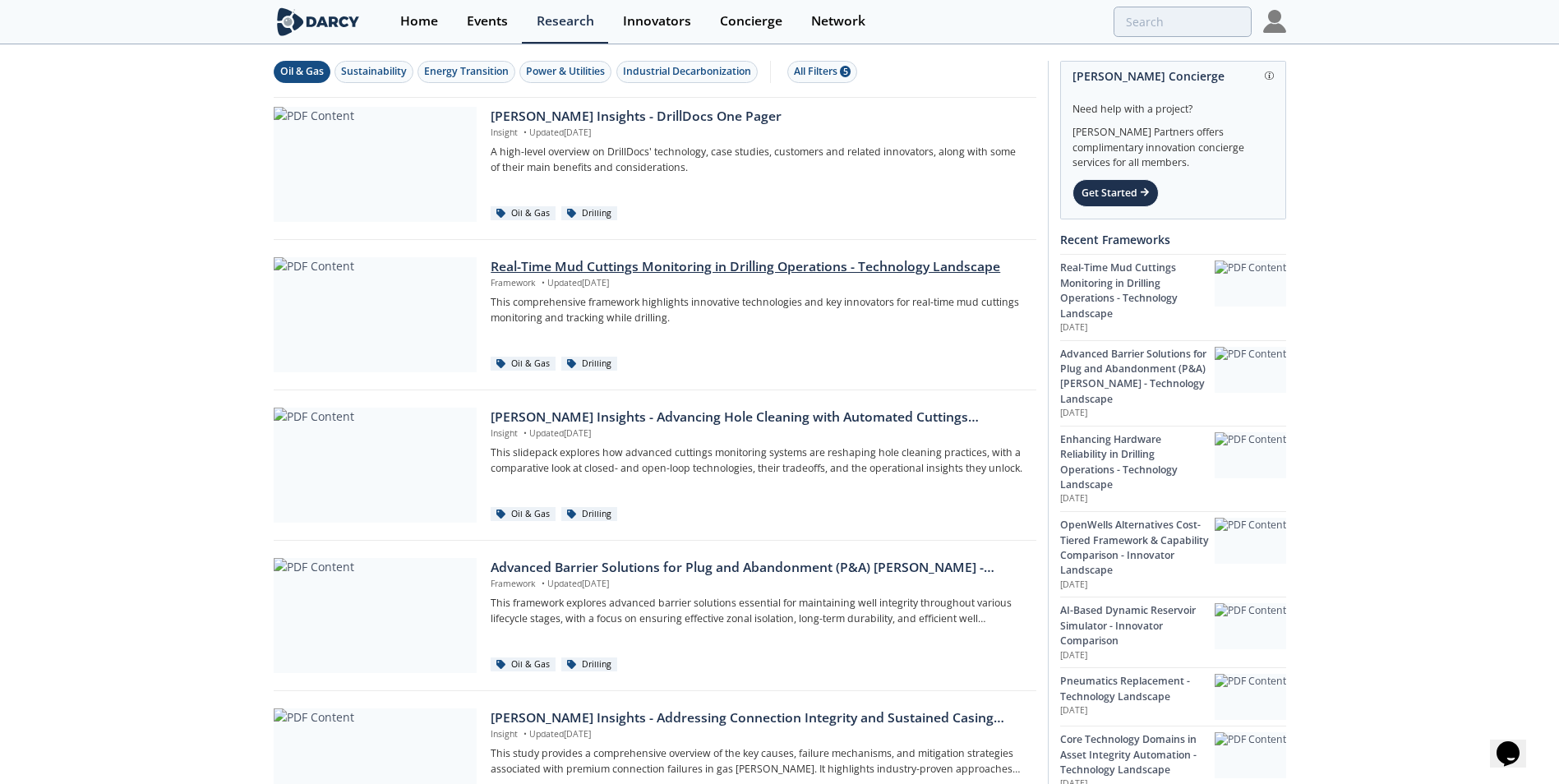 click on "Real-Time Mud Cuttings Monitoring in Drilling Operations - Technology Landscape" at bounding box center (757, 267) 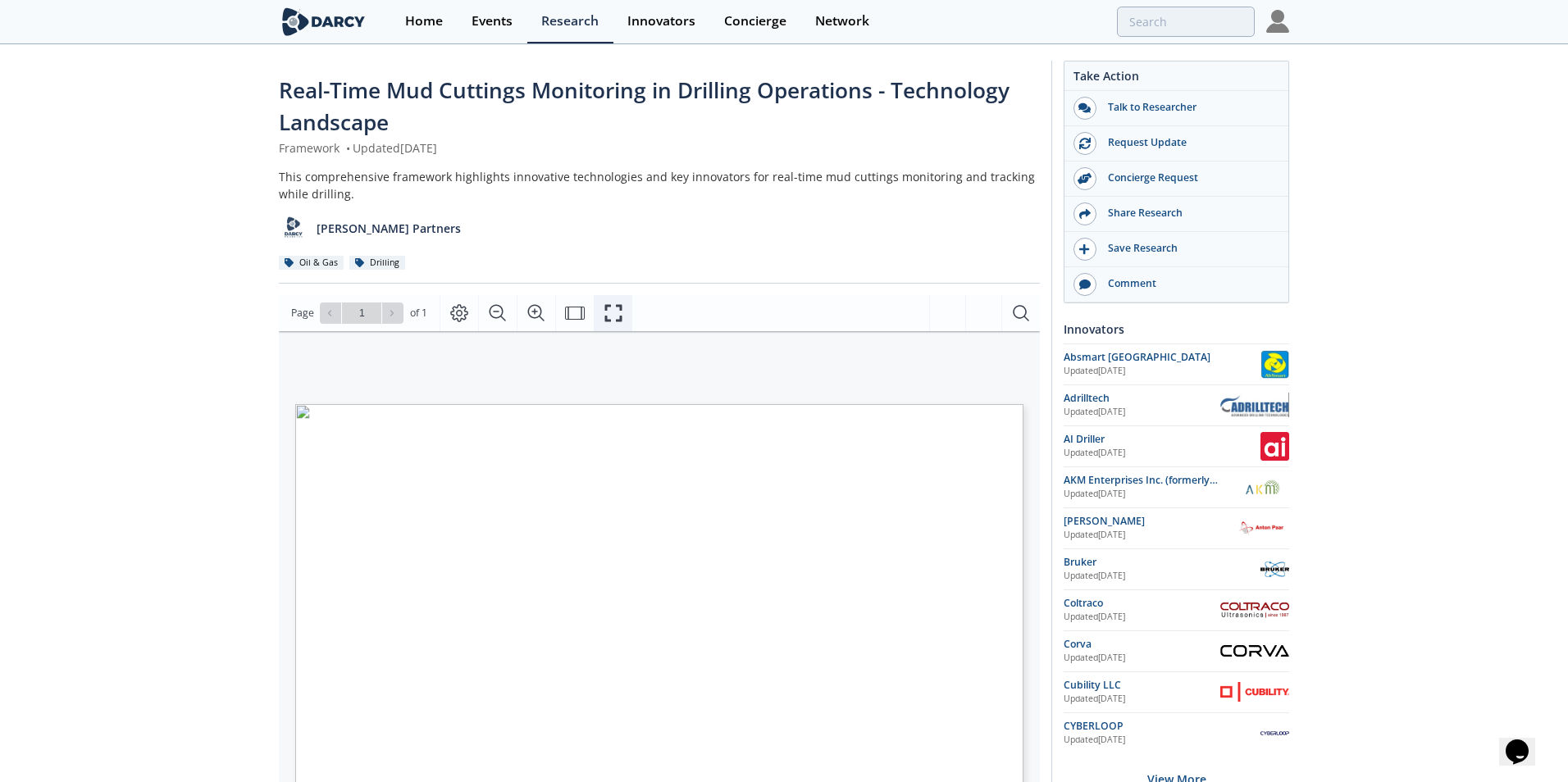 click 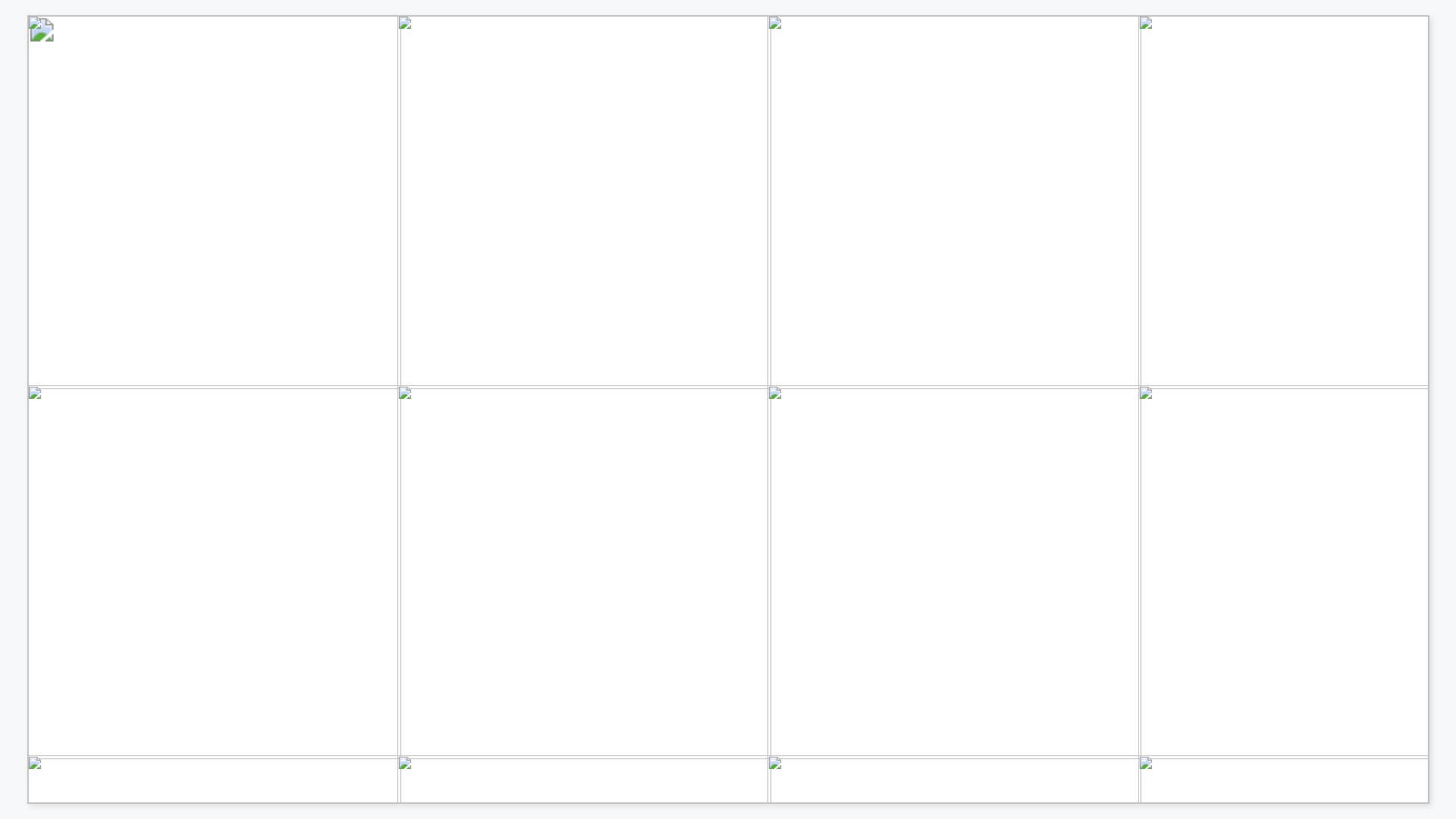 click at bounding box center [2286, 981] 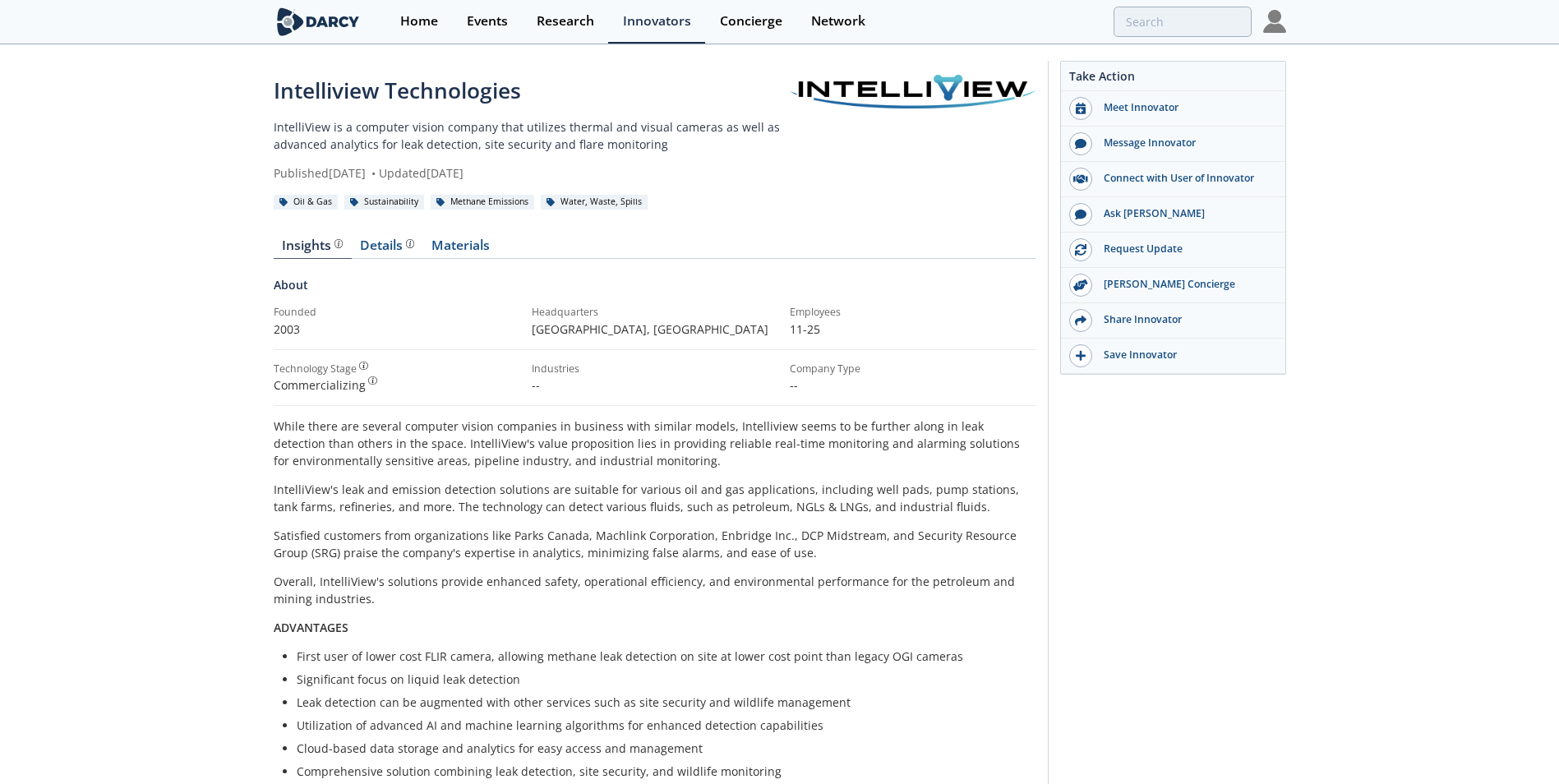 scroll, scrollTop: 0, scrollLeft: 0, axis: both 